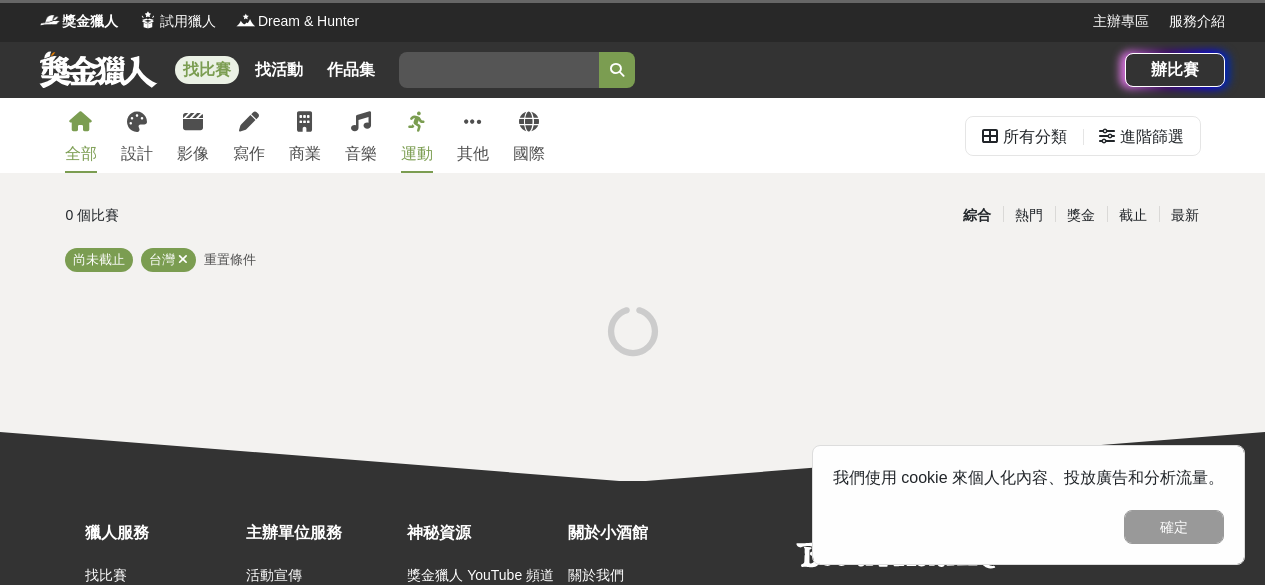 scroll, scrollTop: 0, scrollLeft: 0, axis: both 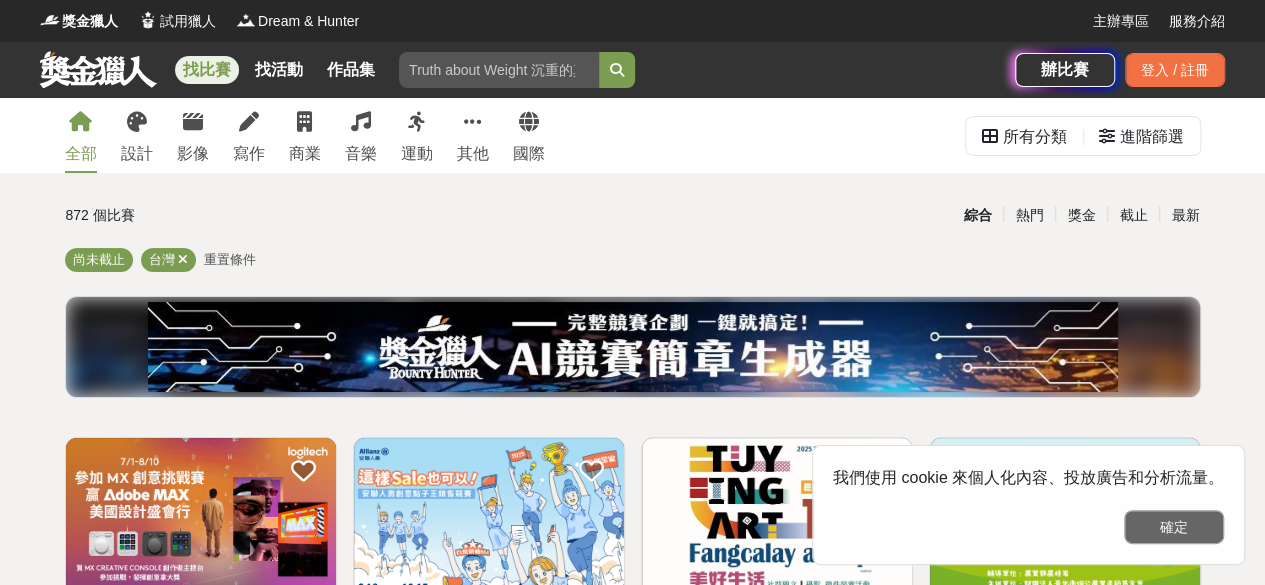 click on "確定" at bounding box center (1174, 527) 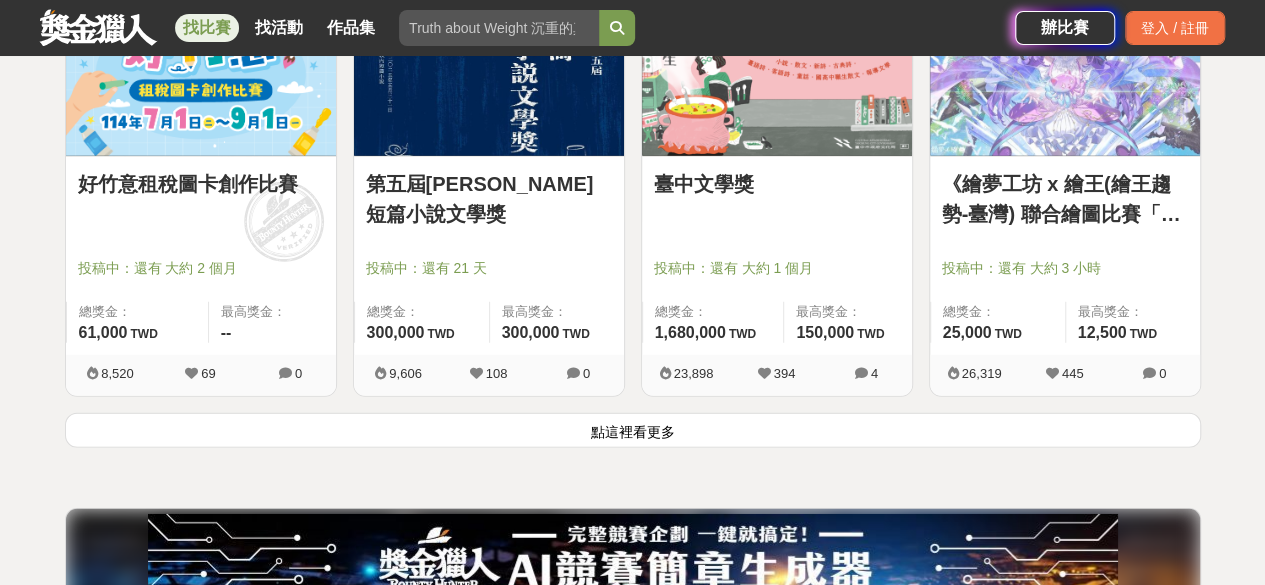scroll, scrollTop: 2700, scrollLeft: 0, axis: vertical 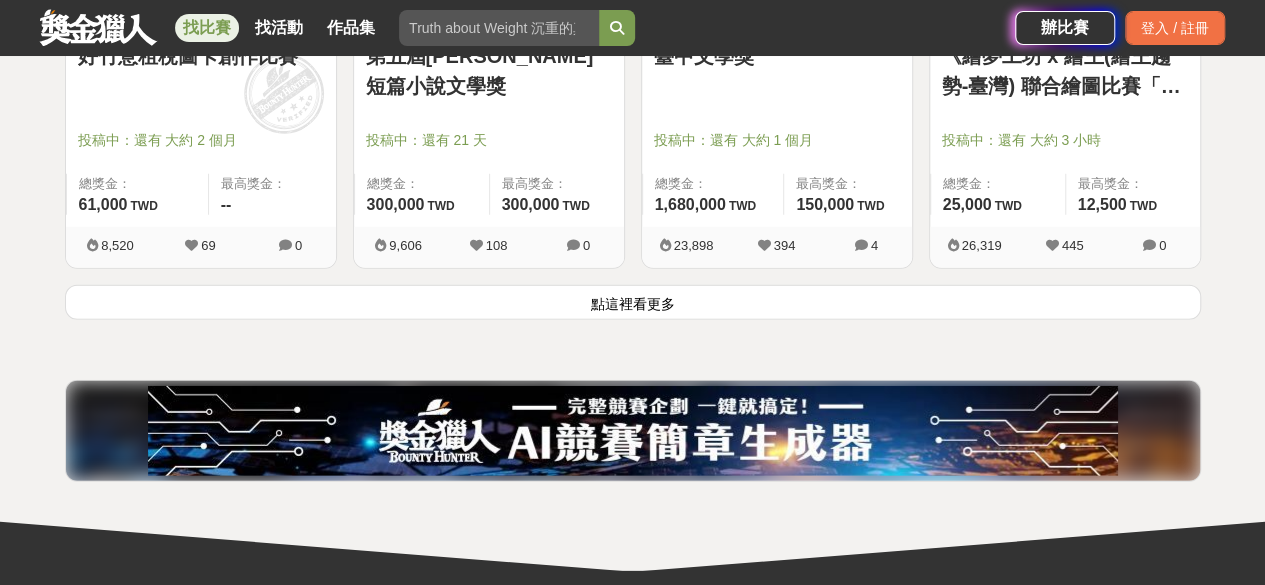 click on "點這裡看更多" at bounding box center (633, 302) 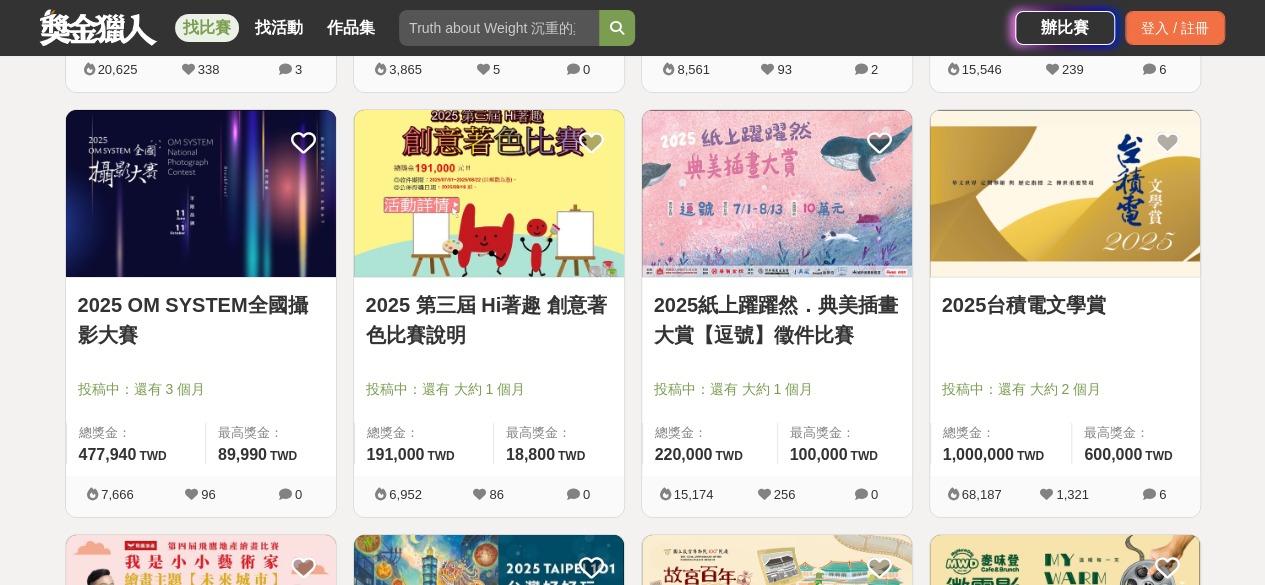 scroll, scrollTop: 3400, scrollLeft: 0, axis: vertical 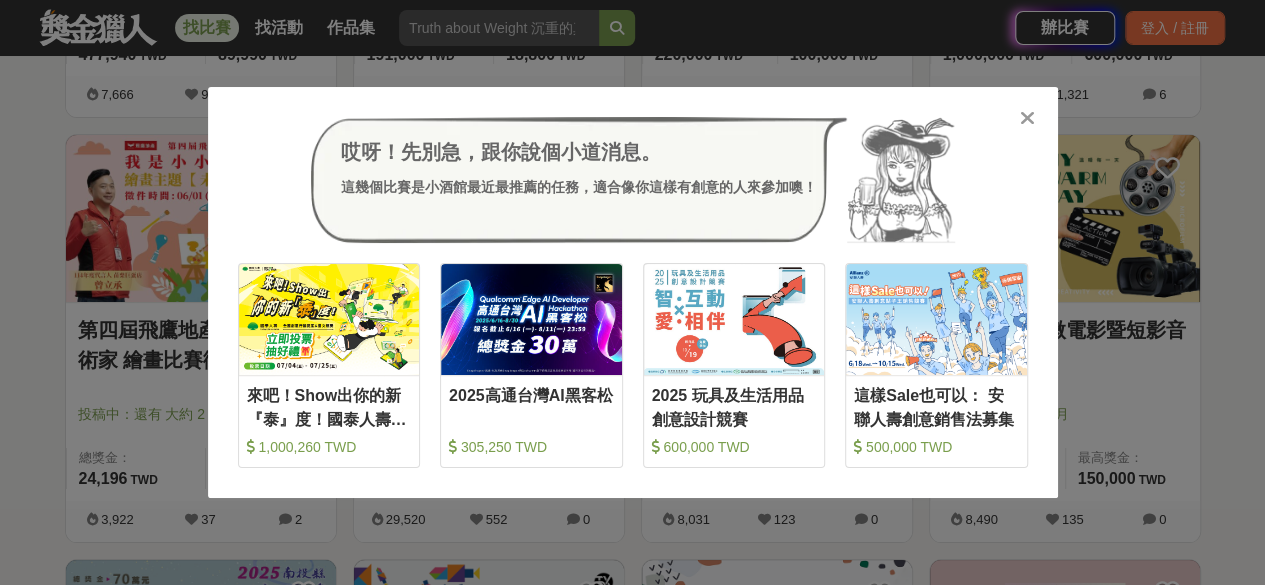 click on "哎呀！先別急，跟你說個小道消息。 這幾個比賽是小酒館最近最推薦的任務，適合像你這樣有創意的人來參加噢！   收藏 來吧！Show出你的新『泰』度！國泰人壽全國創意行銷提案&圖文競賽   1,000,260 TWD   收藏 2025高通台灣AI黑客松   305,250 TWD   收藏 2025 玩具及生活用品創意設計競賽   600,000 TWD   收藏 這樣Sale也可以： 安聯人壽創意銷售法募集   500,000 TWD" at bounding box center (632, 292) 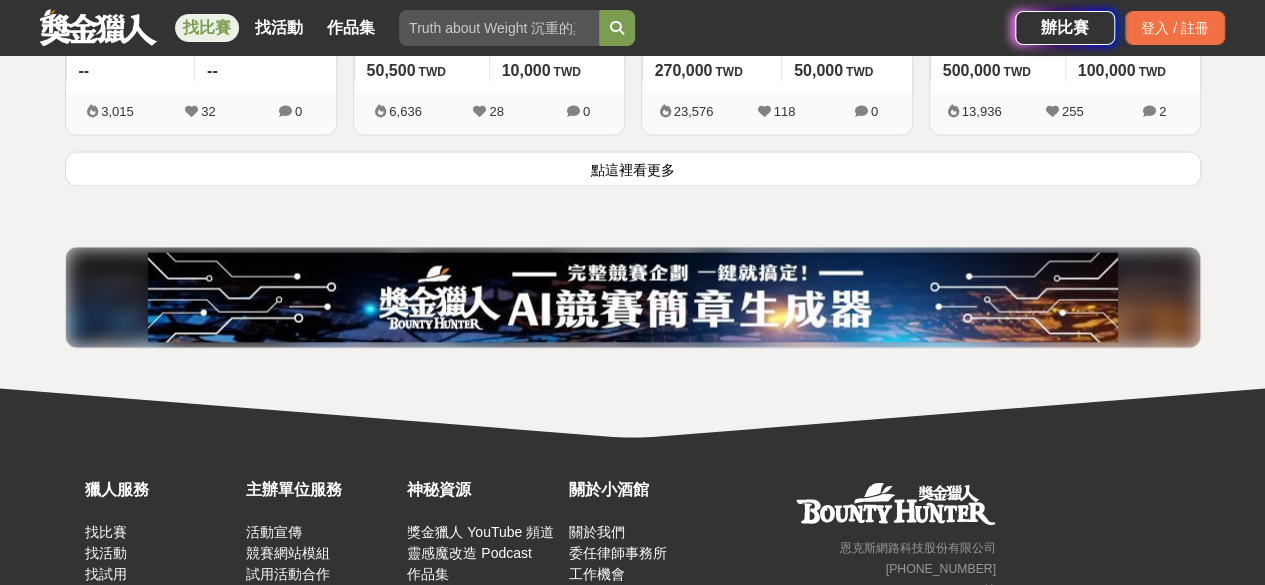 scroll, scrollTop: 5400, scrollLeft: 0, axis: vertical 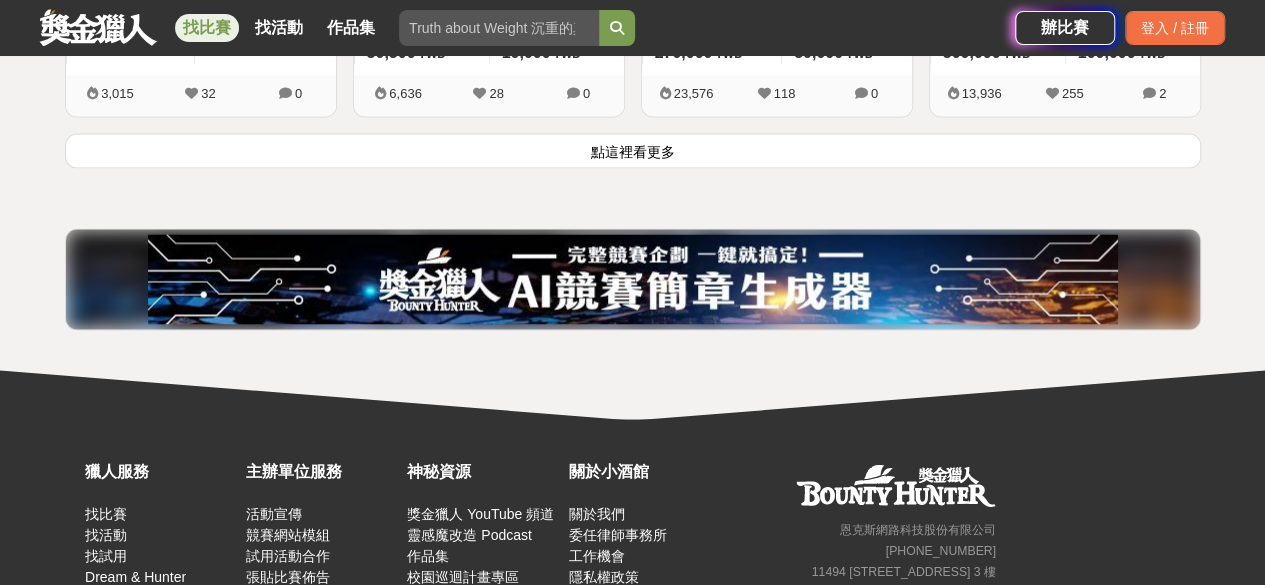 click on "點這裡看更多" at bounding box center (633, 150) 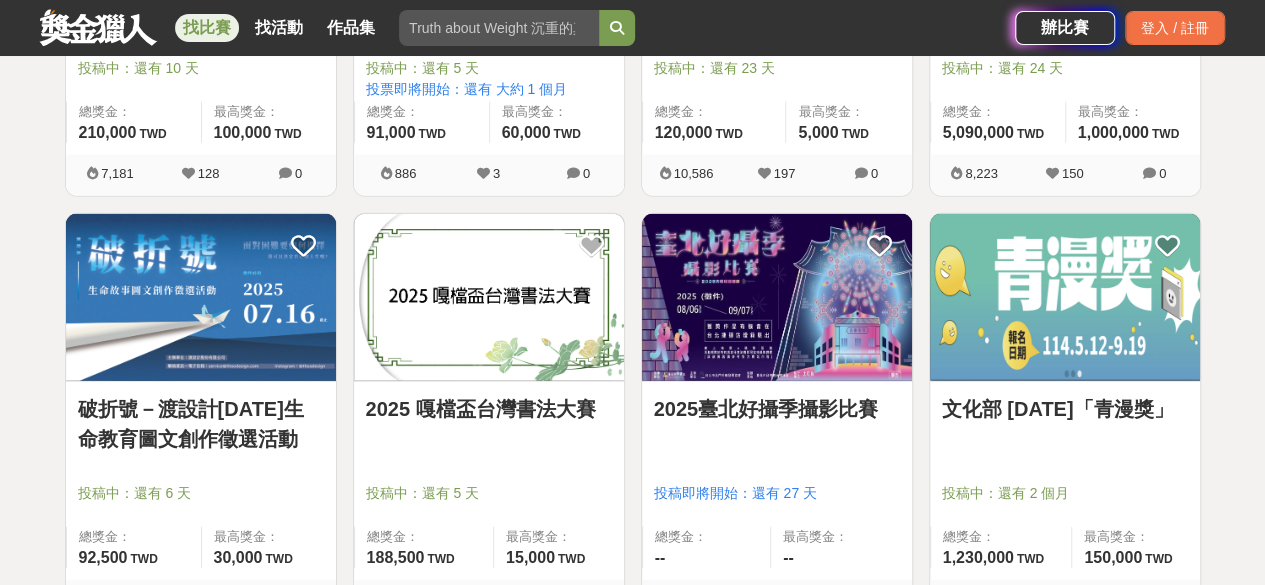 scroll, scrollTop: 6200, scrollLeft: 0, axis: vertical 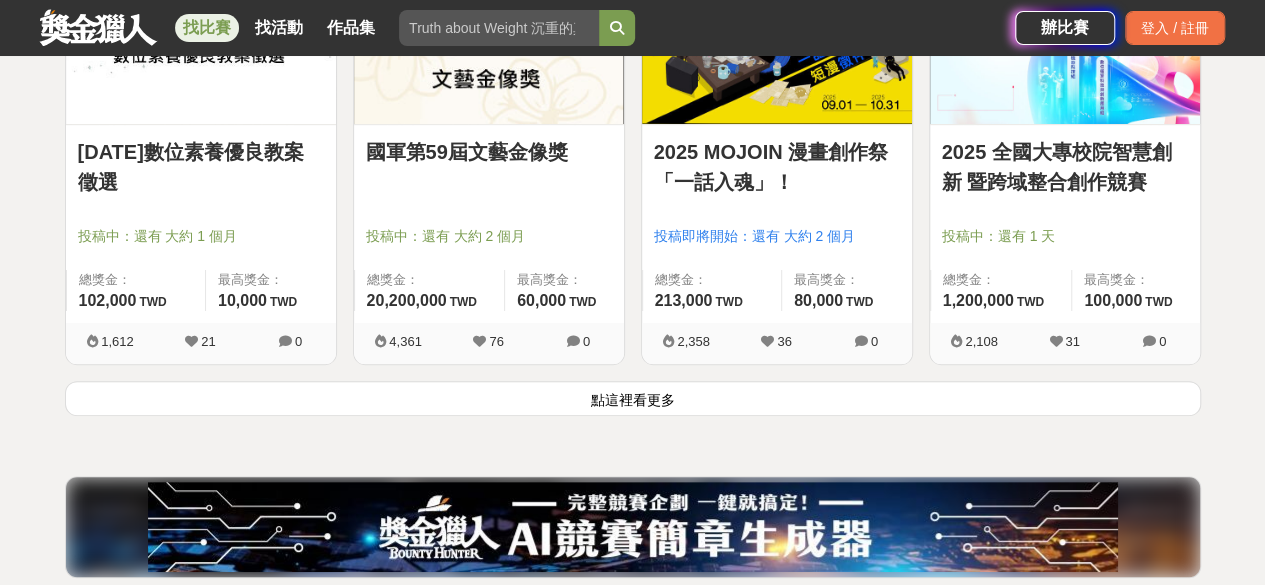 click on "點這裡看更多" at bounding box center [633, 398] 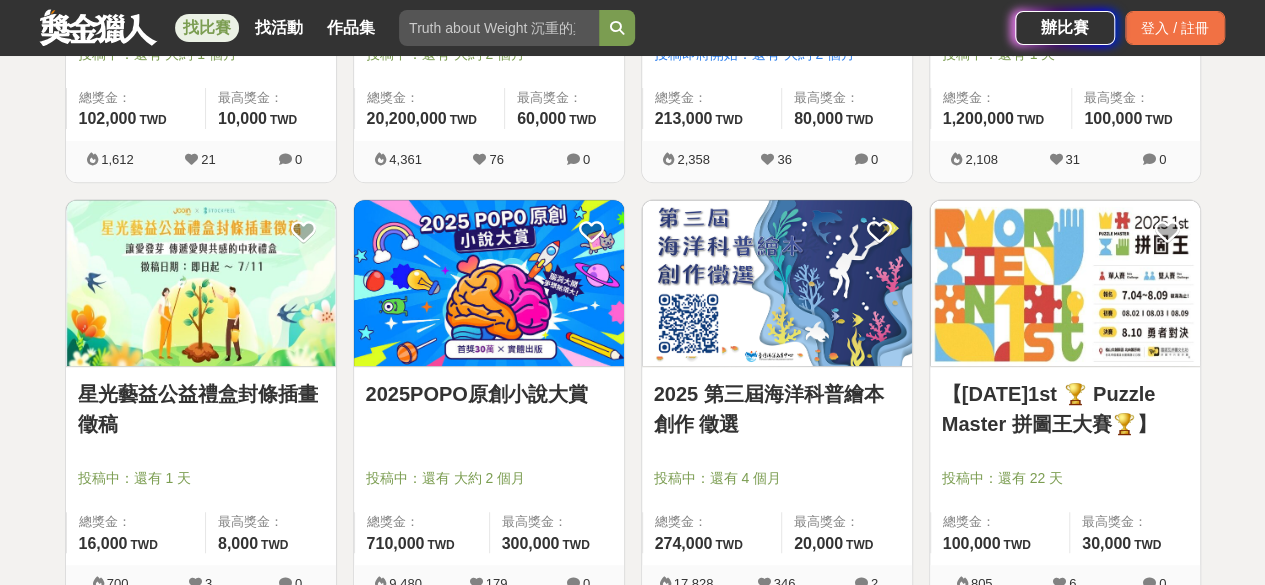 scroll, scrollTop: 7900, scrollLeft: 0, axis: vertical 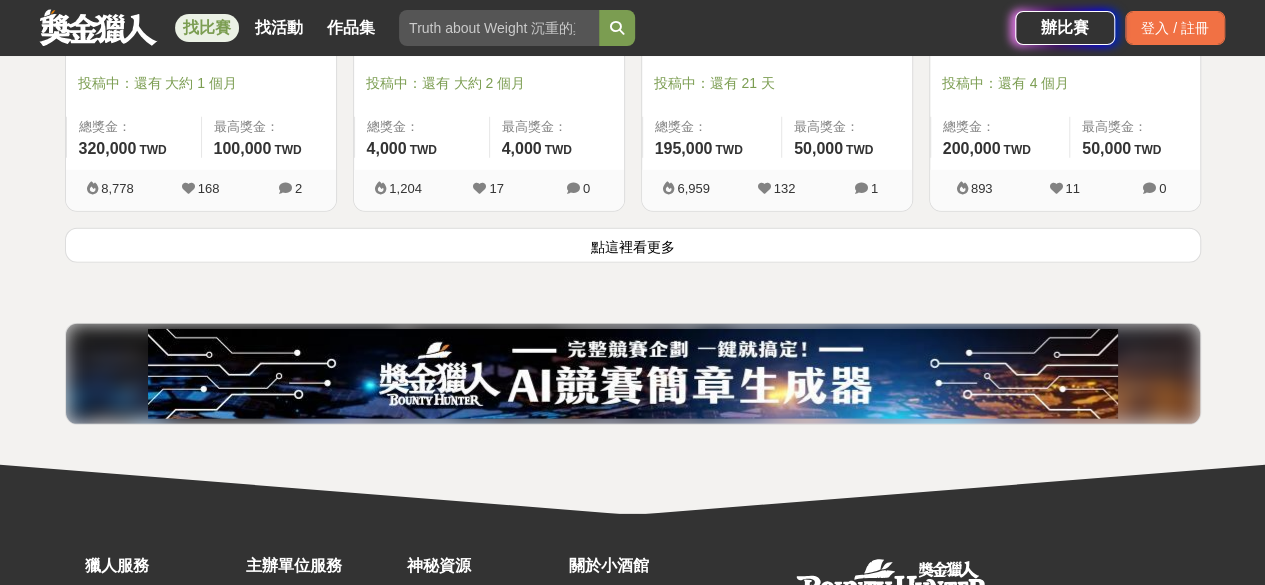 click on "點這裡看更多" at bounding box center (633, 245) 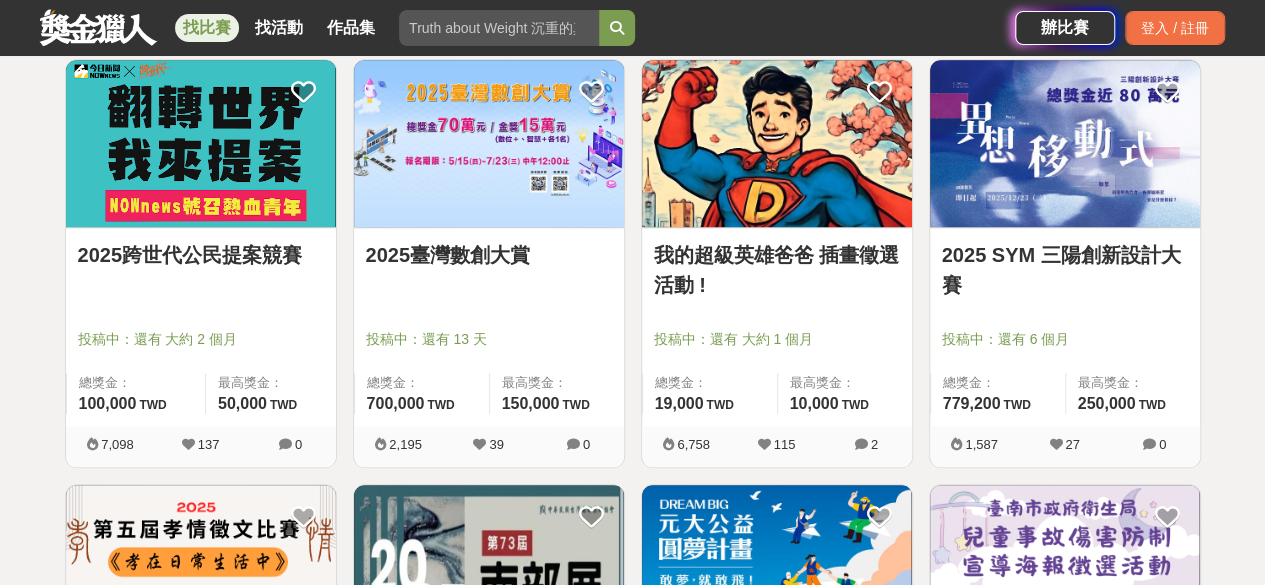scroll, scrollTop: 12300, scrollLeft: 0, axis: vertical 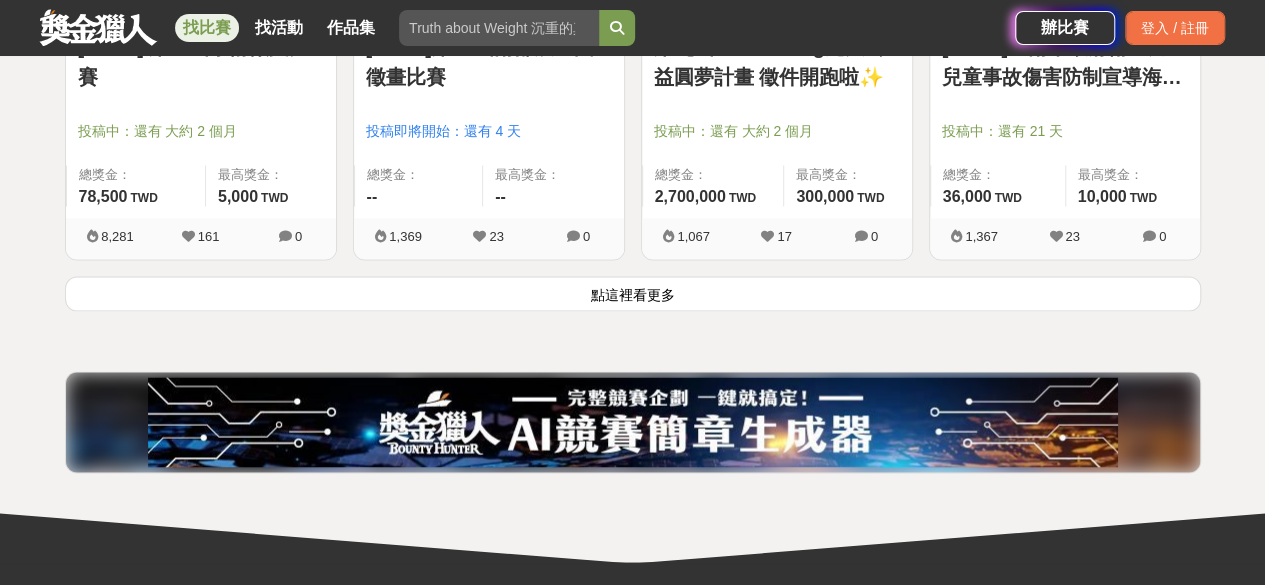 click on "點這裡看更多" at bounding box center (633, 293) 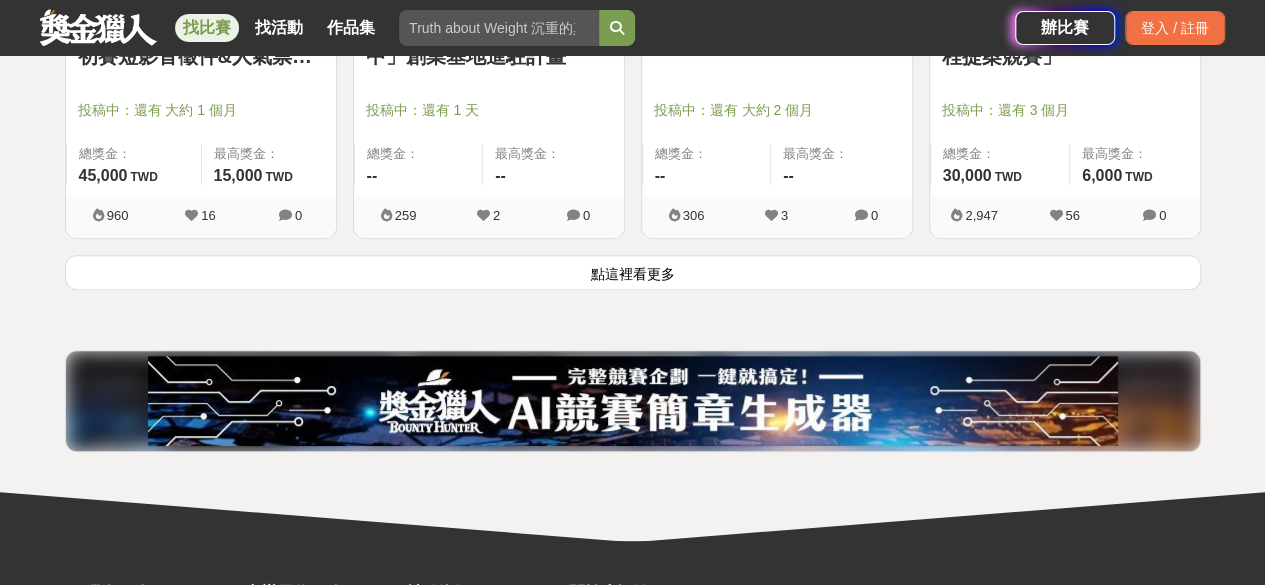 scroll, scrollTop: 15500, scrollLeft: 0, axis: vertical 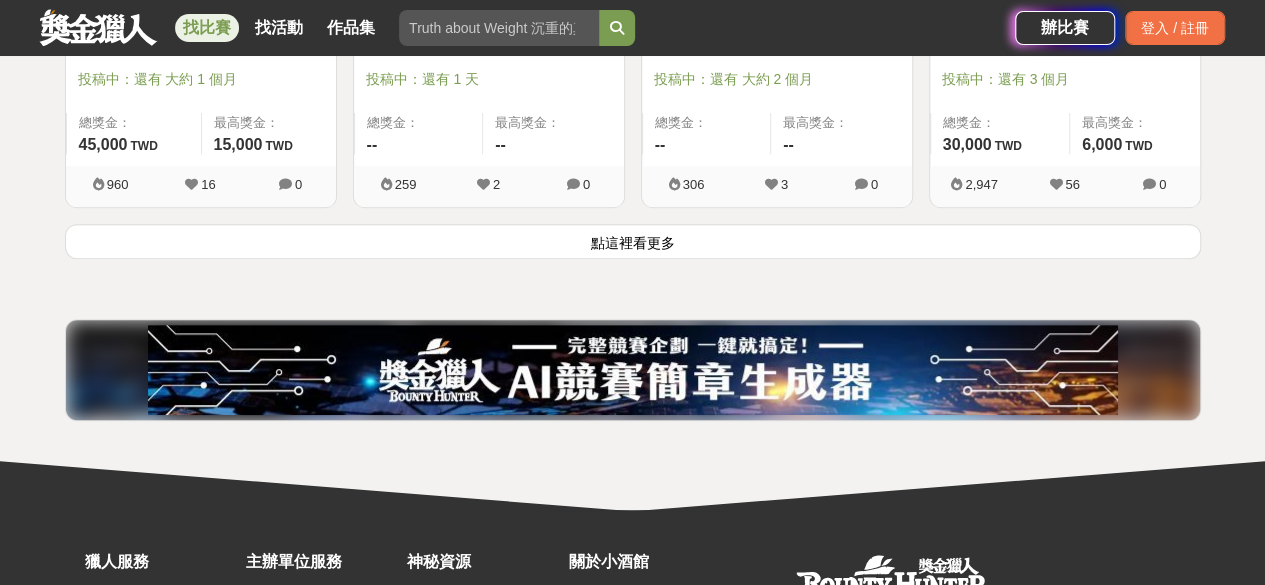 click on "點這裡看更多" at bounding box center [633, 241] 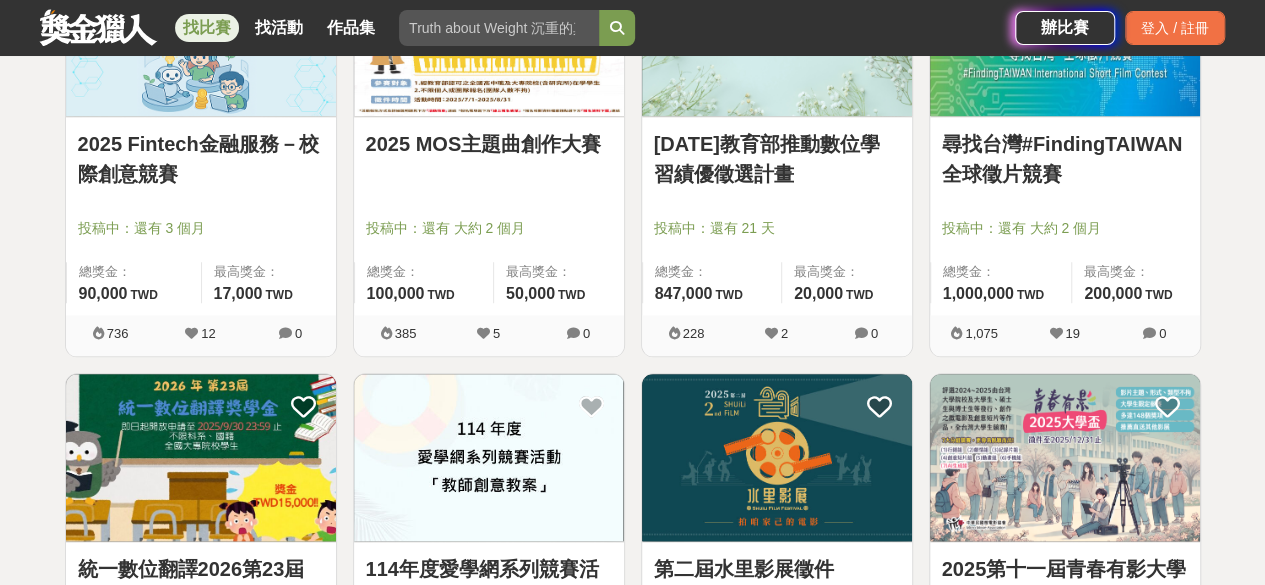 scroll, scrollTop: 16300, scrollLeft: 0, axis: vertical 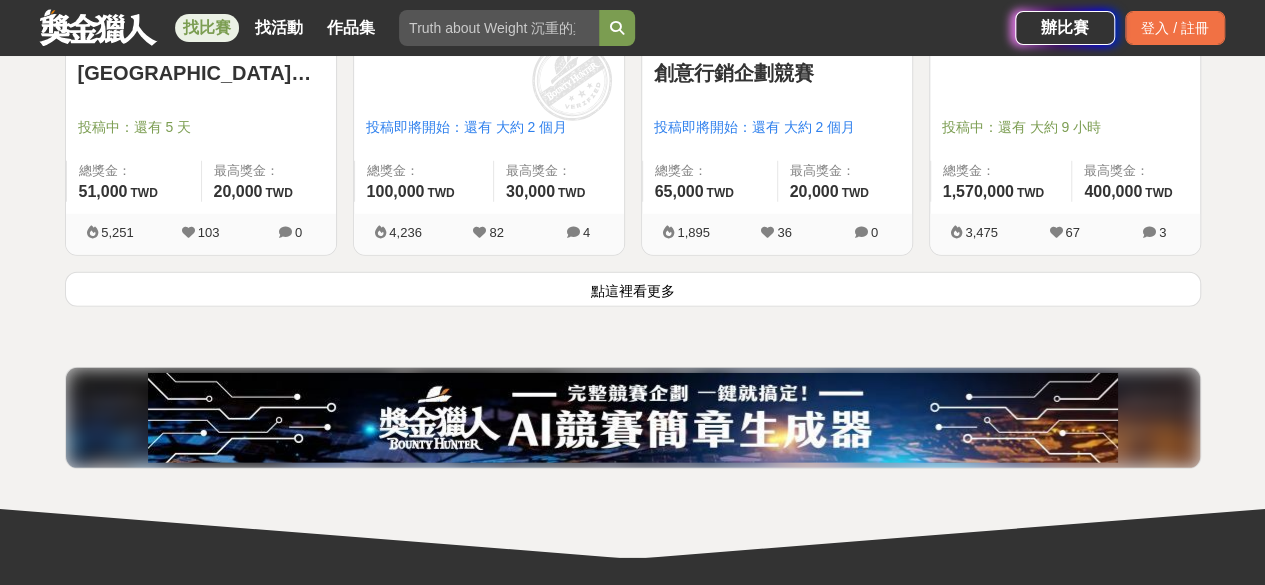 click on "點這裡看更多" at bounding box center (633, 289) 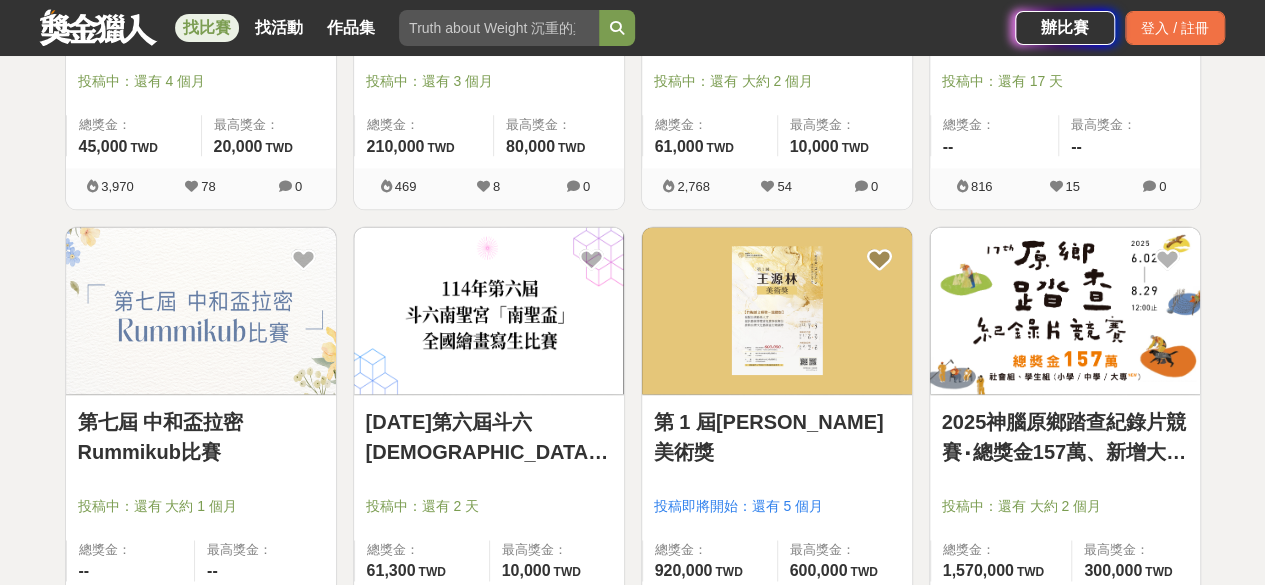 scroll, scrollTop: 20200, scrollLeft: 0, axis: vertical 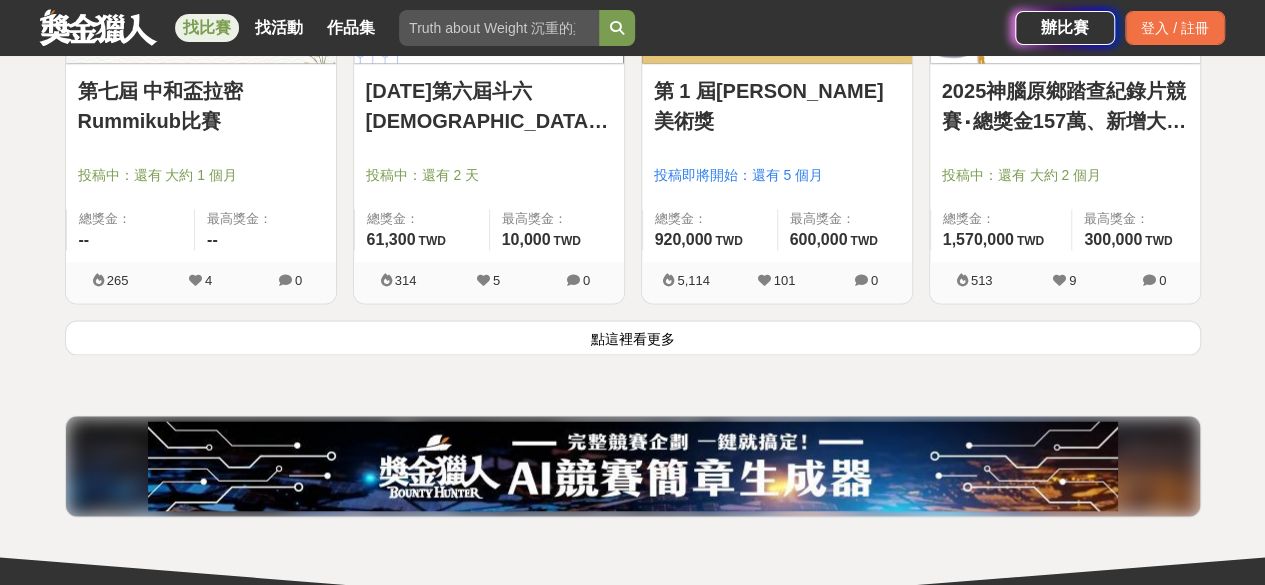 click on "點這裡看更多" at bounding box center [633, 337] 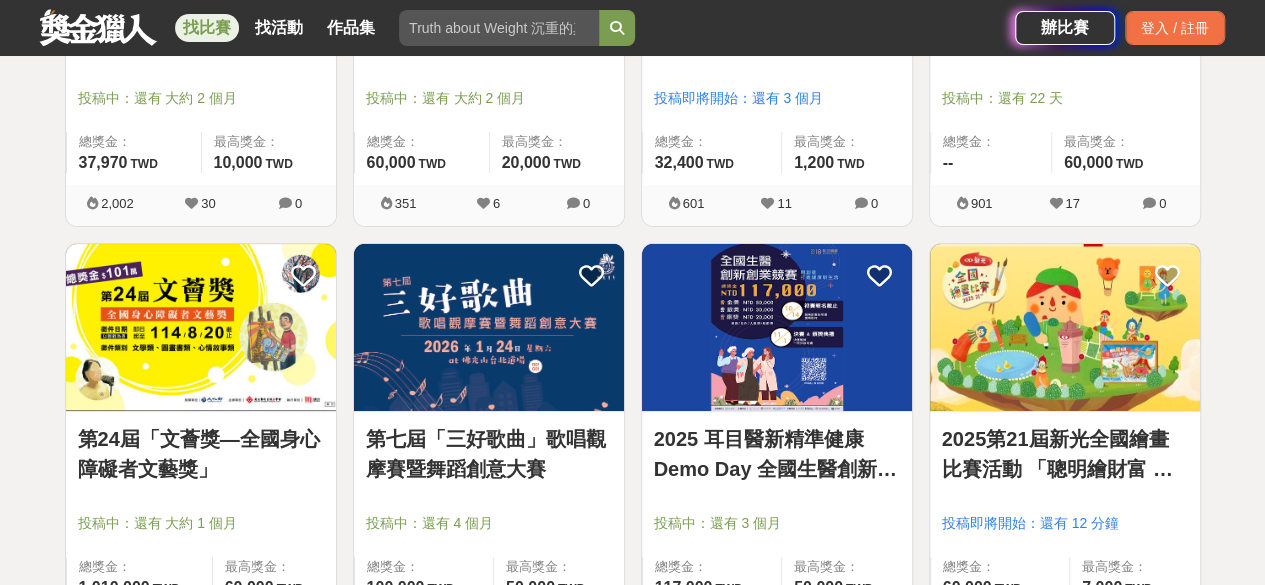 scroll, scrollTop: 22800, scrollLeft: 0, axis: vertical 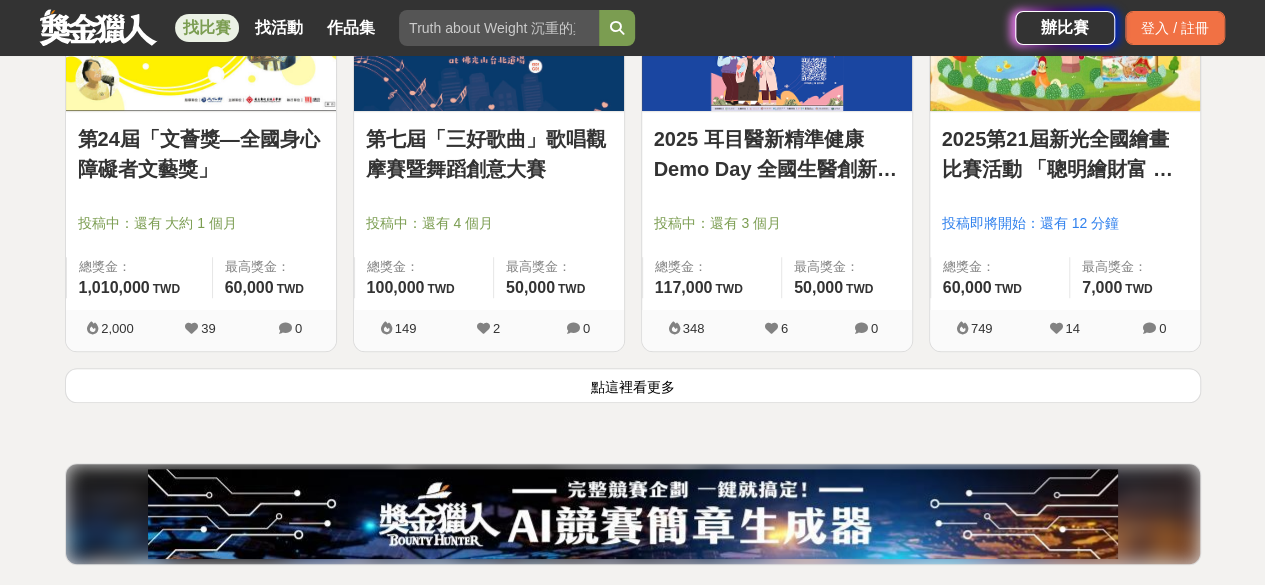 click on "點這裡看更多" at bounding box center [633, 385] 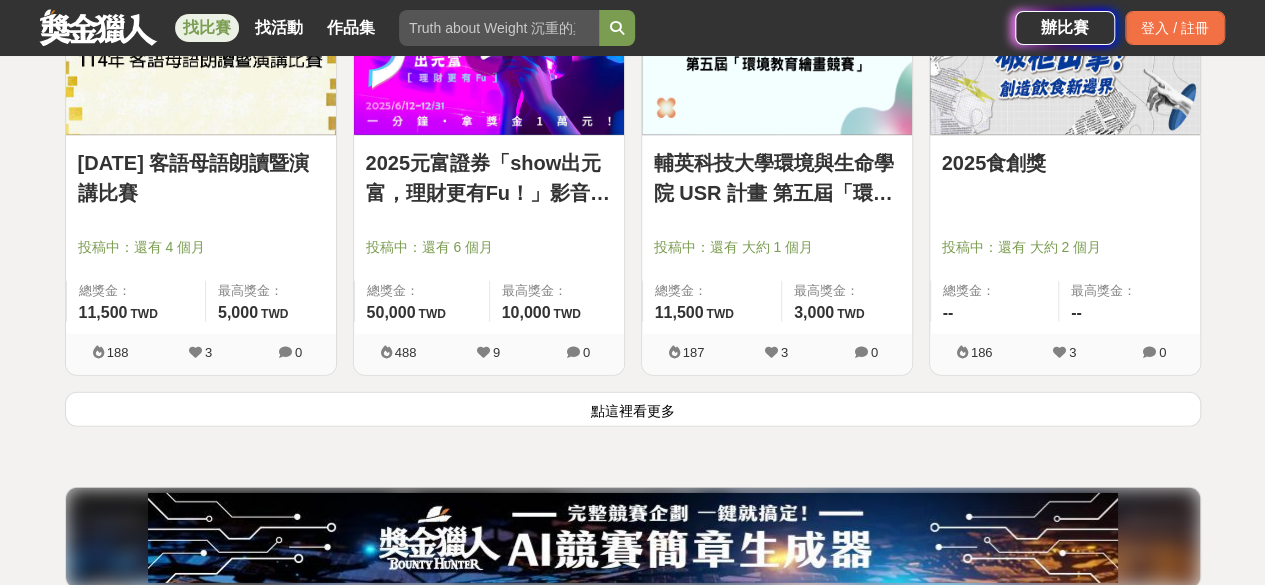 scroll, scrollTop: 25600, scrollLeft: 0, axis: vertical 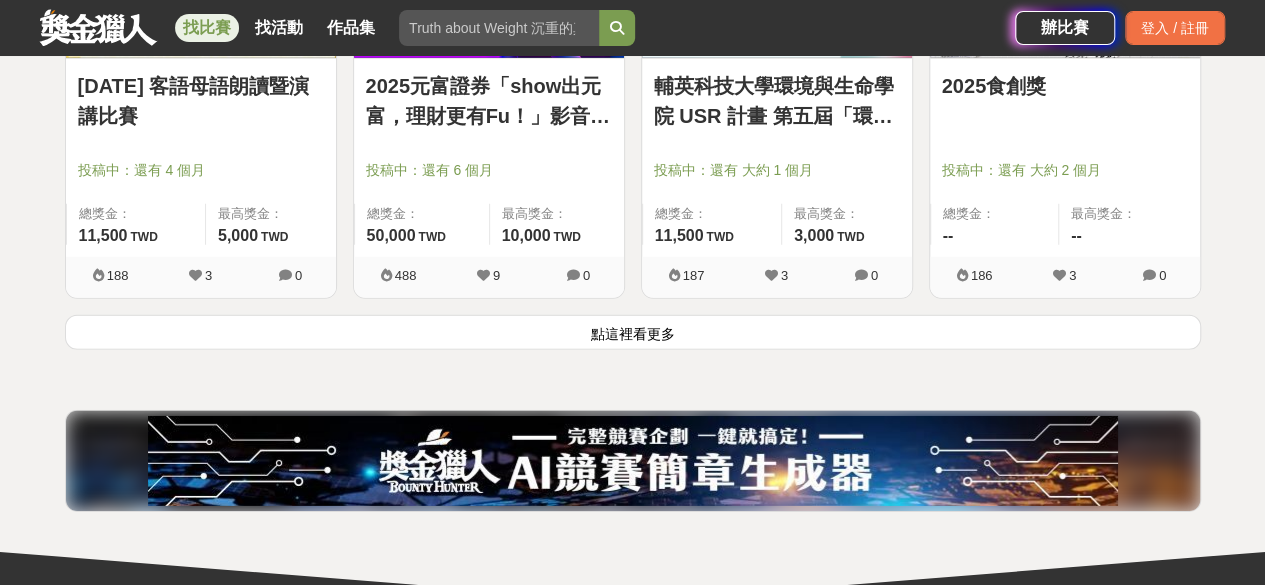 click on "點這裡看更多" at bounding box center (633, 332) 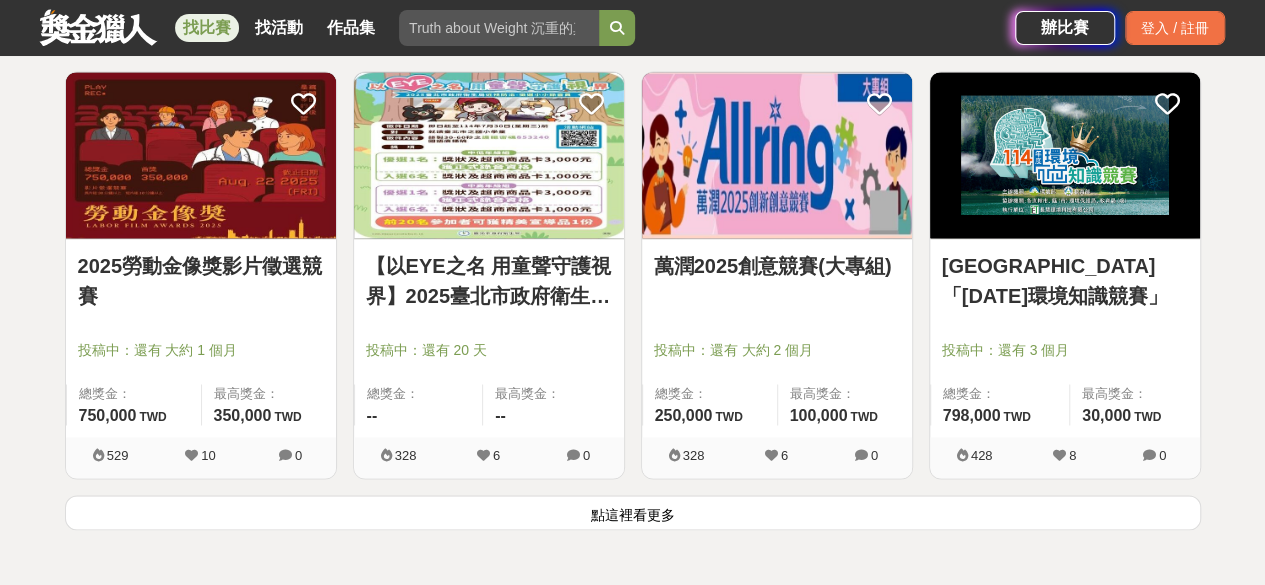scroll, scrollTop: 28000, scrollLeft: 0, axis: vertical 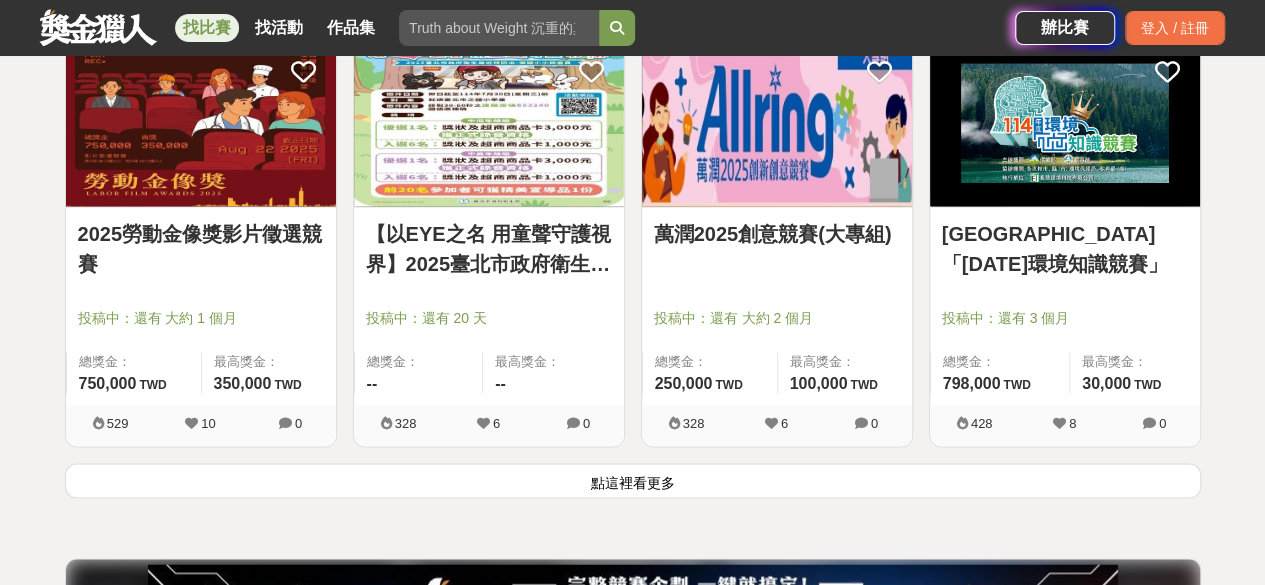 click on "點這裡看更多" at bounding box center (633, 480) 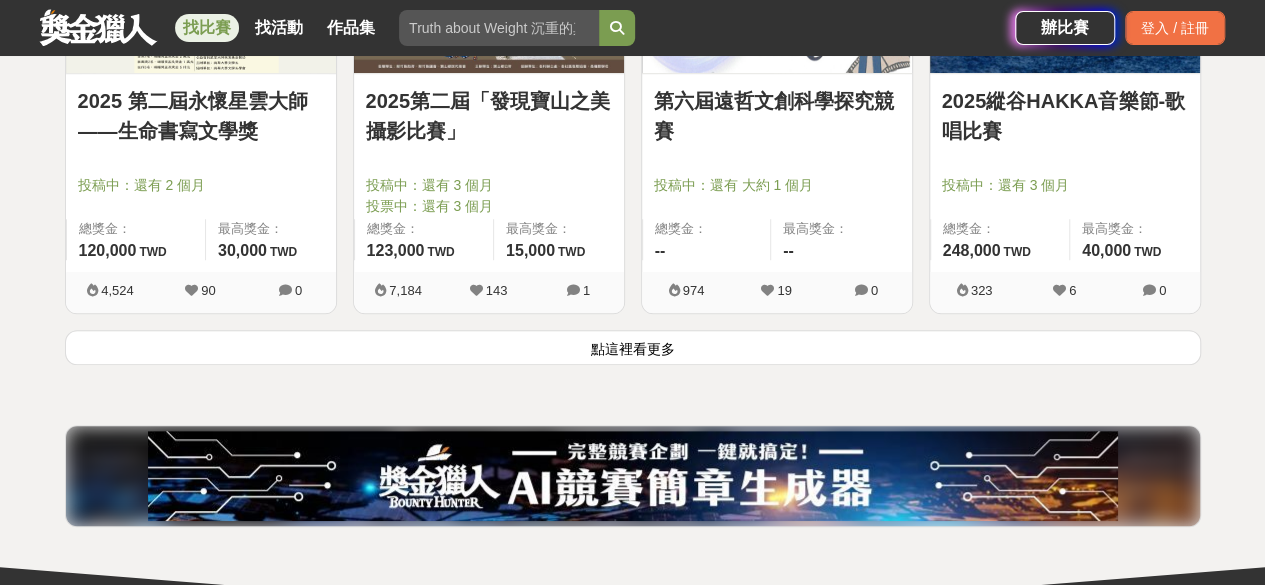 scroll, scrollTop: 30700, scrollLeft: 0, axis: vertical 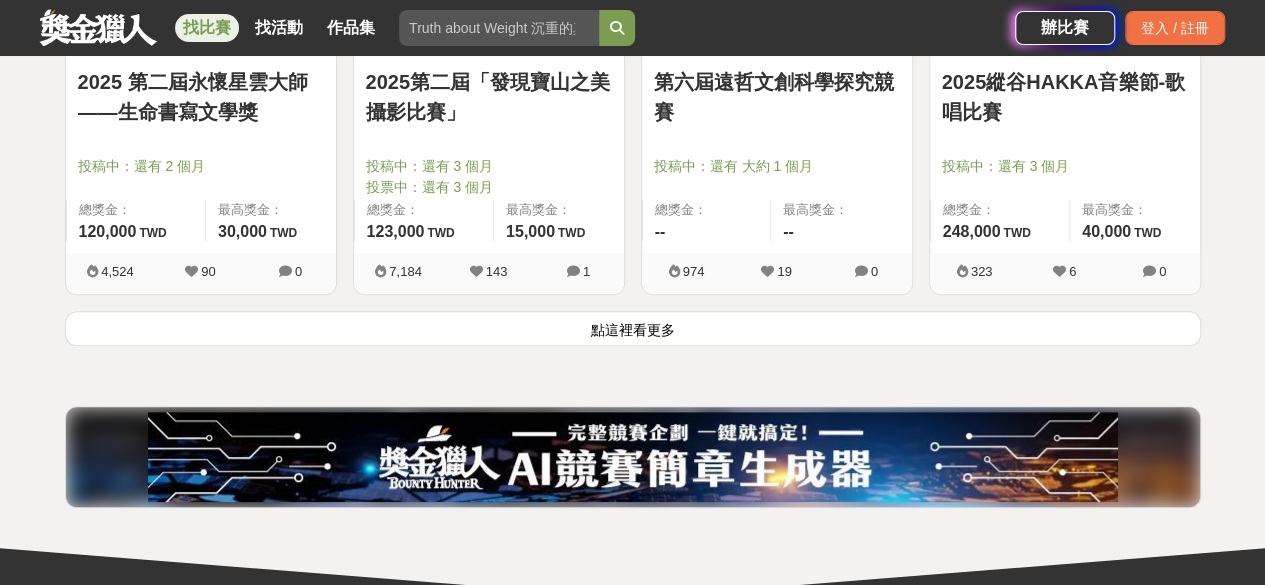 click on "點這裡看更多" at bounding box center [633, 328] 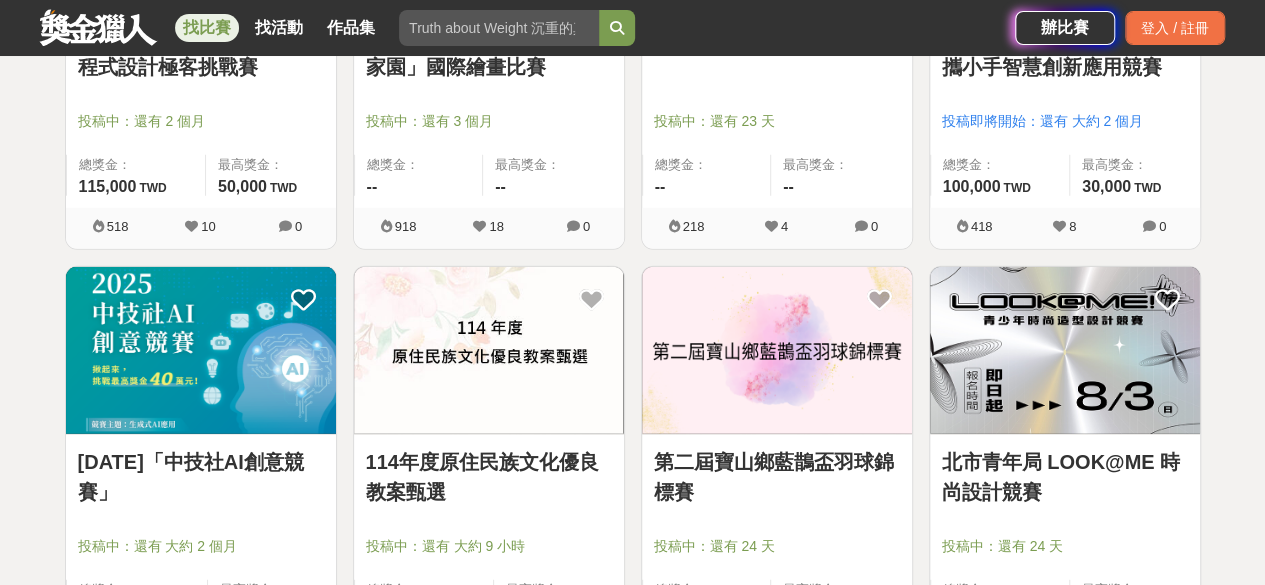 scroll, scrollTop: 32900, scrollLeft: 0, axis: vertical 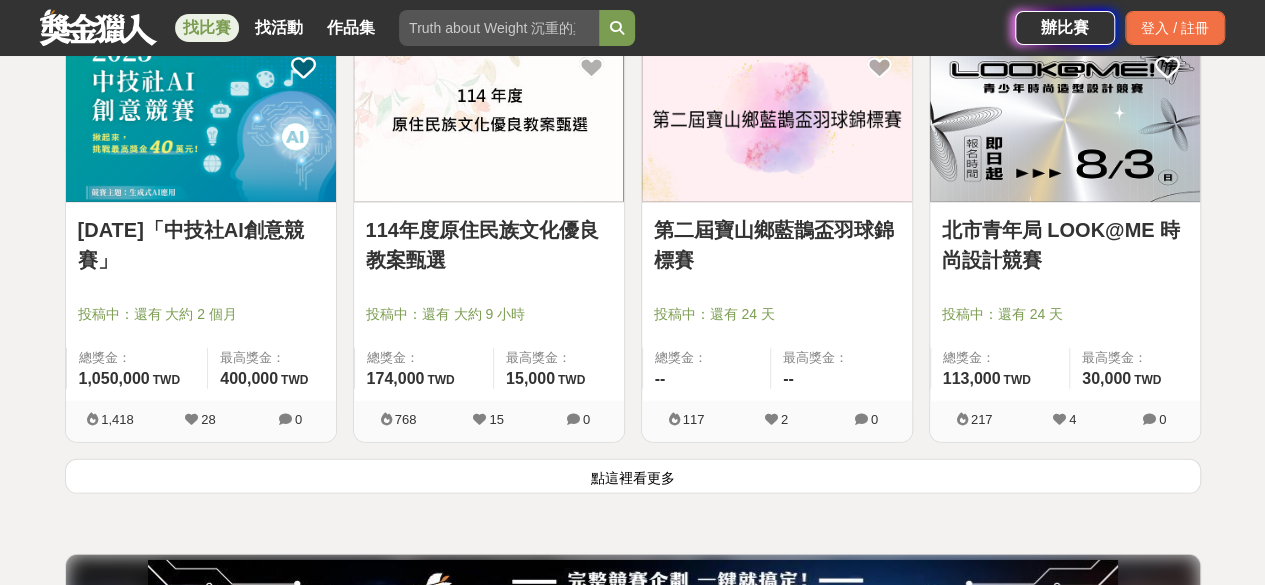 click on "點這裡看更多" at bounding box center [633, 476] 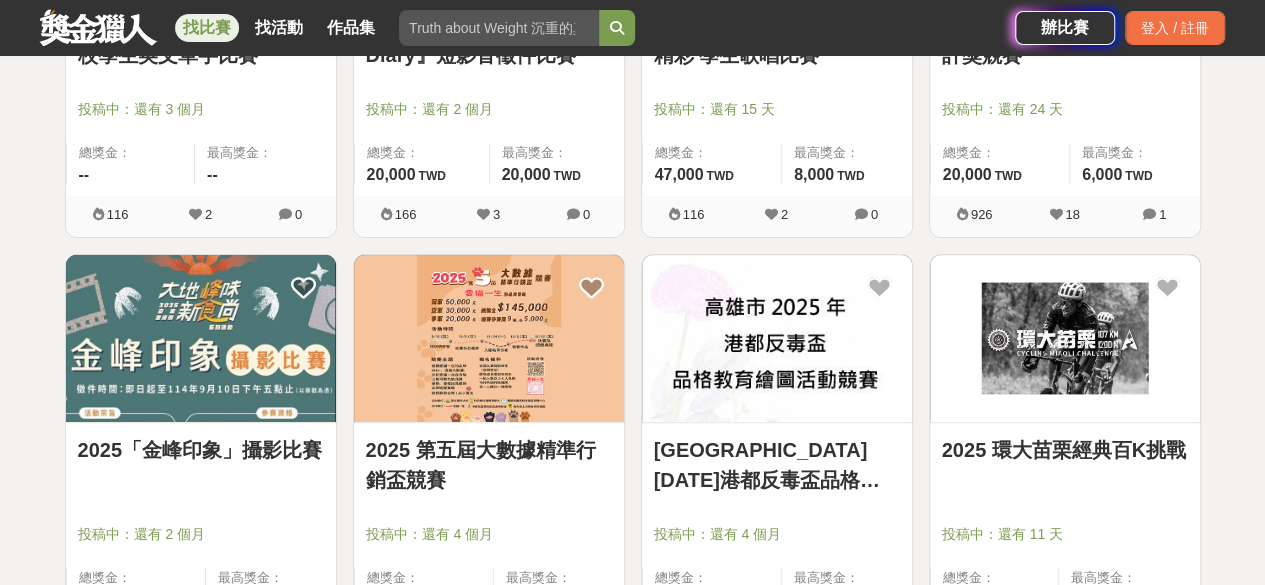 scroll, scrollTop: 34200, scrollLeft: 0, axis: vertical 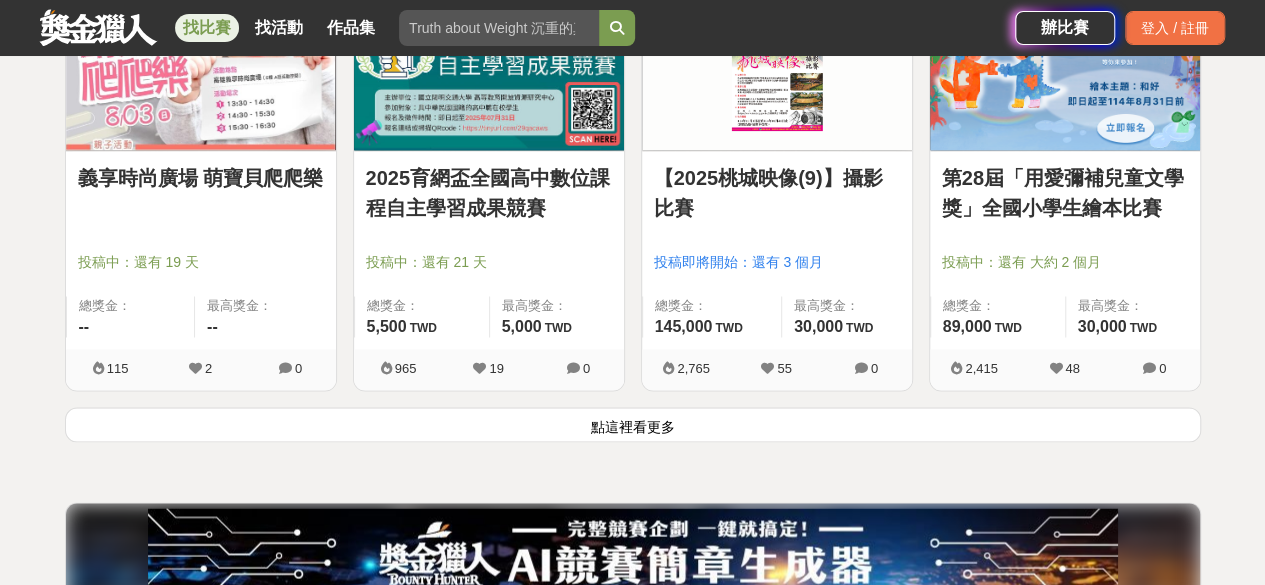 click on "點這裡看更多" at bounding box center (633, 424) 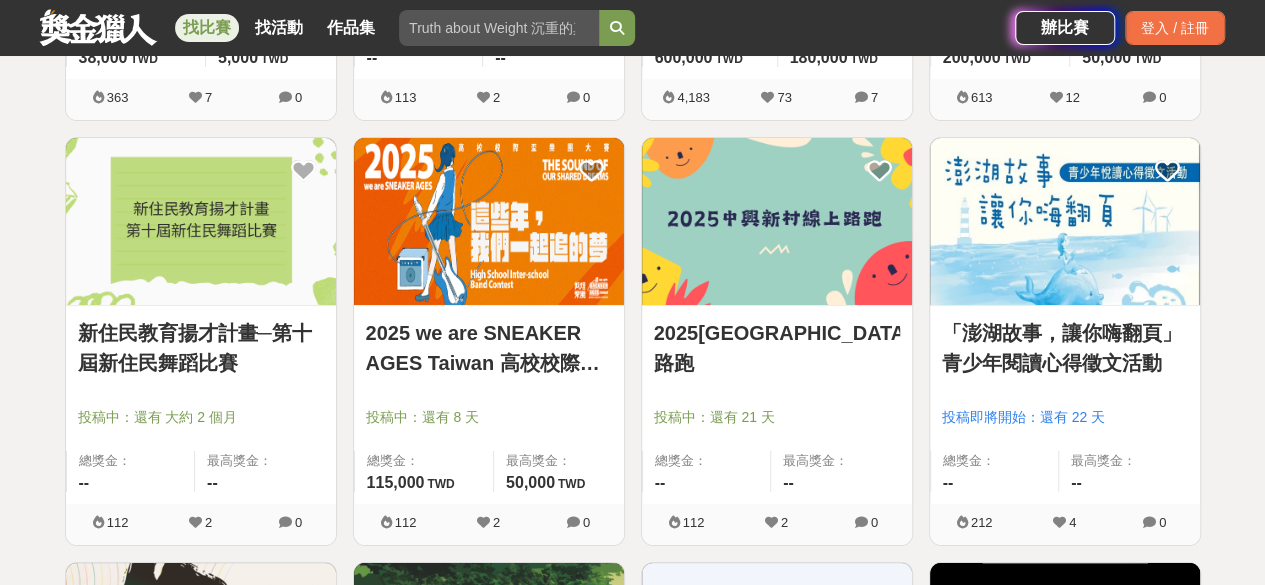 scroll, scrollTop: 37700, scrollLeft: 0, axis: vertical 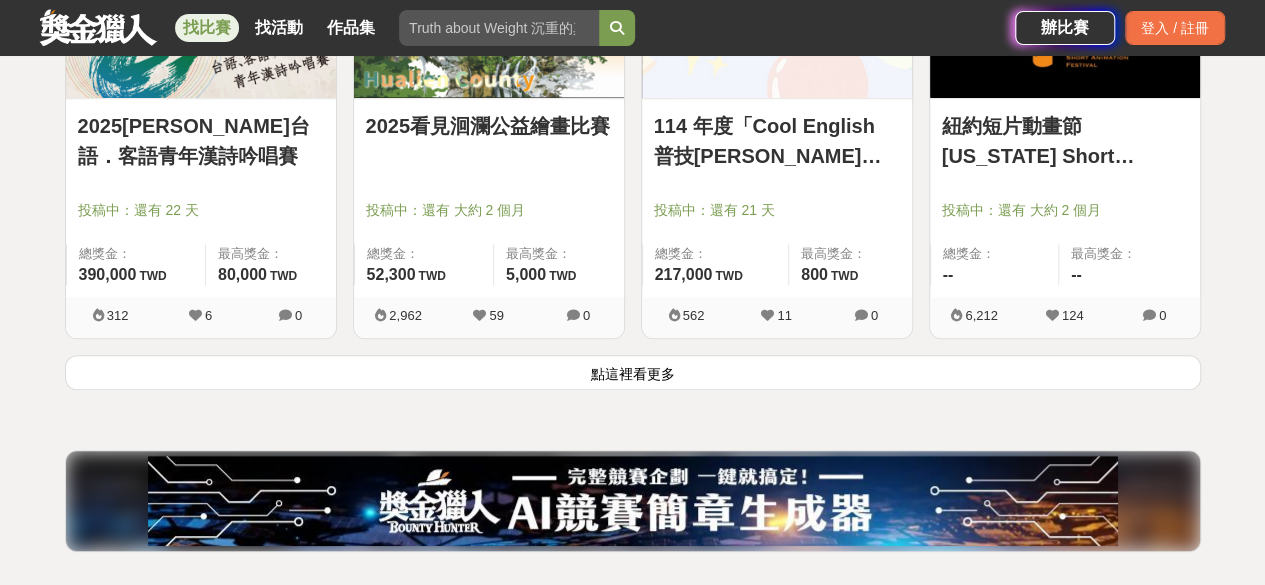 click on "點這裡看更多" at bounding box center (633, 372) 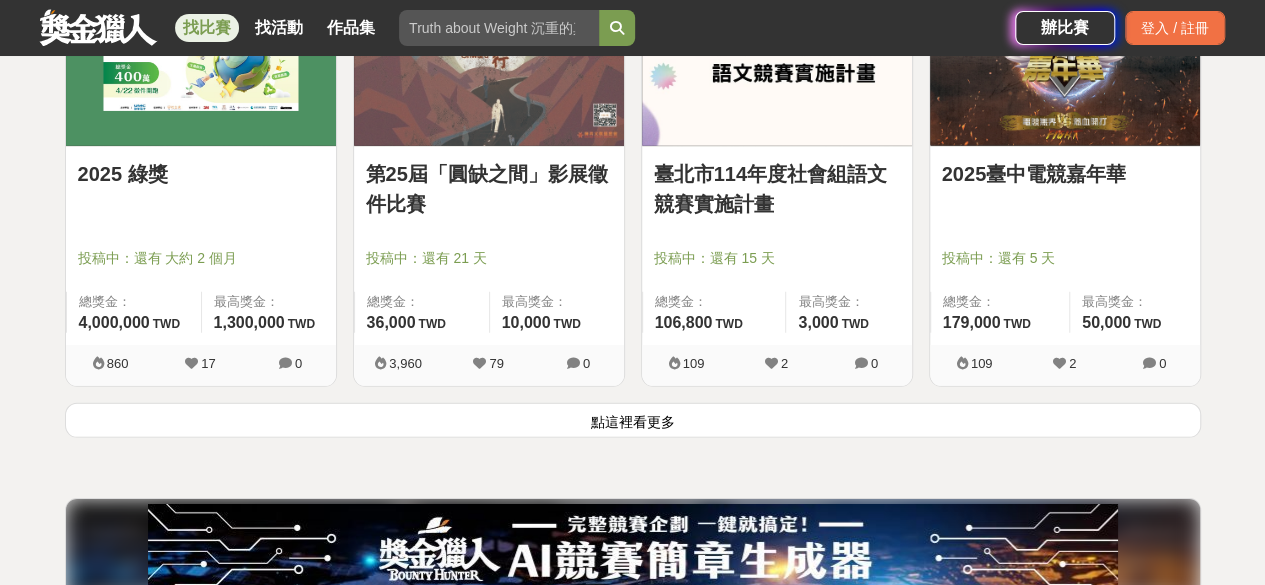scroll, scrollTop: 40900, scrollLeft: 0, axis: vertical 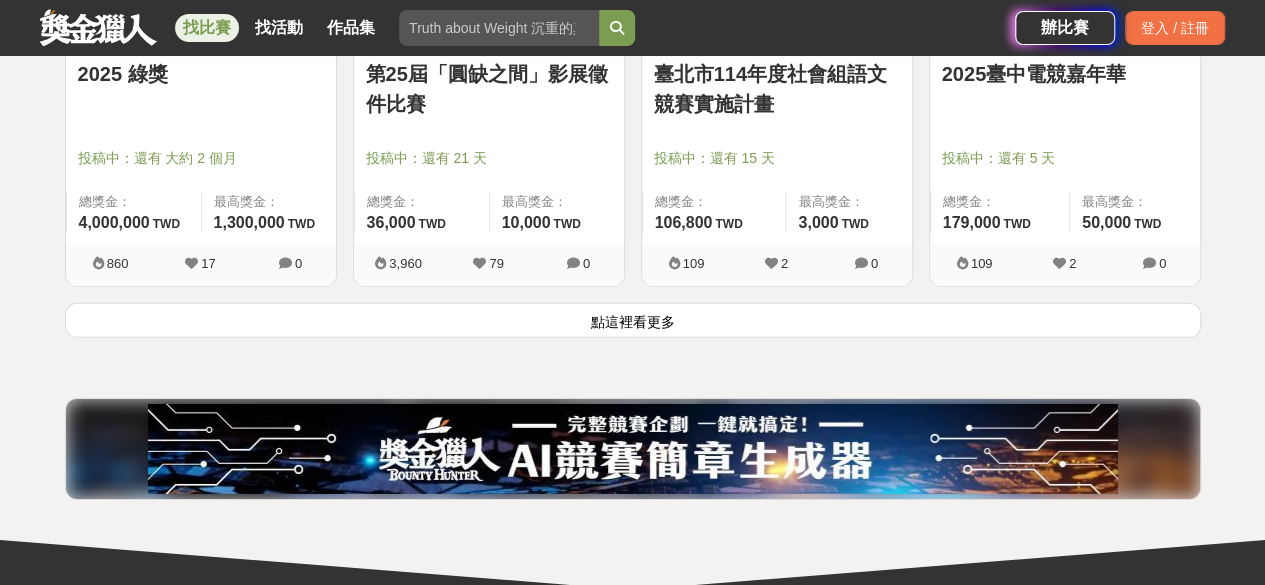 click on "點這裡看更多" at bounding box center (633, 320) 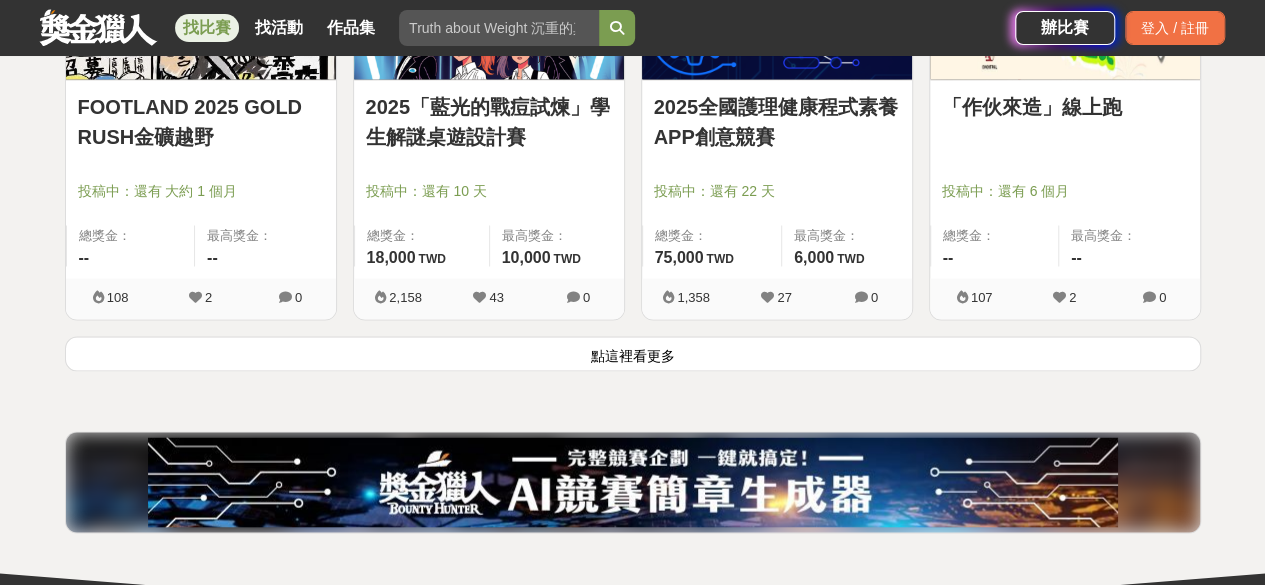 scroll, scrollTop: 43500, scrollLeft: 0, axis: vertical 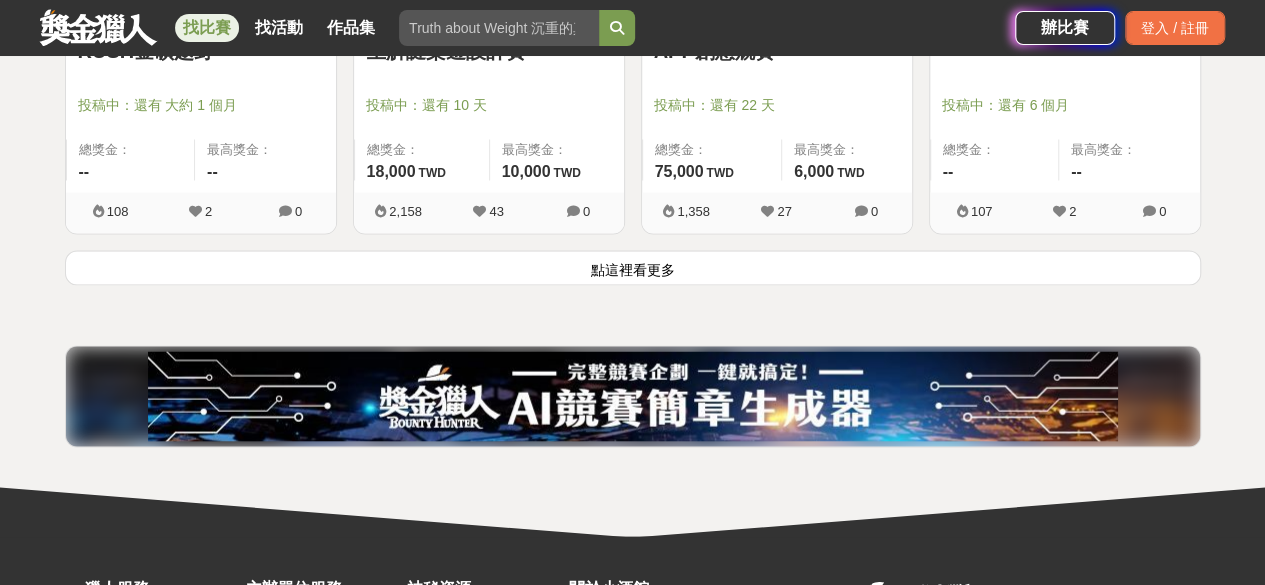 click on "點這裡看更多" at bounding box center [633, 267] 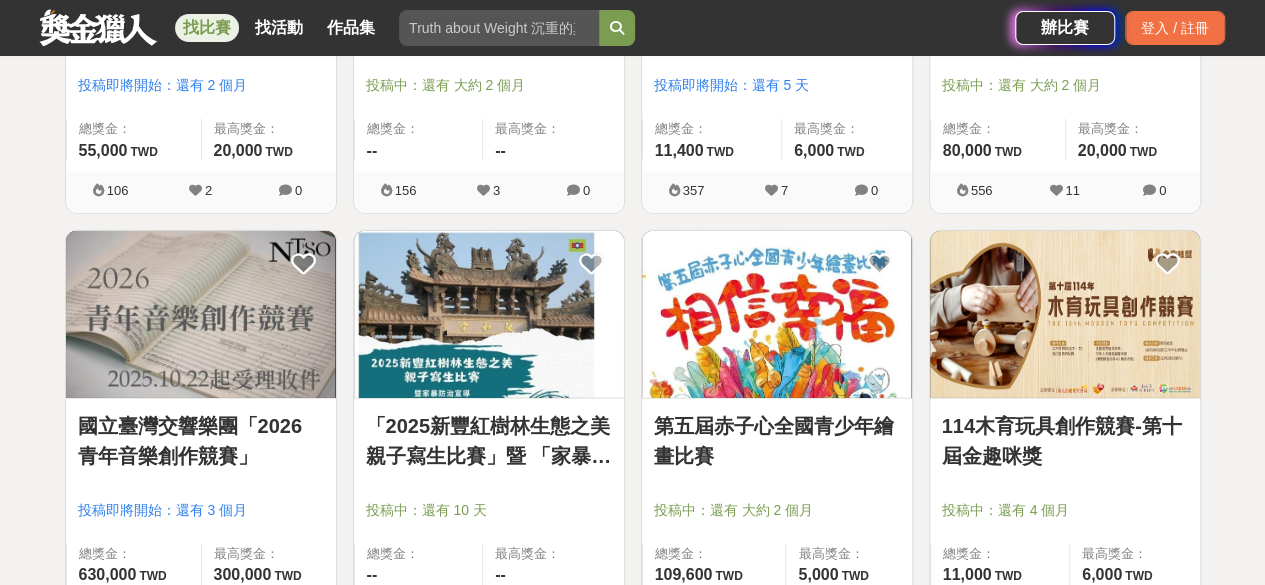 scroll, scrollTop: 44800, scrollLeft: 0, axis: vertical 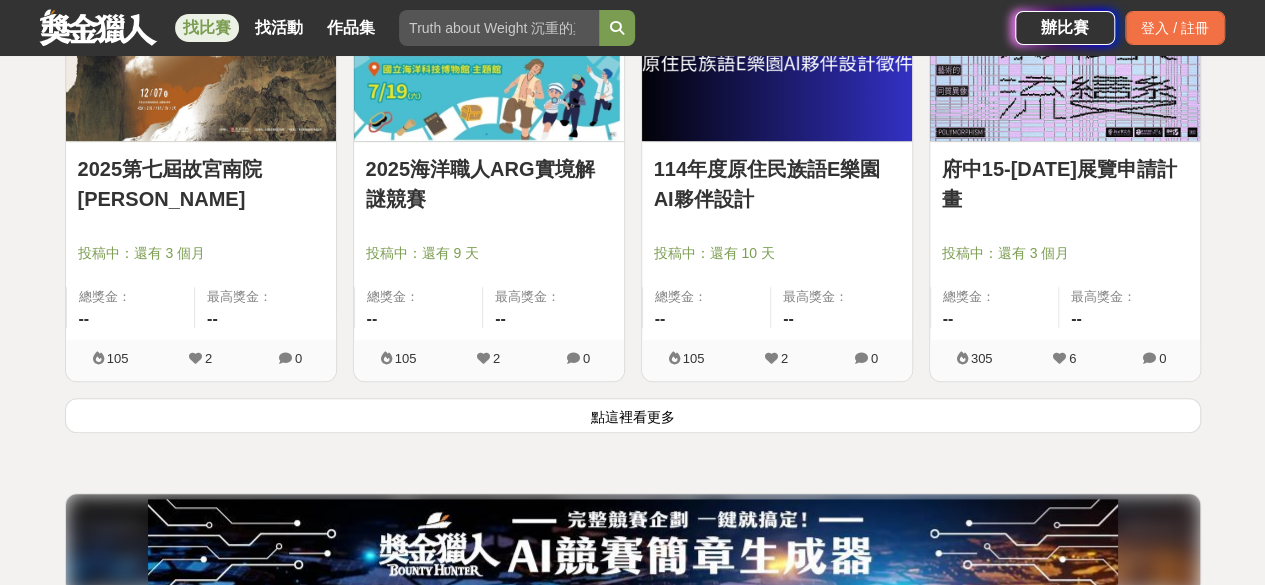 click on "點這裡看更多" at bounding box center [633, 415] 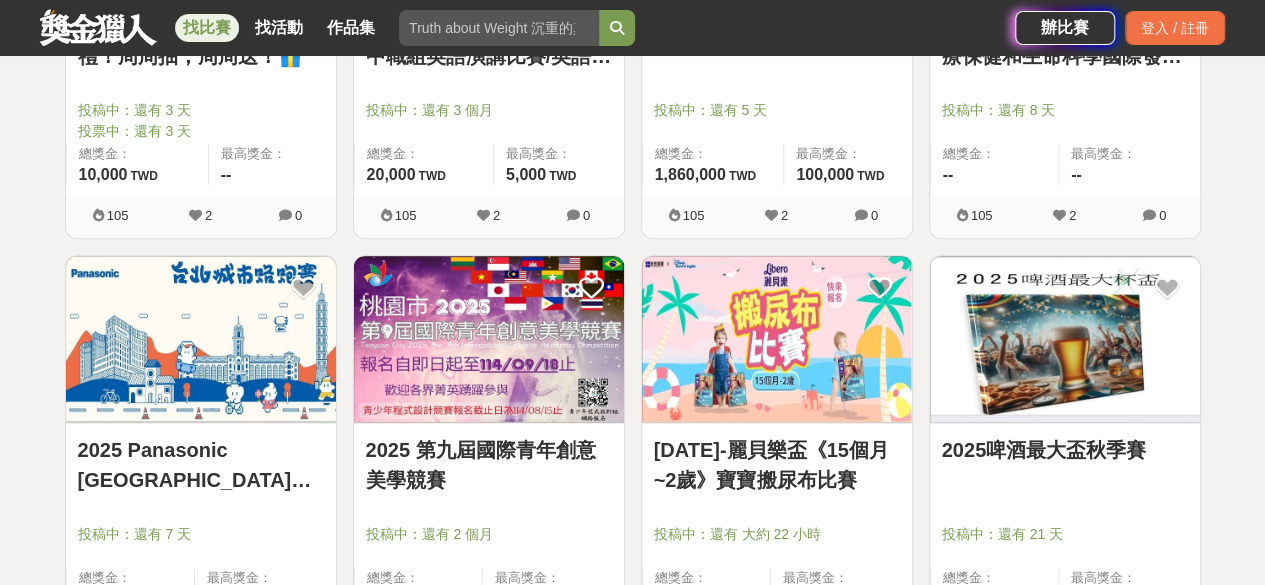 scroll, scrollTop: 46500, scrollLeft: 0, axis: vertical 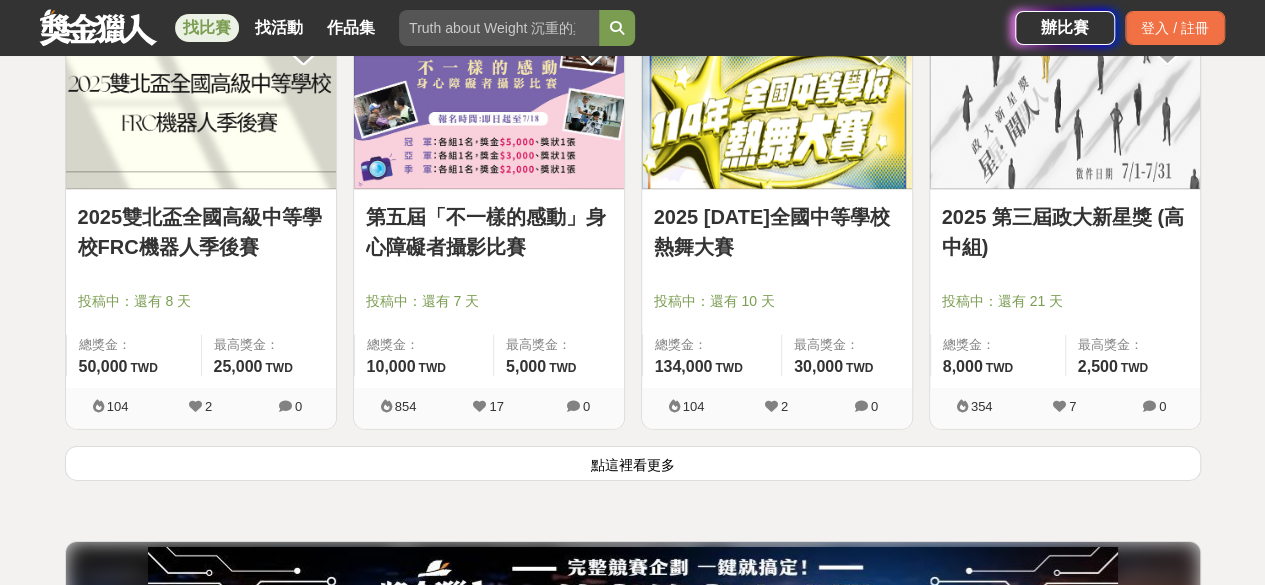 click on "點這裡看更多" at bounding box center [633, 463] 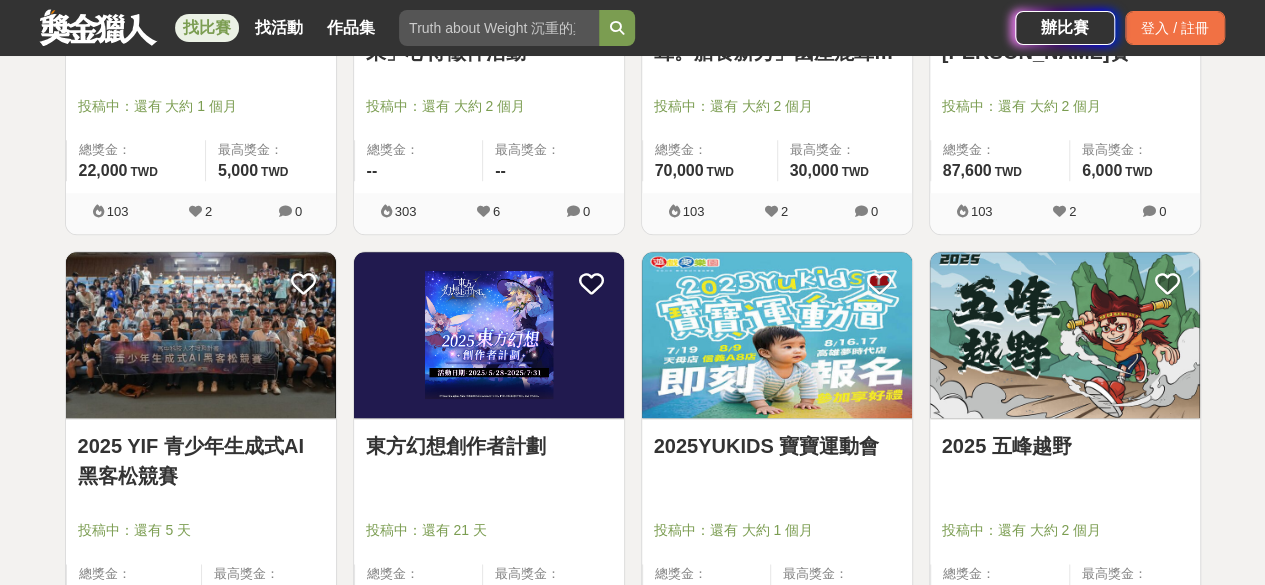 scroll, scrollTop: 50300, scrollLeft: 0, axis: vertical 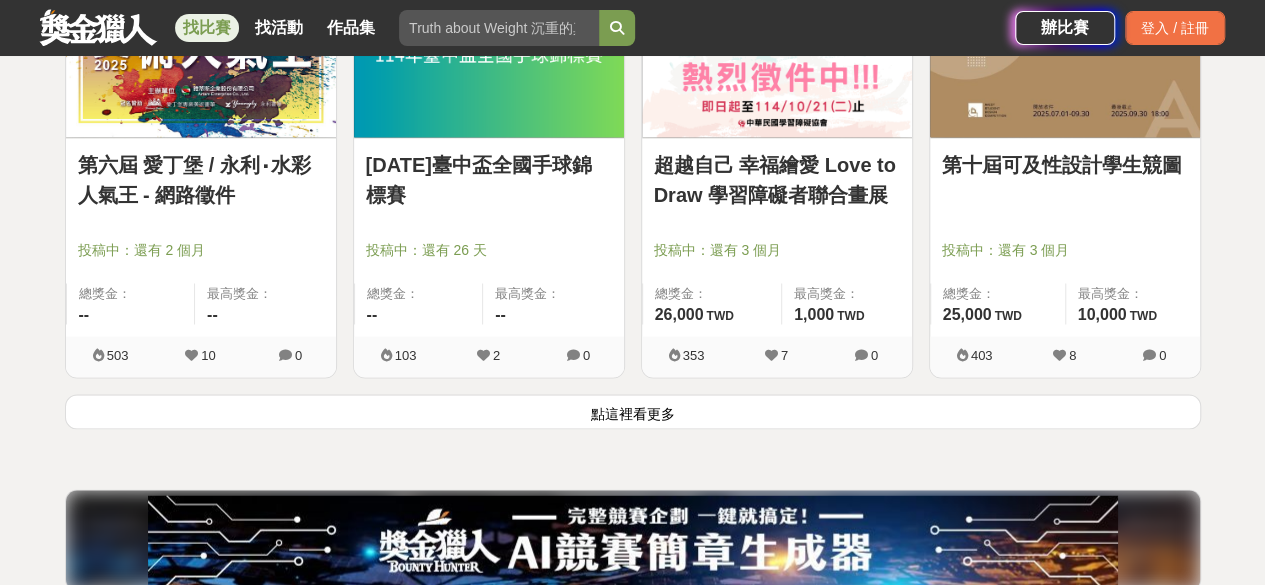 click on "點這裡看更多" at bounding box center (633, 411) 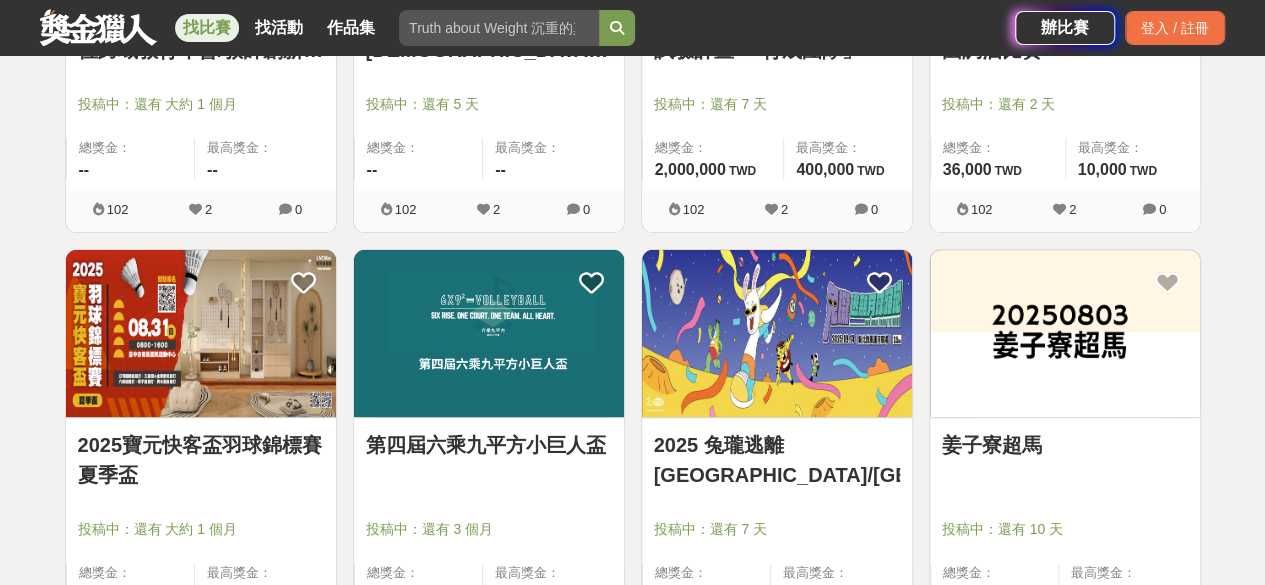 scroll, scrollTop: 53300, scrollLeft: 0, axis: vertical 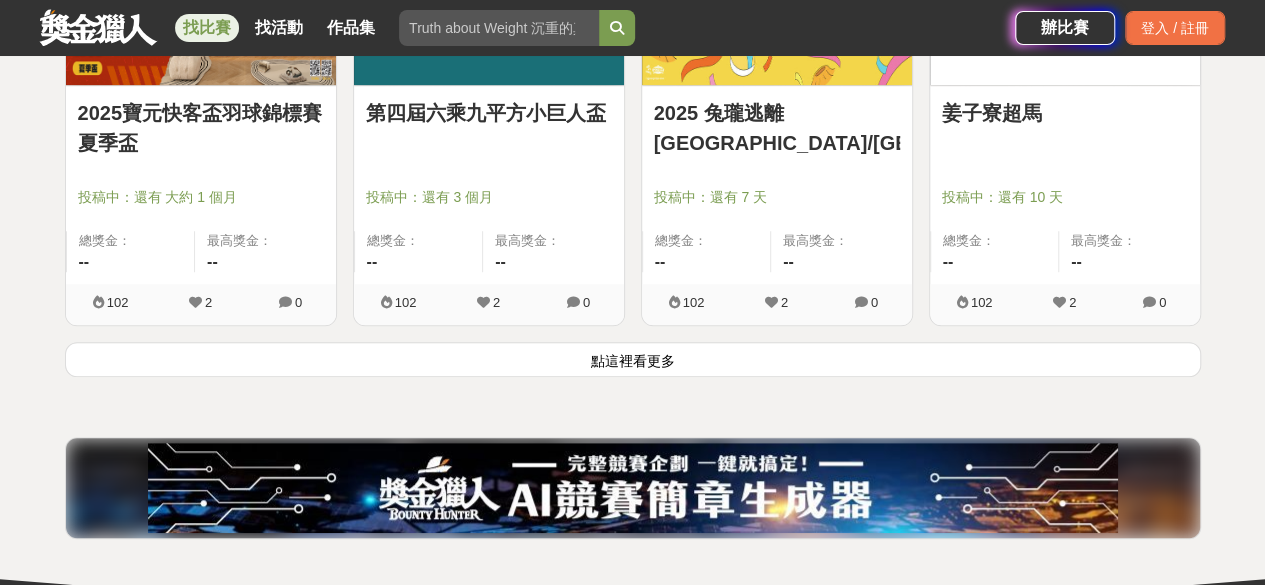click on "點這裡看更多" at bounding box center [633, 359] 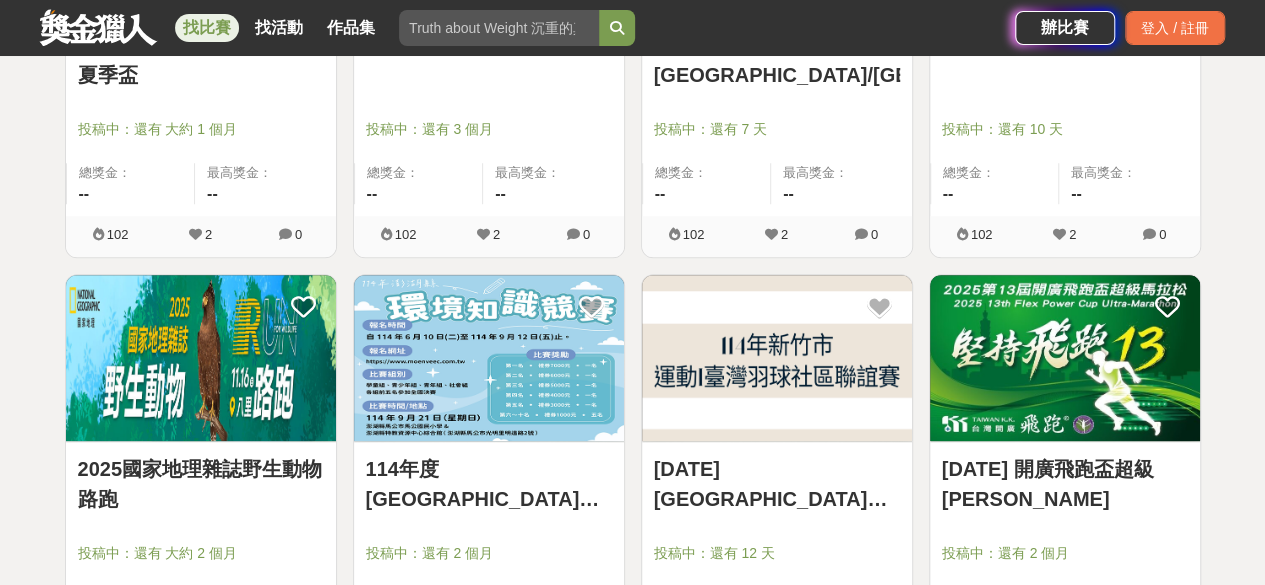 scroll, scrollTop: 53700, scrollLeft: 0, axis: vertical 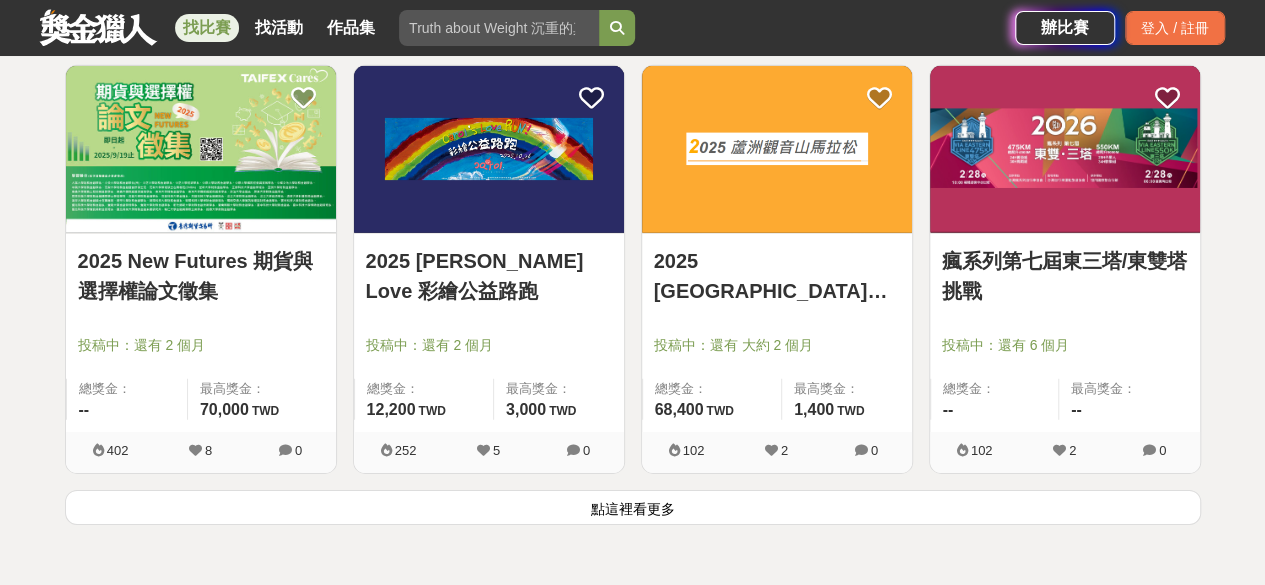 click on "點這裡看更多" at bounding box center [633, 507] 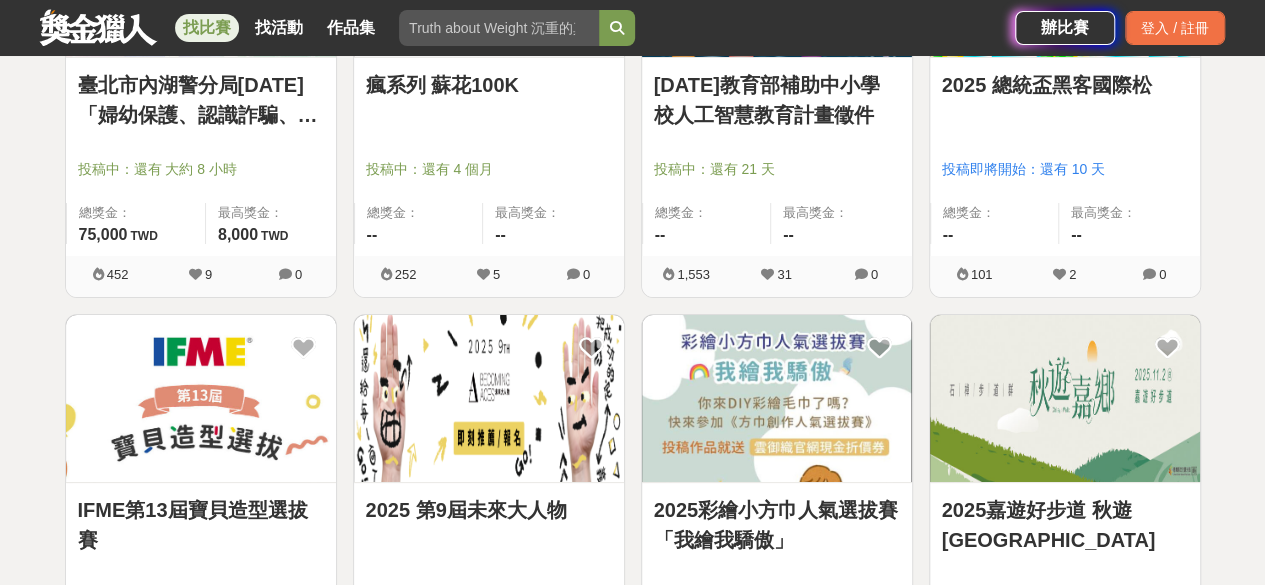 scroll, scrollTop: 56700, scrollLeft: 0, axis: vertical 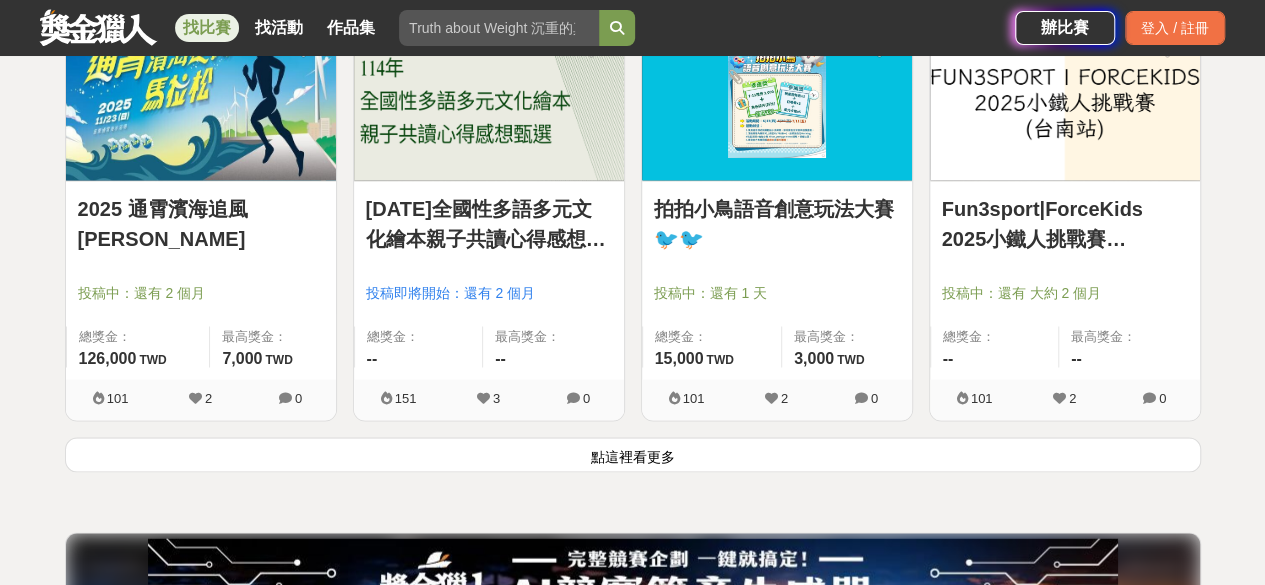 click on "點這裡看更多" at bounding box center [633, 454] 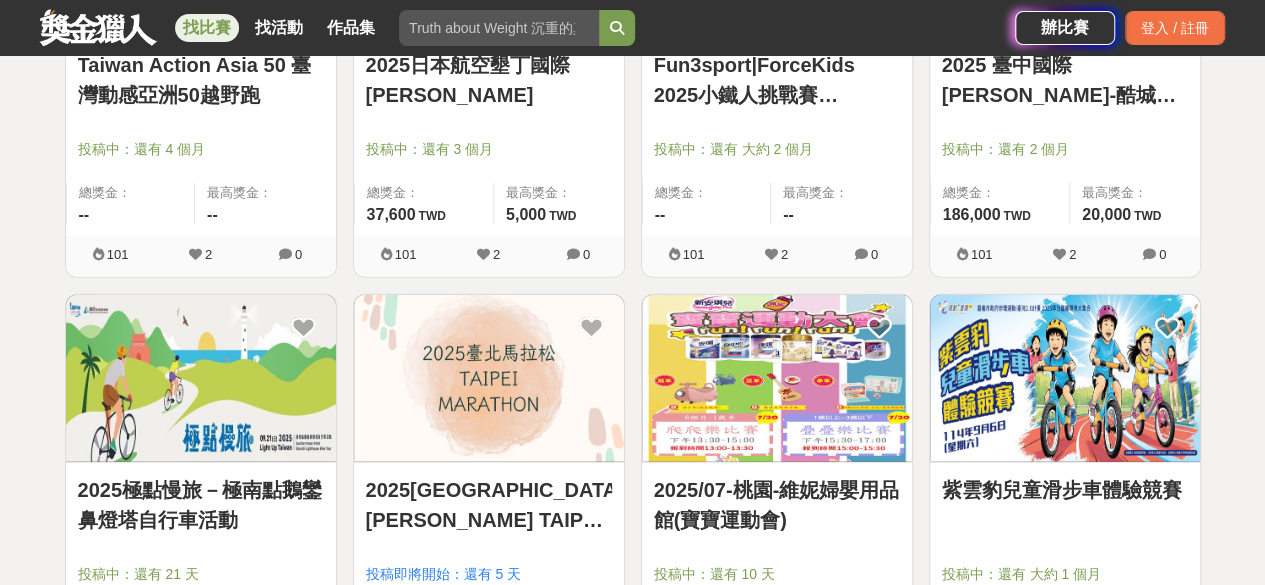 scroll, scrollTop: 59200, scrollLeft: 0, axis: vertical 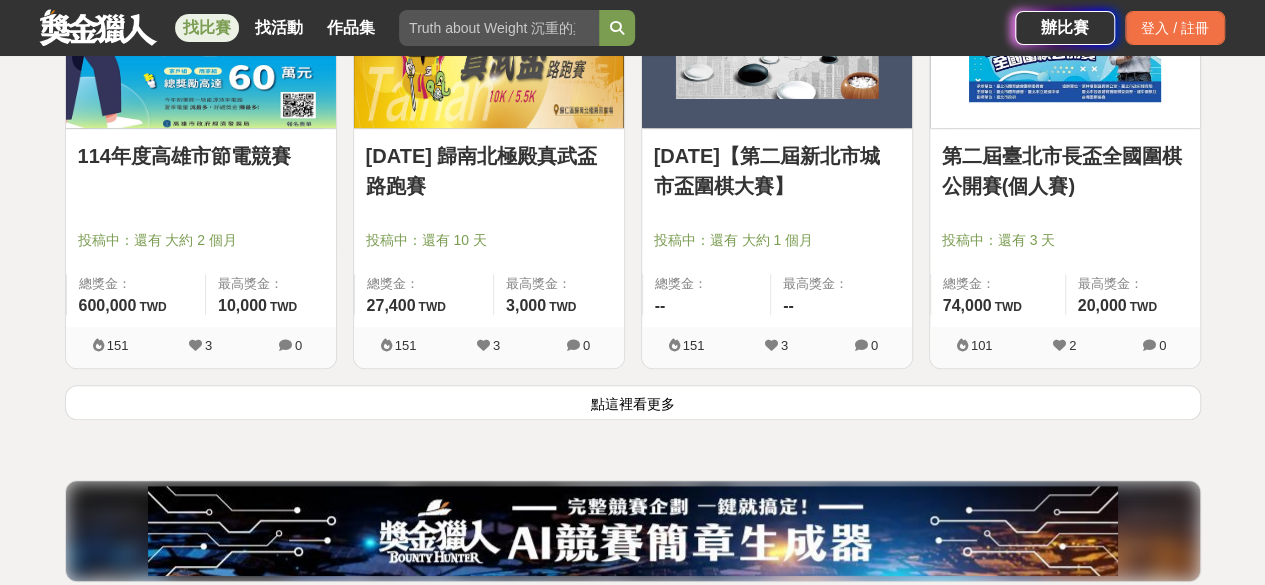click on "點這裡看更多" at bounding box center (633, 402) 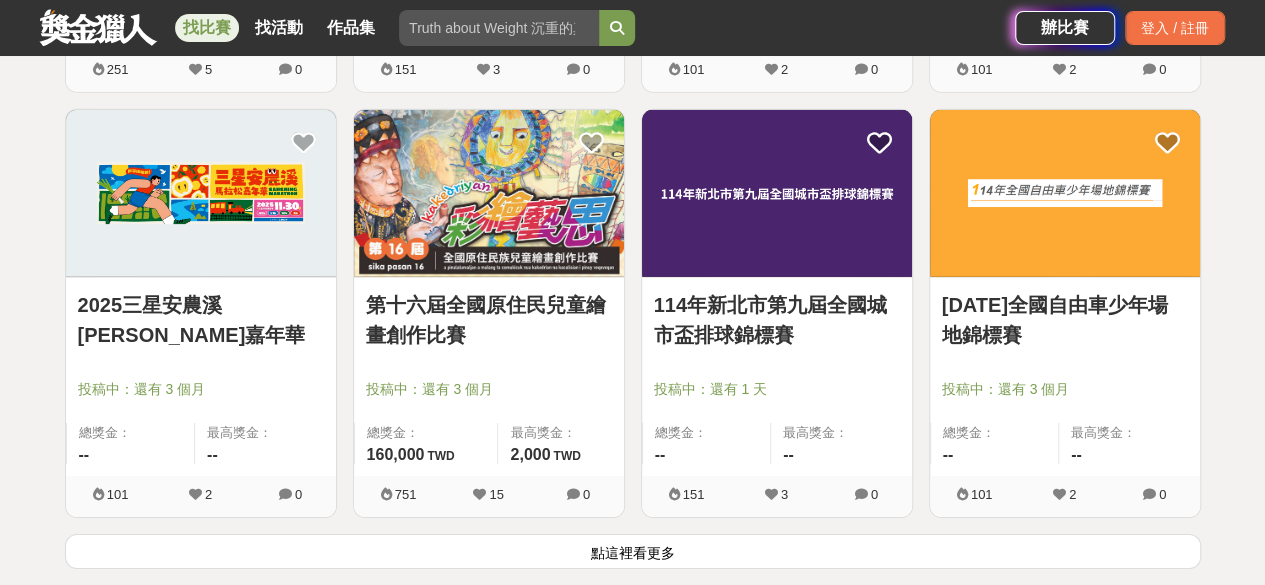 scroll, scrollTop: 63600, scrollLeft: 0, axis: vertical 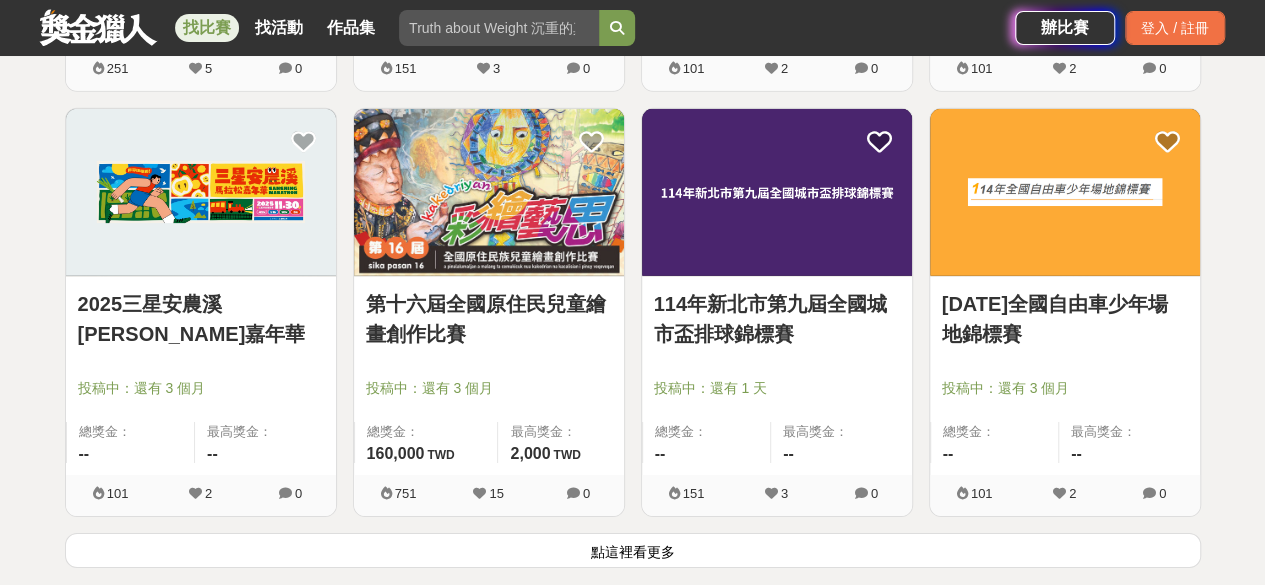 click on "點這裡看更多" at bounding box center (633, 550) 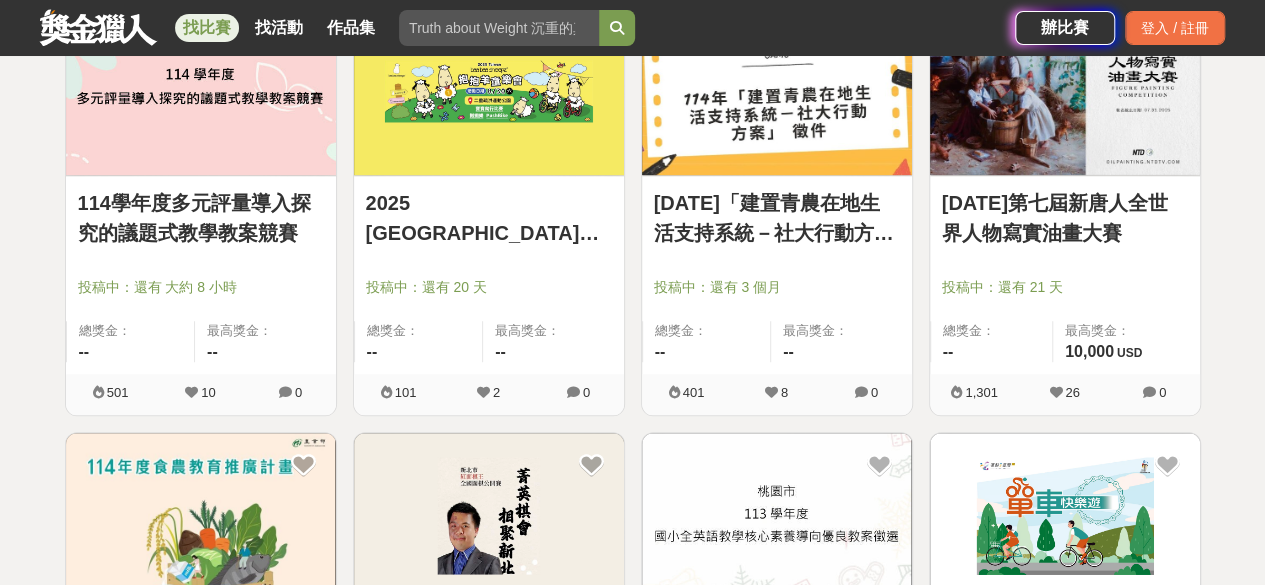 scroll, scrollTop: 65200, scrollLeft: 0, axis: vertical 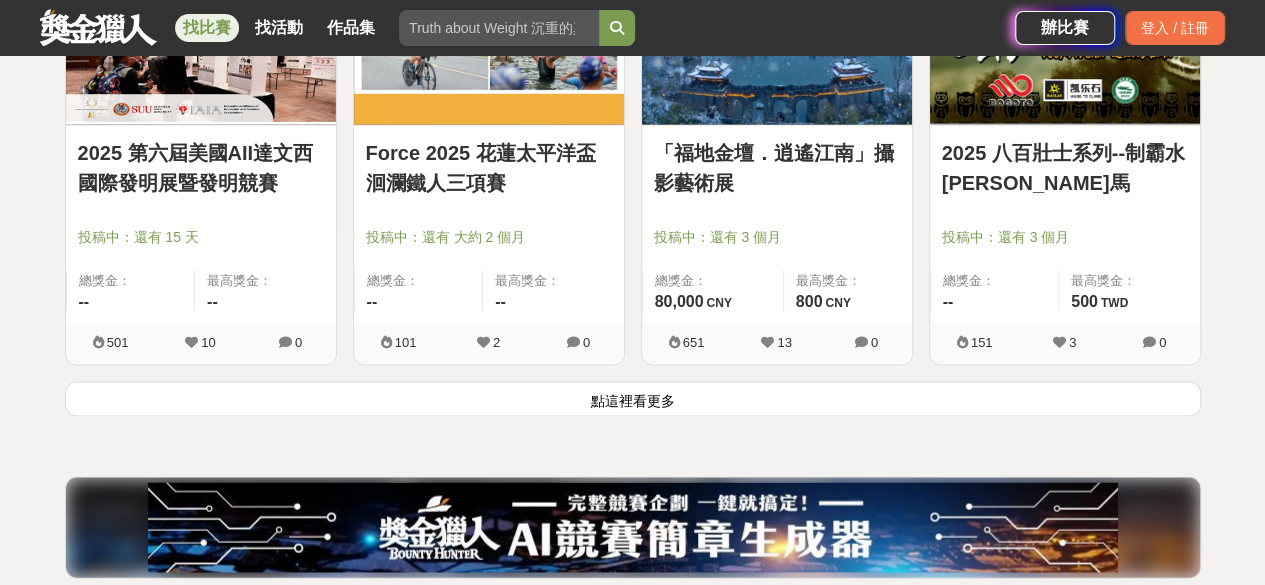 click on "點這裡看更多" at bounding box center (633, 398) 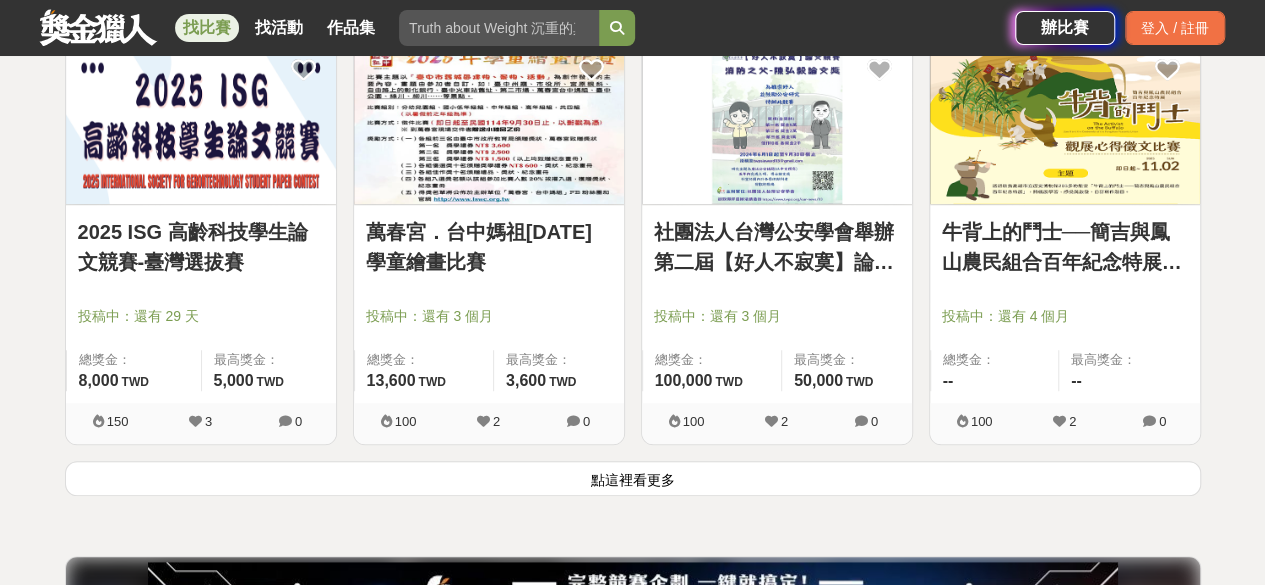 scroll, scrollTop: 68800, scrollLeft: 0, axis: vertical 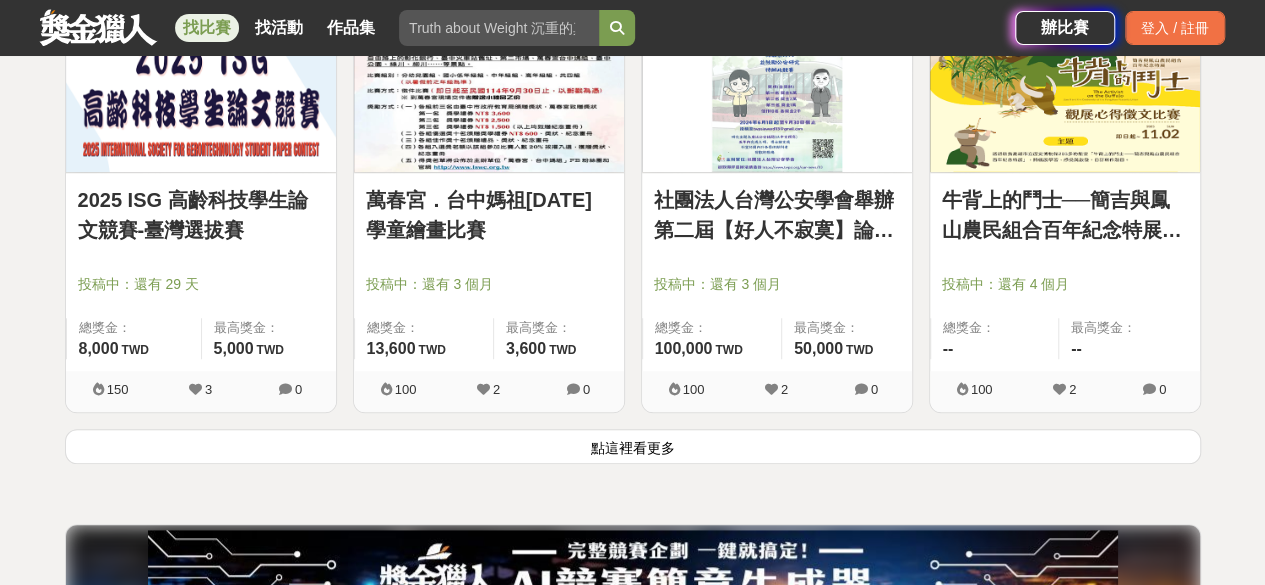 click on "點這裡看更多" at bounding box center (633, 446) 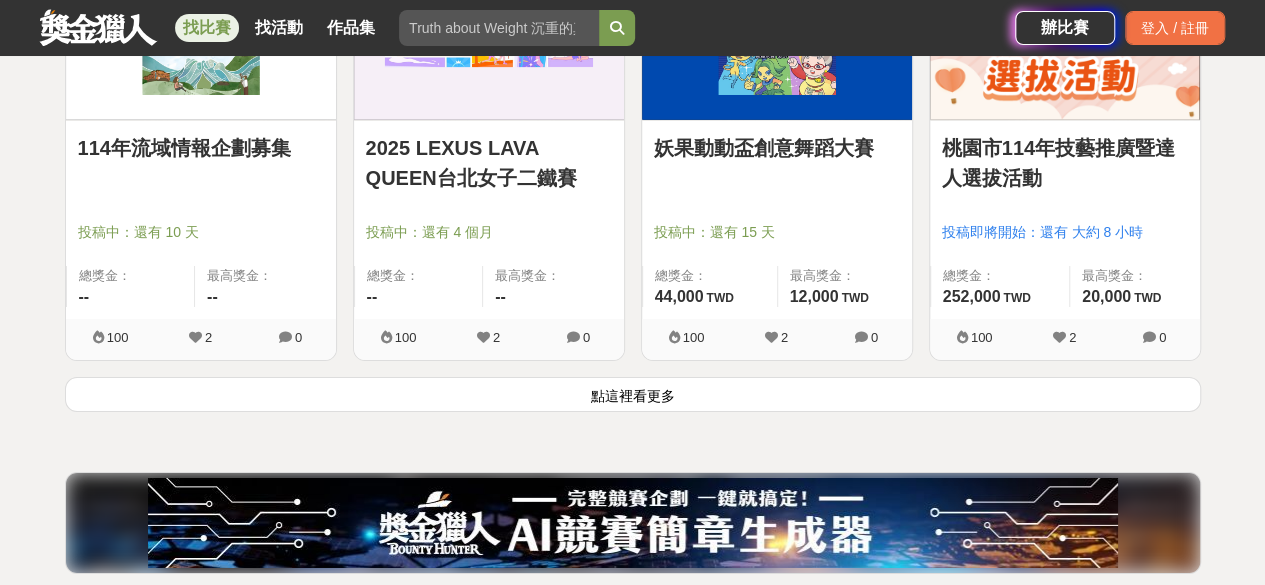 scroll, scrollTop: 71300, scrollLeft: 0, axis: vertical 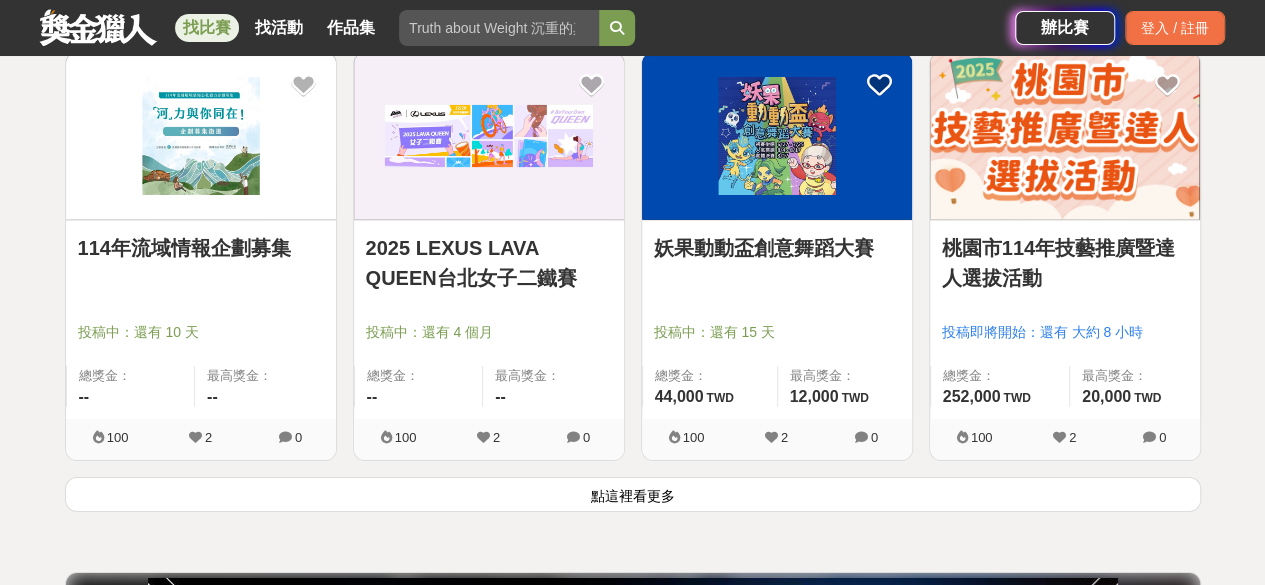 click on "點這裡看更多" at bounding box center [633, 494] 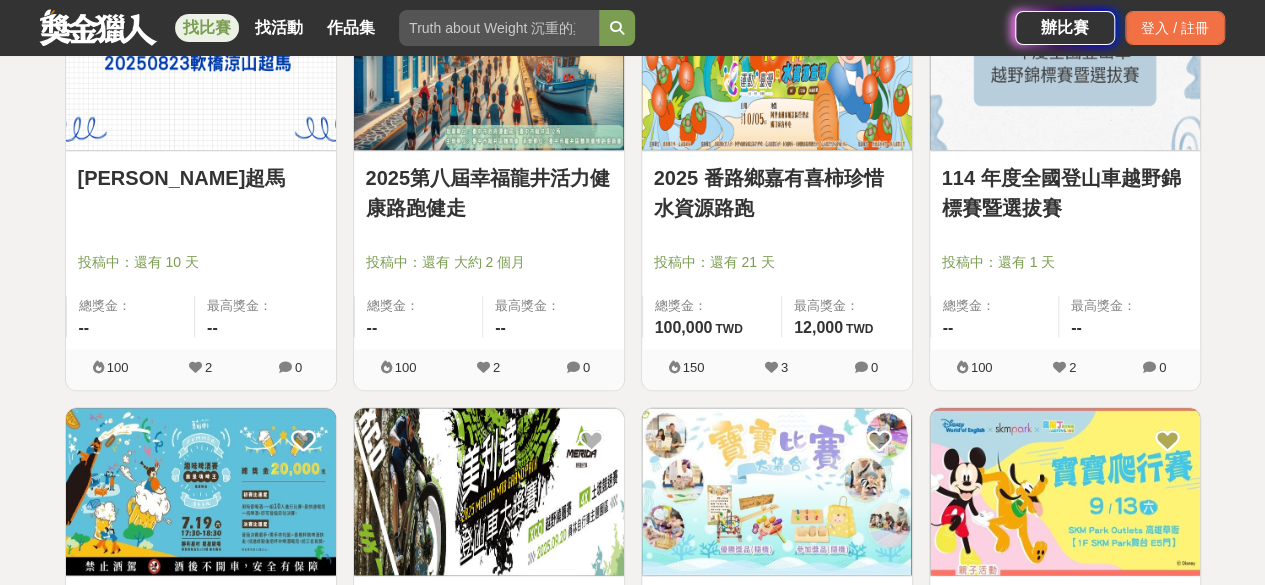 scroll, scrollTop: 73100, scrollLeft: 0, axis: vertical 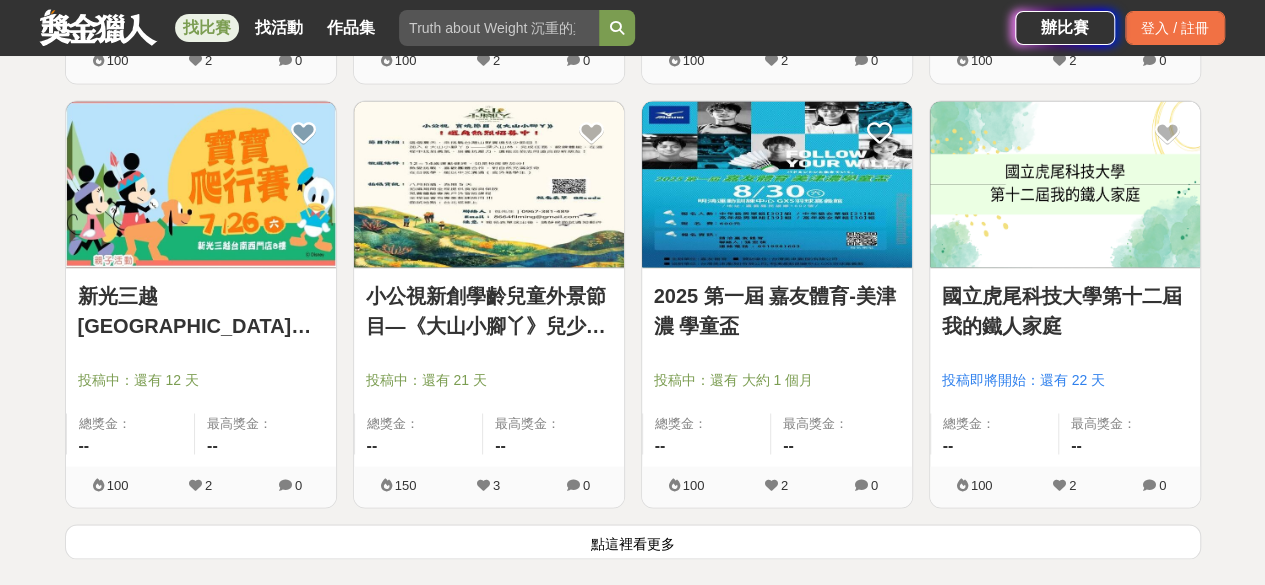 click on "點這裡看更多" at bounding box center [633, 541] 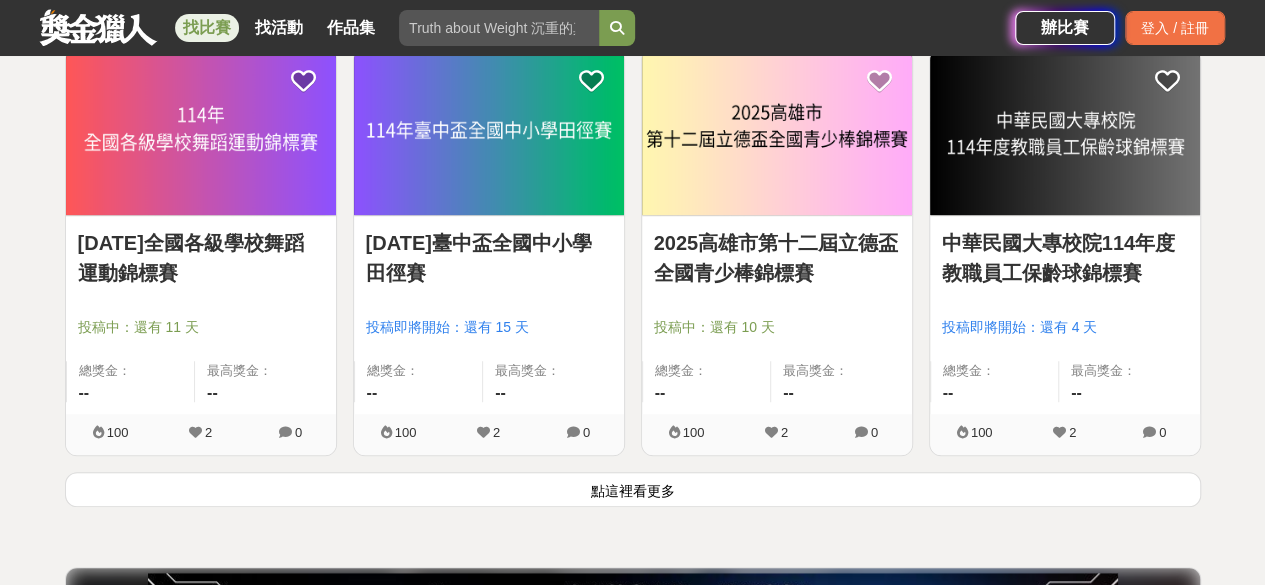 scroll, scrollTop: 76300, scrollLeft: 0, axis: vertical 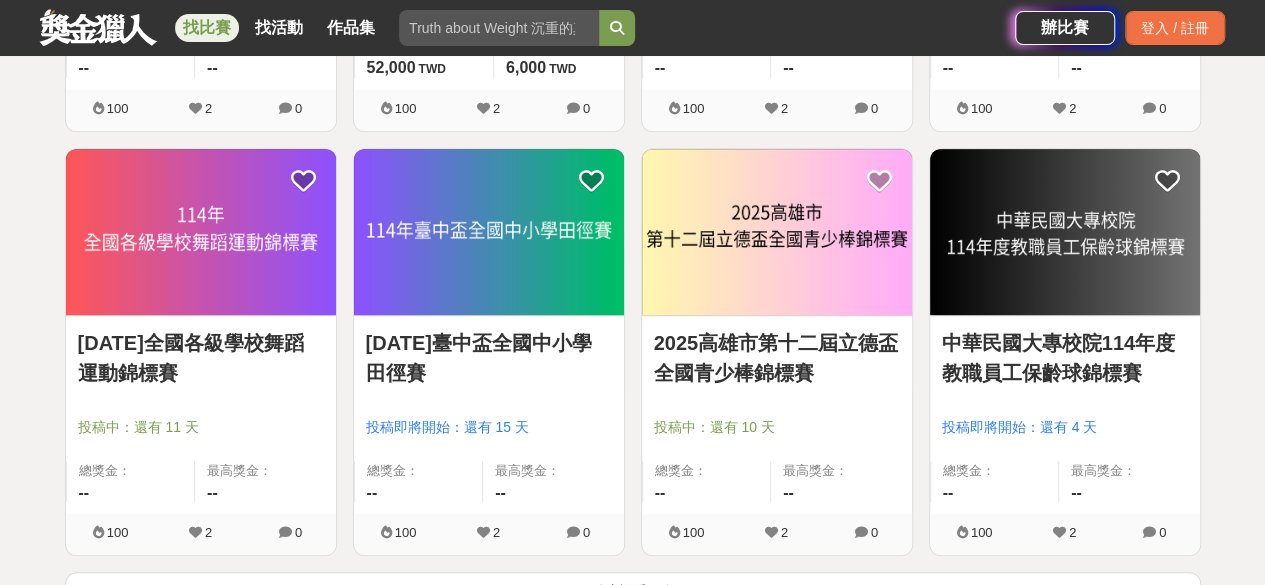 click on "點這裡看更多" at bounding box center (633, 589) 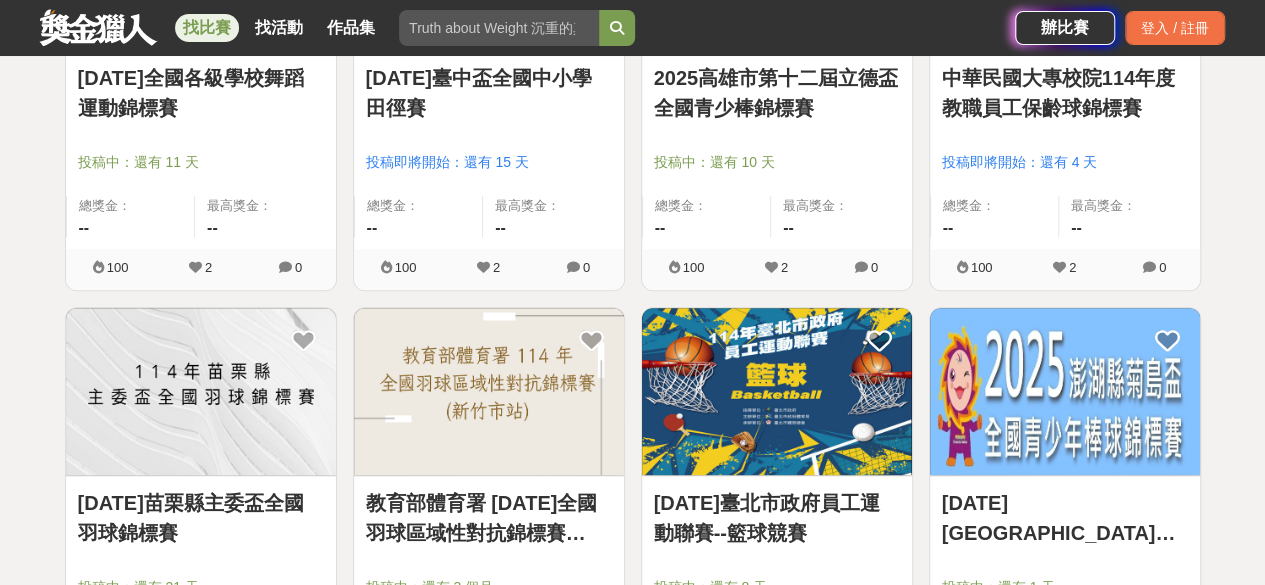 scroll, scrollTop: 76700, scrollLeft: 0, axis: vertical 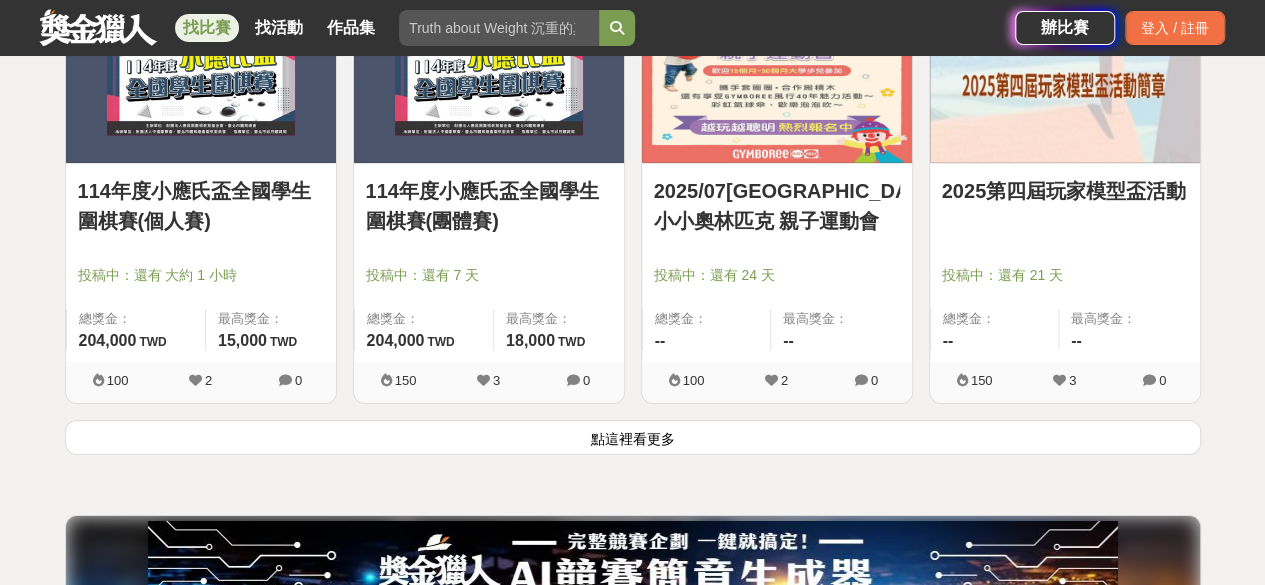 click on "點這裡看更多" at bounding box center (633, 437) 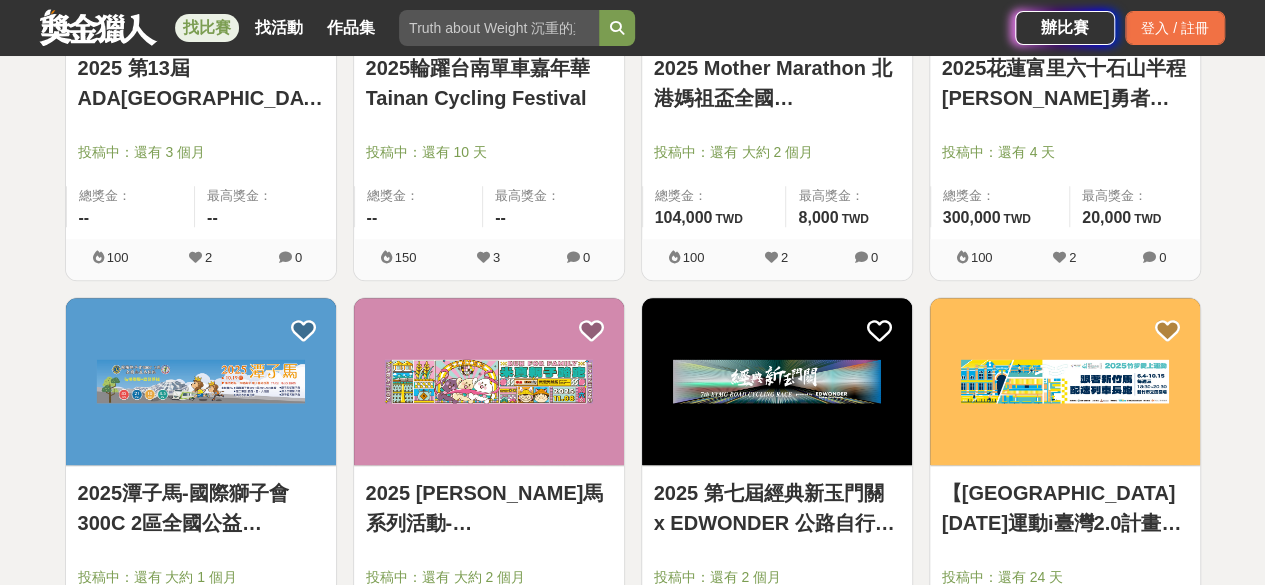 scroll, scrollTop: 80400, scrollLeft: 0, axis: vertical 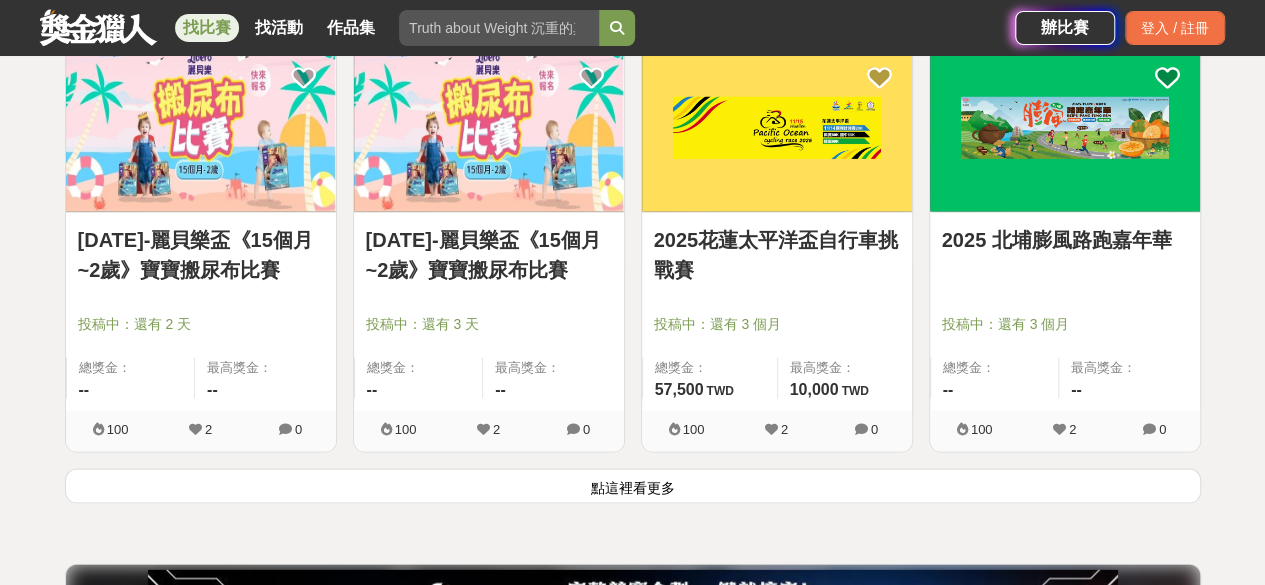 click on "點這裡看更多" at bounding box center (633, 485) 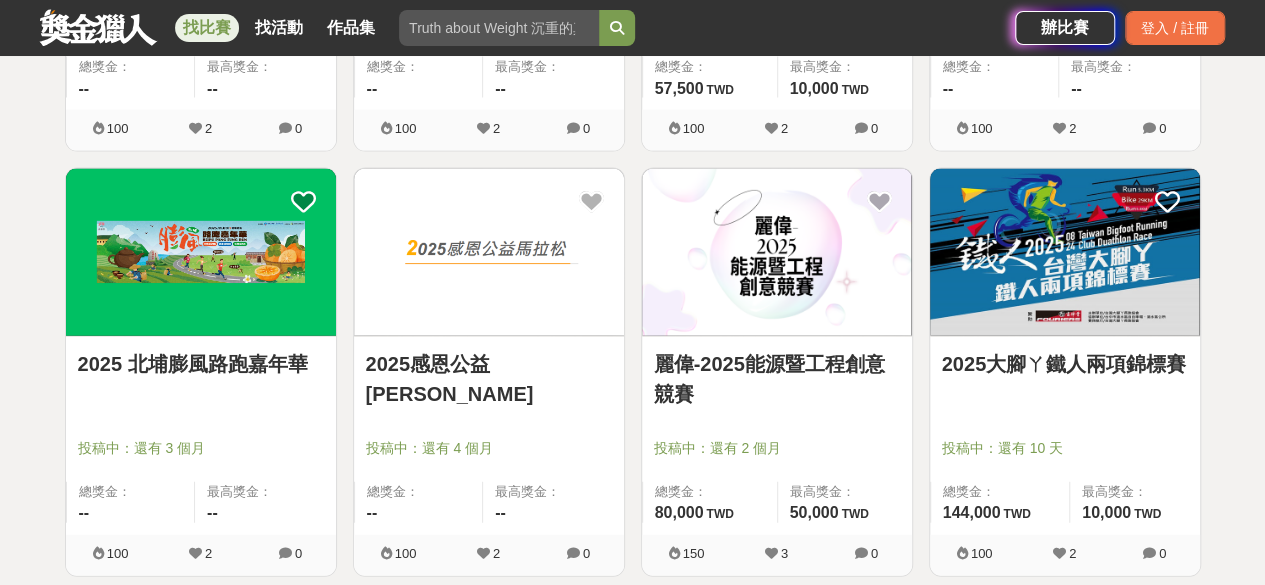 scroll, scrollTop: 81700, scrollLeft: 0, axis: vertical 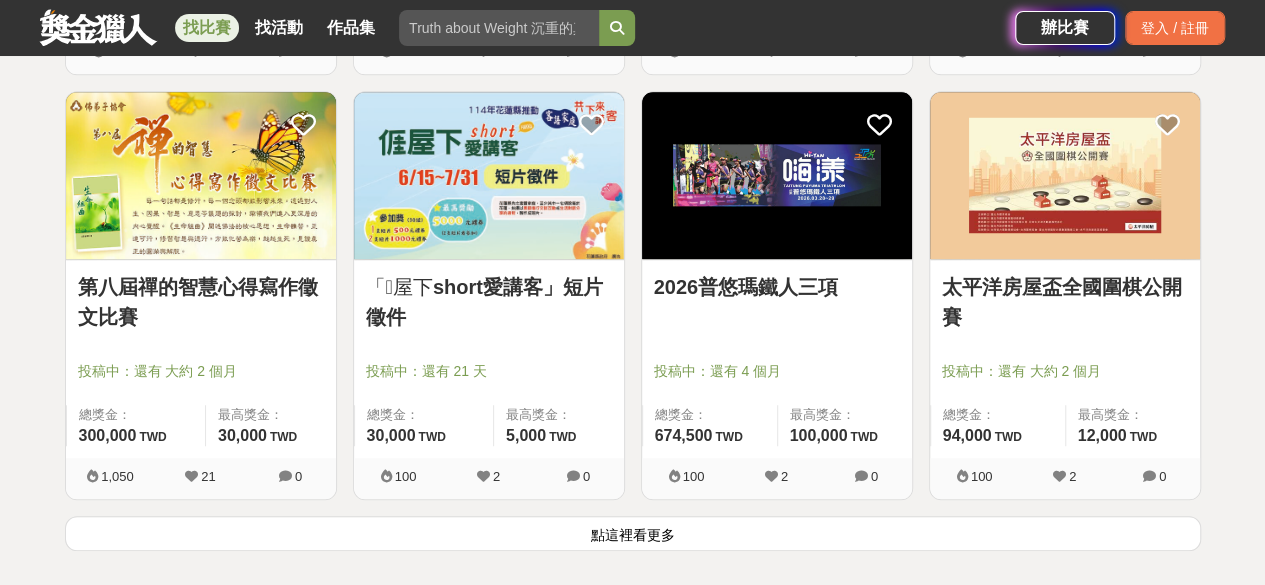 click on "點這裡看更多" at bounding box center (633, 533) 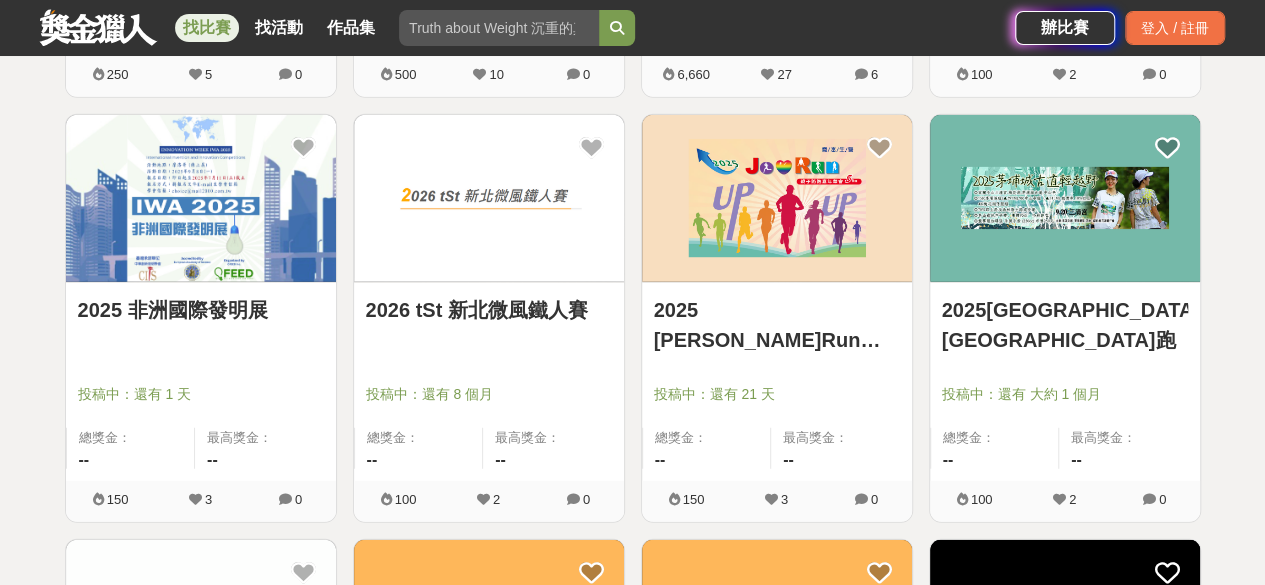 scroll, scrollTop: 86300, scrollLeft: 0, axis: vertical 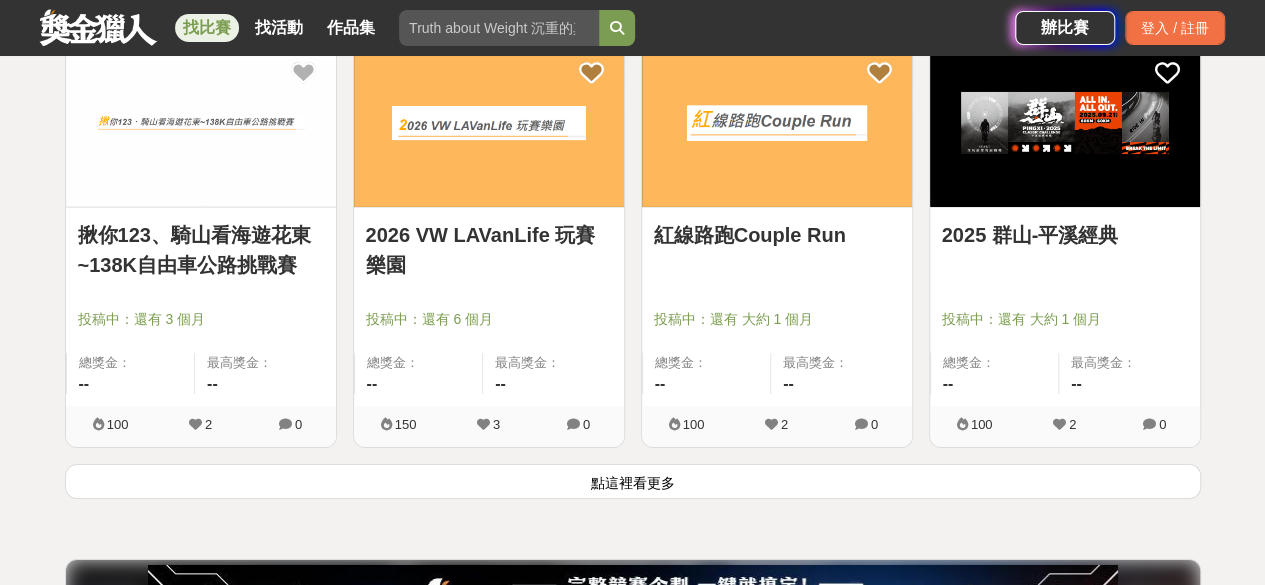 click on "點這裡看更多" at bounding box center (633, 481) 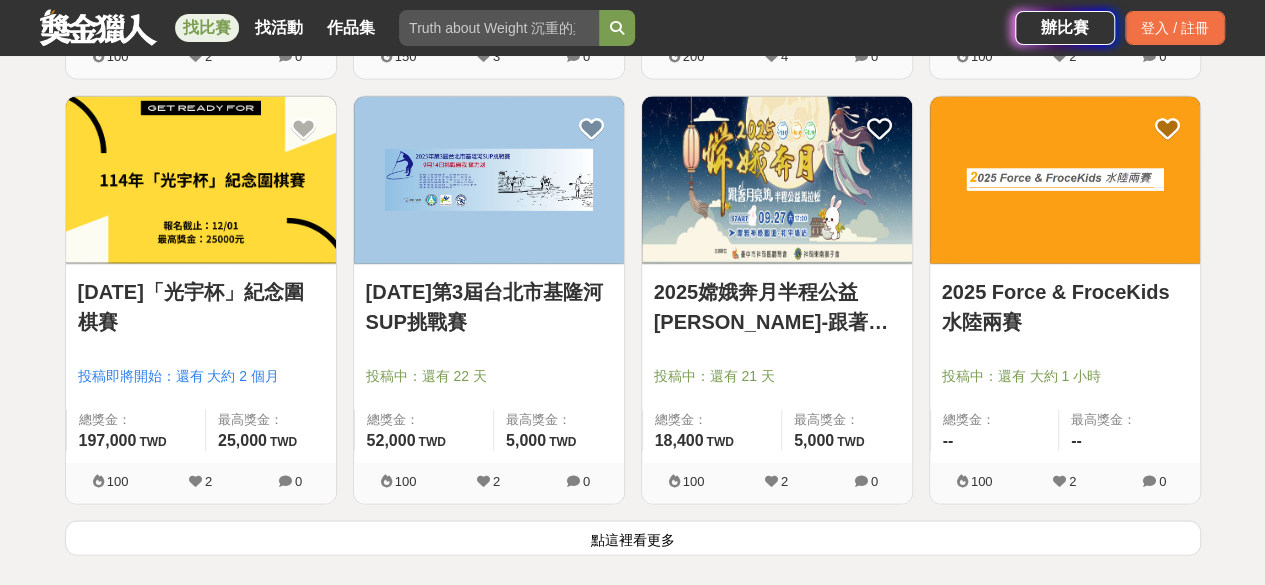 scroll, scrollTop: 89100, scrollLeft: 0, axis: vertical 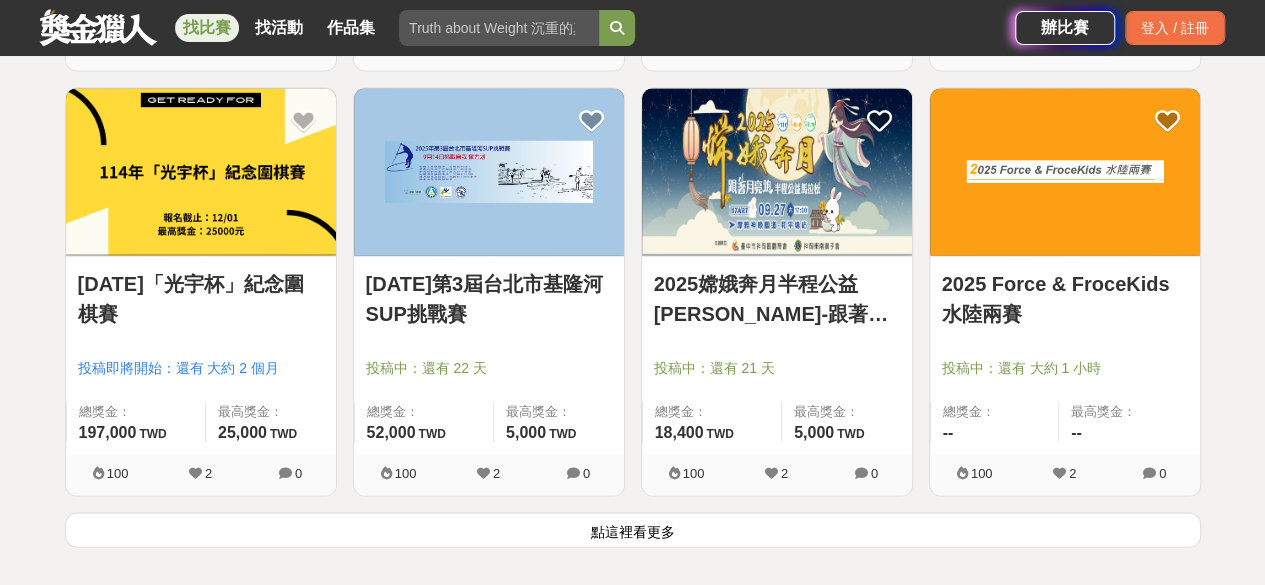 click on "點這裡看更多" at bounding box center [633, 529] 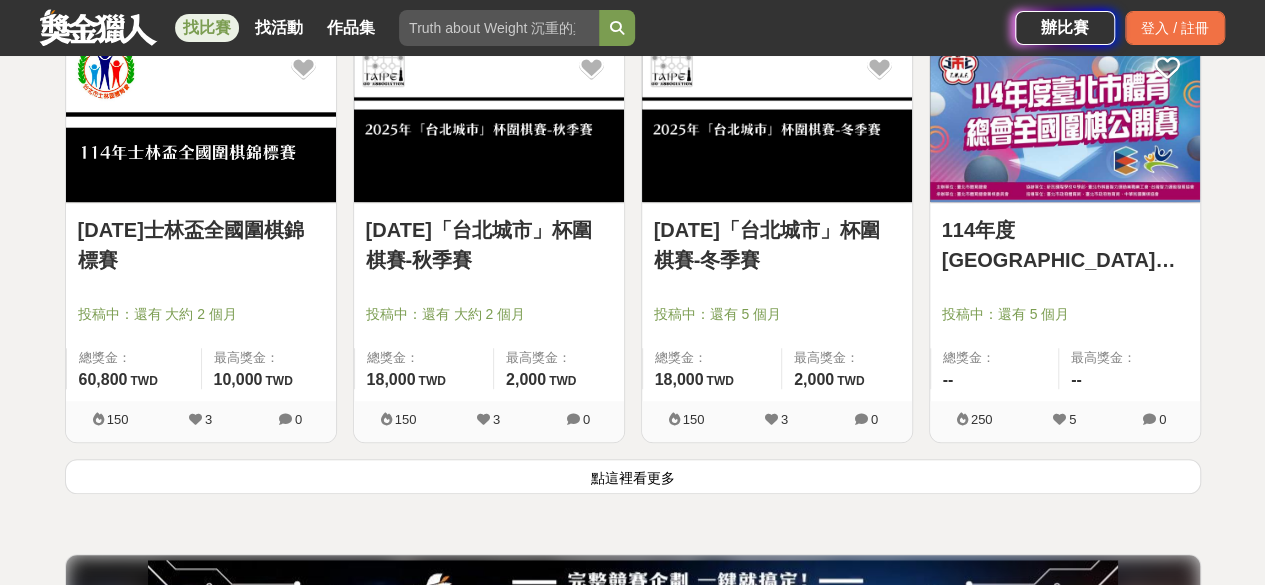 scroll, scrollTop: 91900, scrollLeft: 0, axis: vertical 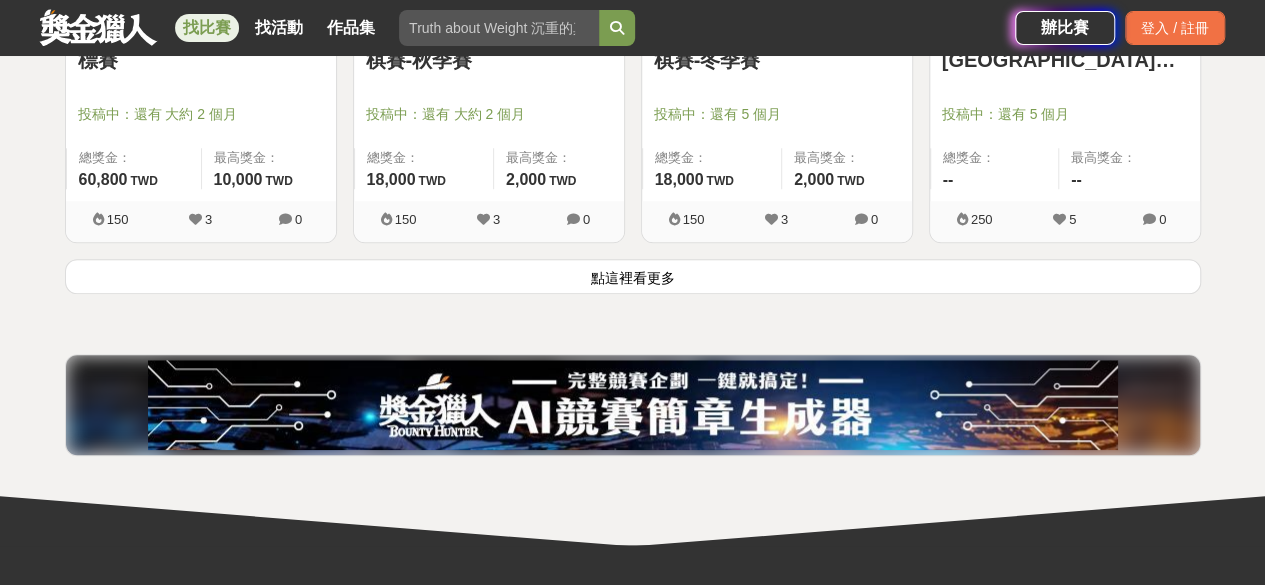 click on "點這裡看更多" at bounding box center (633, 276) 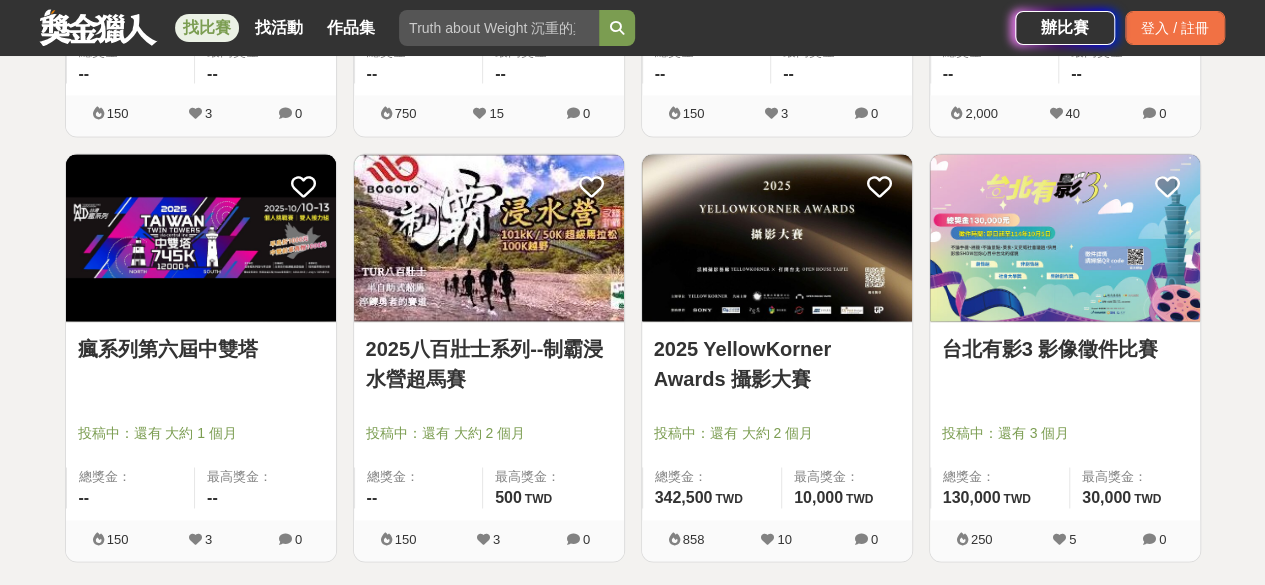 scroll, scrollTop: 92400, scrollLeft: 0, axis: vertical 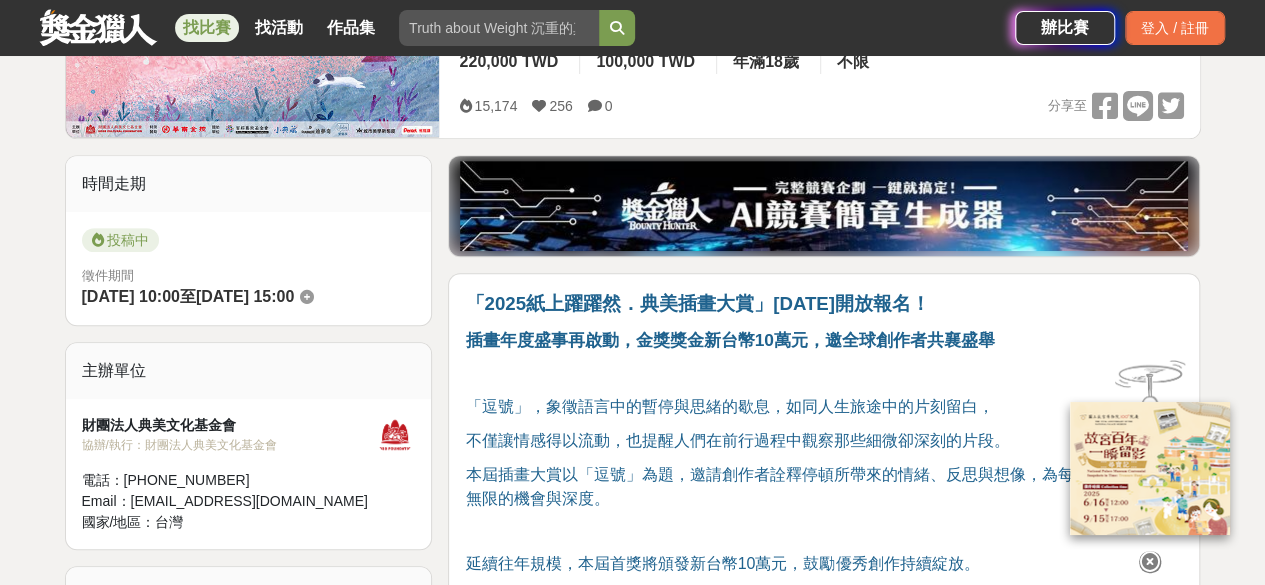 click at bounding box center [1150, 562] 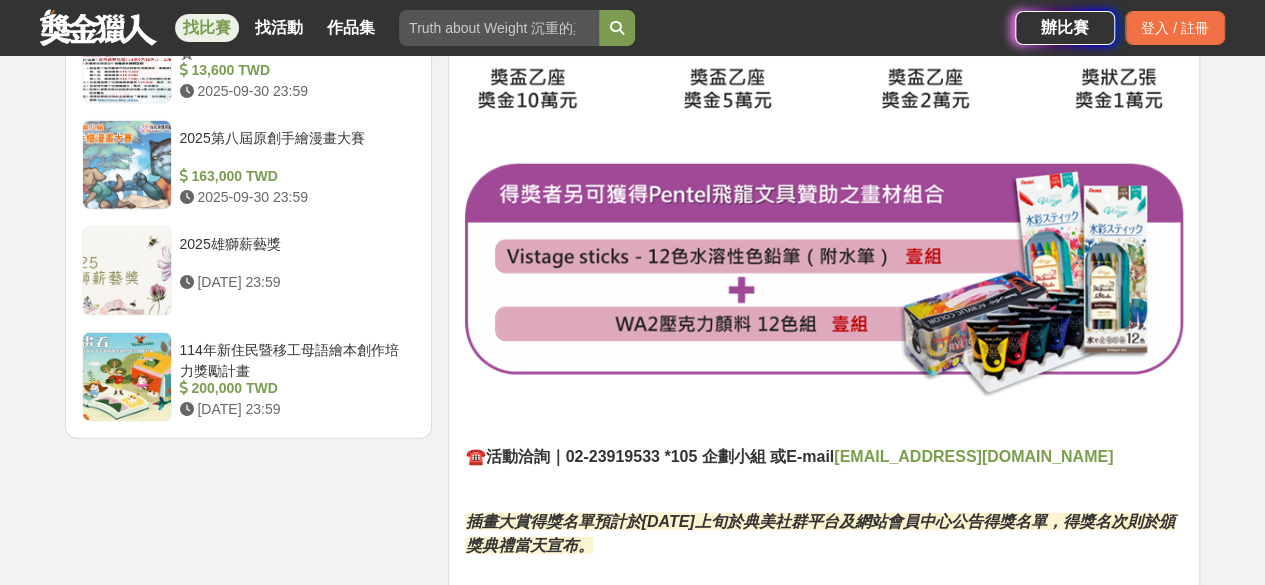 scroll, scrollTop: 2700, scrollLeft: 0, axis: vertical 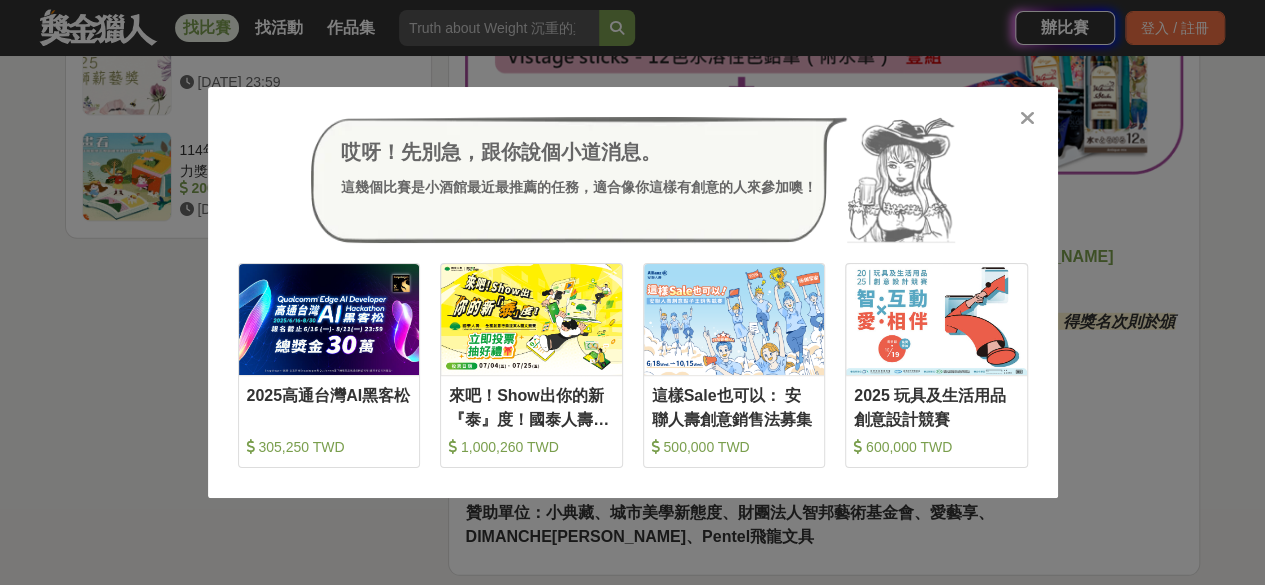 click at bounding box center (1027, 118) 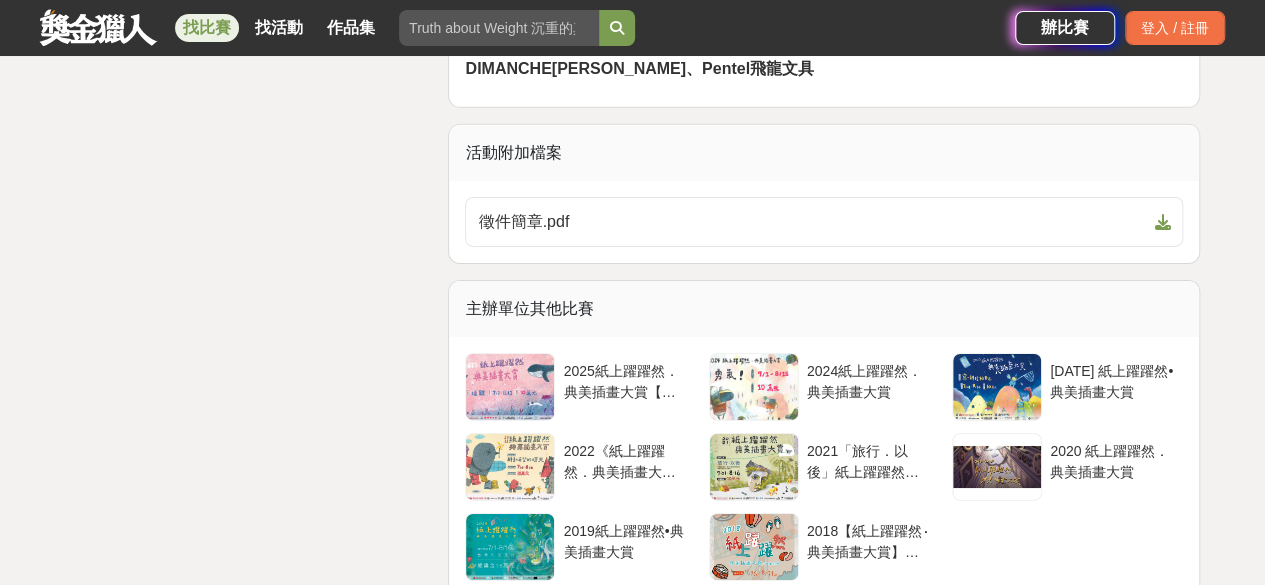 scroll, scrollTop: 3200, scrollLeft: 0, axis: vertical 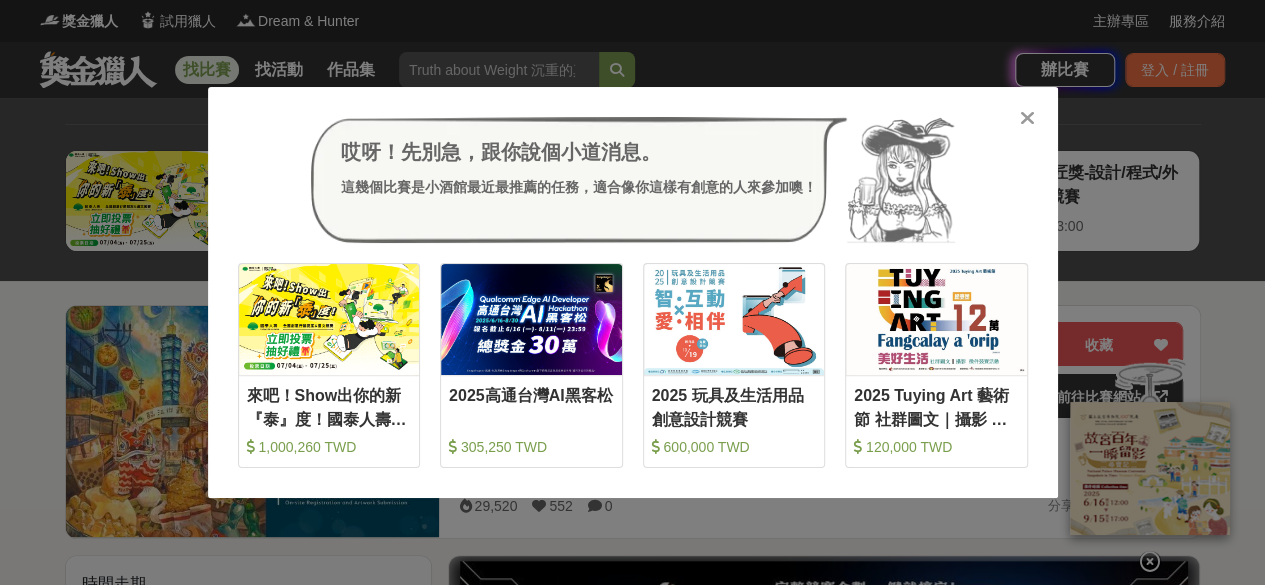 click at bounding box center (1028, 117) 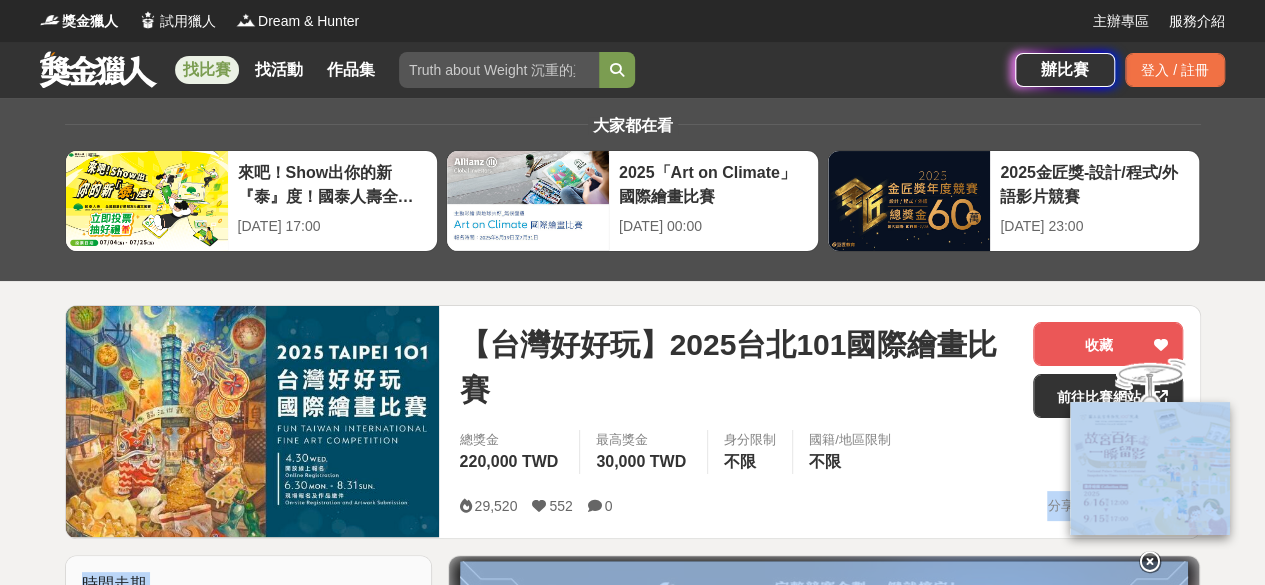 drag, startPoint x: 1150, startPoint y: 549, endPoint x: 1279, endPoint y: 523, distance: 131.59407 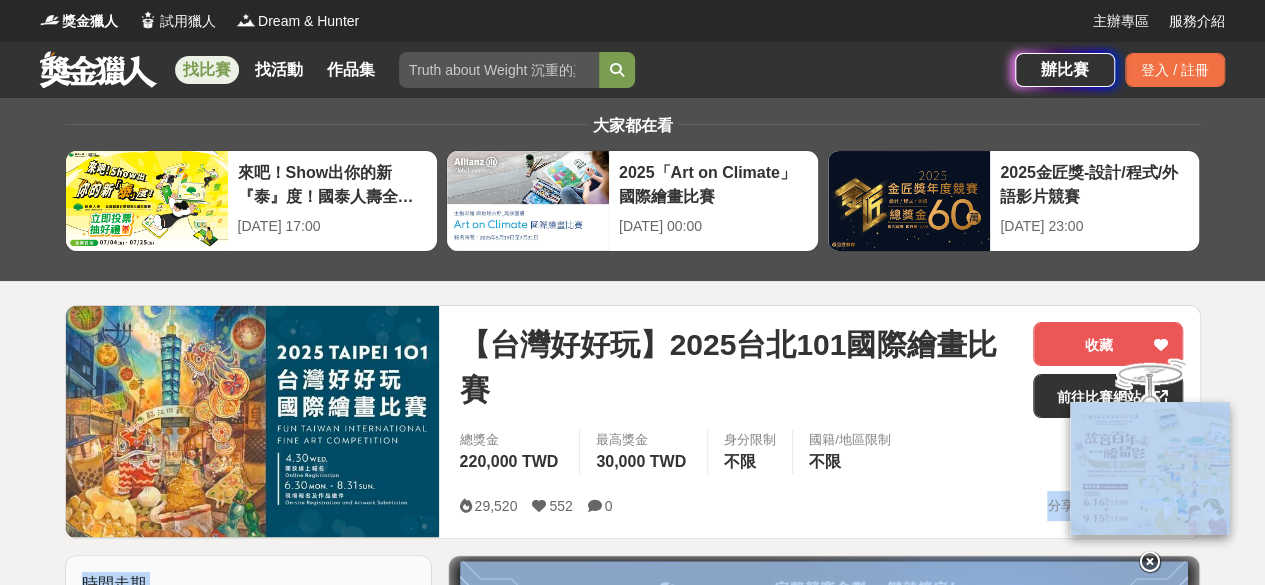 click on "獎金獵人 試用獵人 Dream & Hunter 主辦專區 服務介紹 找比賽 找活動 作品集 辦比賽 登入 / 註冊 大家都在看 來吧！Show出你的新『泰』度！國泰人壽全國創意行銷提案&圖文競賽 2025-06-27 17:00 2025「Art on Climate」國際繪畫比賽 2025-07-31 00:00 2025金匠獎-設計/程式/外語影片競賽 2025-07-28 23:00 【台灣好好玩】2025台北101國際繪畫比賽 收藏 前往比賽網站 總獎金 220,000   TWD 最高獎金 30,000   TWD 身分限制 不限 國籍/地區限制 不限 29,520 552 0 分享至 收藏 前往比賽網站 時間走期 投稿中 徵件期間 2025-04-30 00:00  至  2025-08-31 21:30 主辦單位 台北金融大樓股份有限公司(台北101) 協辦/執行： 臺北市政府工務局公園路燈工程管理處、富邦美術館 電話： 02-81018723 Email： mkt01@tfc101.com.tw 國家/地區： 台灣 相關分類與標籤 繪畫比賽 繪畫 繪畫競賽 創作 競賽 藝術 全球 參賽資格 創意 台灣好好玩 楊" at bounding box center (632, 2640) 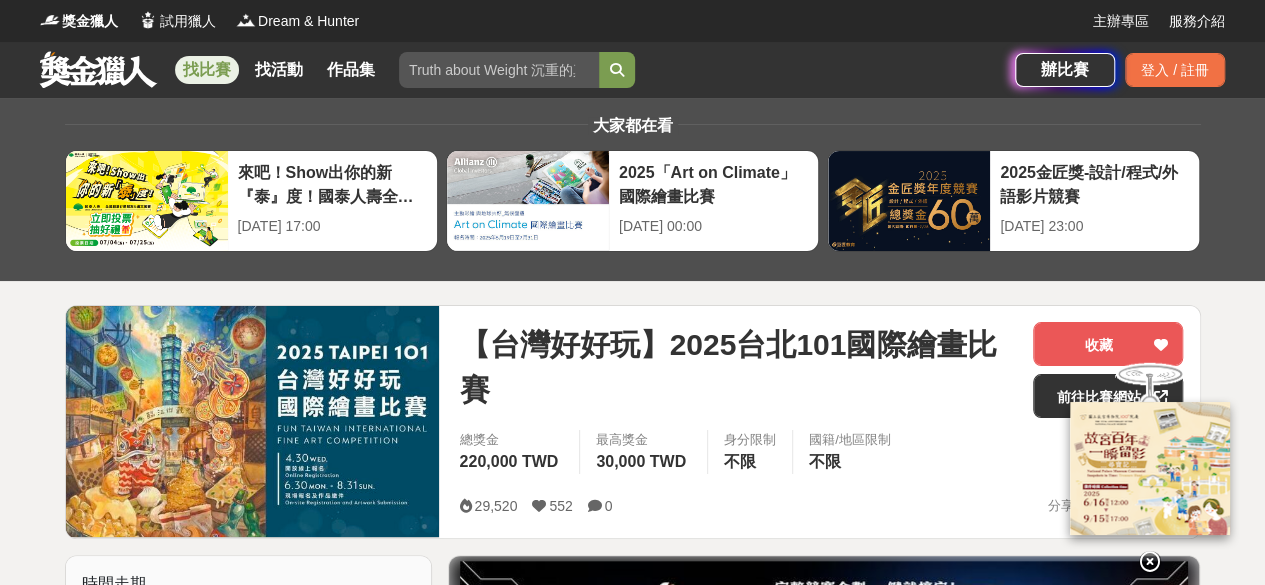 click on "大家都在看 來吧！Show出你的新『泰』度！國泰人壽全國創意行銷提案&圖文競賽 2025-06-27 17:00 2025「Art on Climate」國際繪畫比賽 2025-07-31 00:00 2025金匠獎-設計/程式/外語影片競賽 2025-07-28 23:00 【台灣好好玩】2025台北101國際繪畫比賽 收藏 前往比賽網站 總獎金 220,000   TWD 最高獎金 30,000   TWD 身分限制 不限 國籍/地區限制 不限 29,520 552 0 分享至 收藏 前往比賽網站 時間走期 投稿中 徵件期間 2025-04-30 00:00  至  2025-08-31 21:30 主辦單位 台北金融大樓股份有限公司(台北101) 協辦/執行： 臺北市政府工務局公園路燈工程管理處、富邦美術館 電話： 02-81018723 Email： mkt01@tfc101.com.tw 國家/地區： 台灣 相關分類與標籤 繪畫比賽 繪畫 繪畫競賽 創作 競賽 藝術 全球 參賽資格 創意 台灣好好玩 台灣人文 台灣景點 獎項 作品規格 線上報名 FUNTAIWAN 2025TAIPEI101【FUNTAIWAN】INTERNATIONALFINEART TAIPEI101 楊 D" at bounding box center [632, 2549] 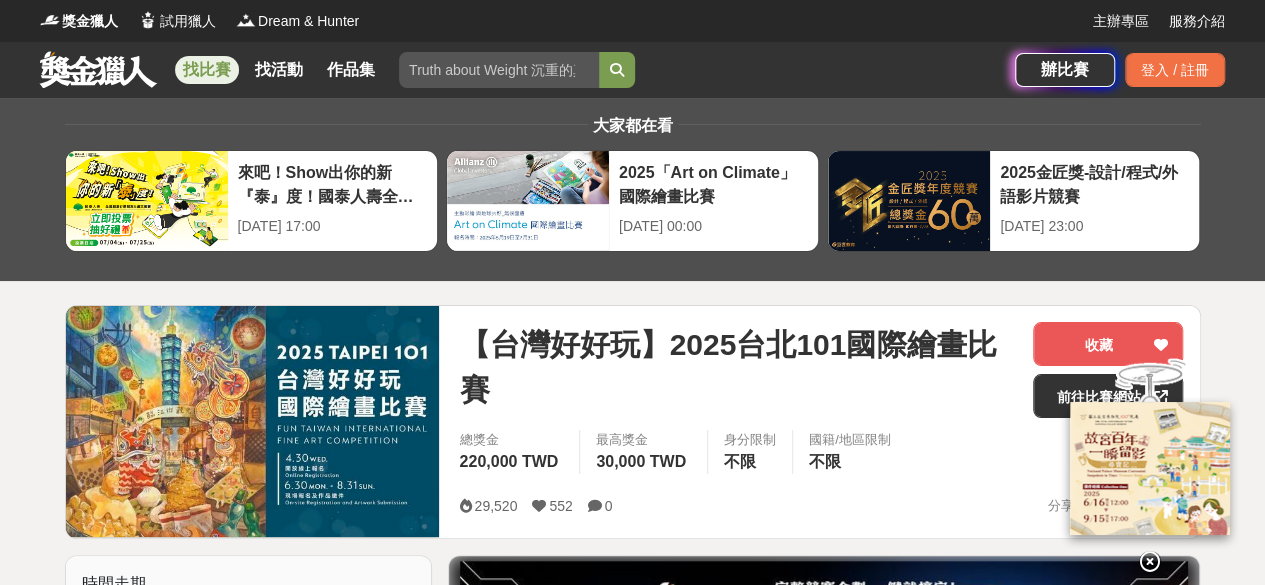 click at bounding box center [1150, 468] 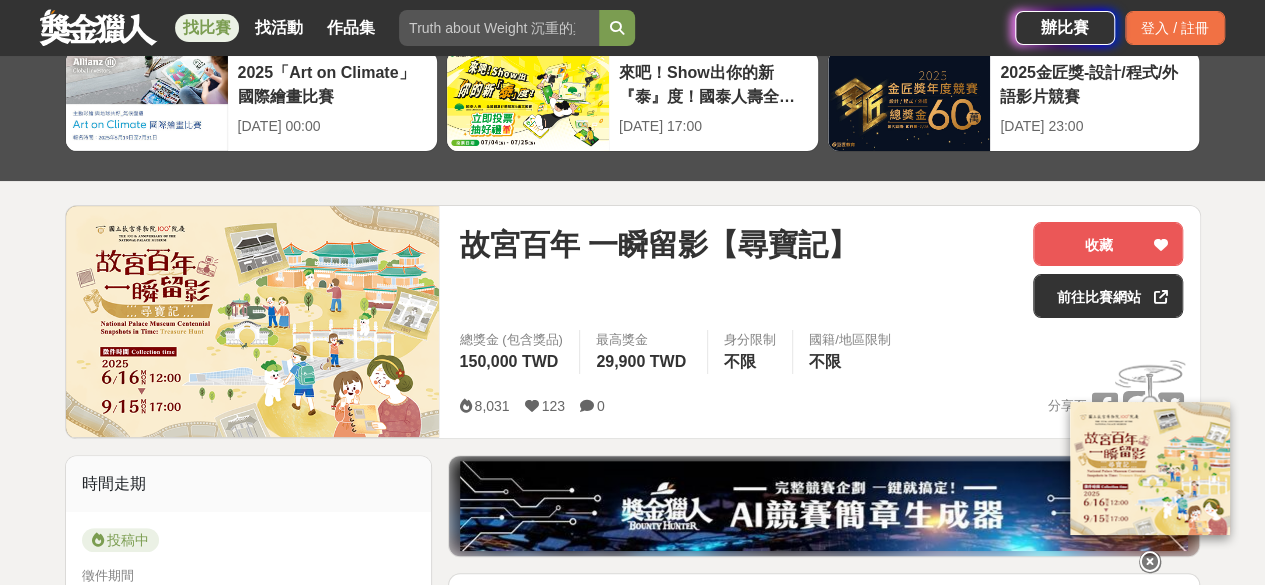 scroll, scrollTop: 0, scrollLeft: 0, axis: both 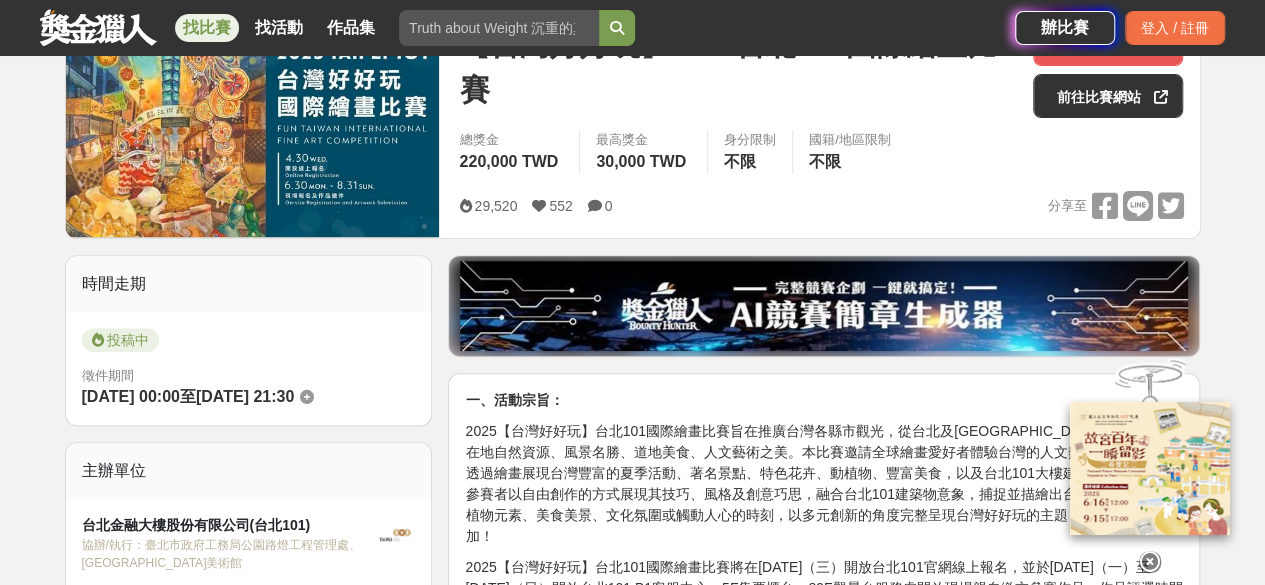click at bounding box center [1150, 562] 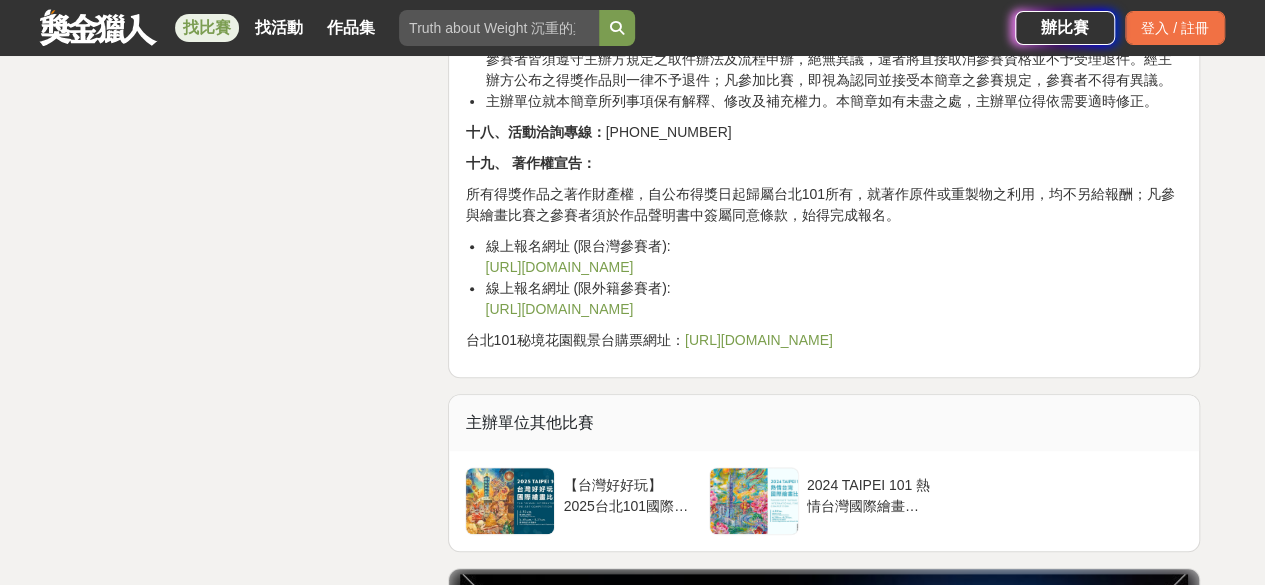 scroll, scrollTop: 4200, scrollLeft: 0, axis: vertical 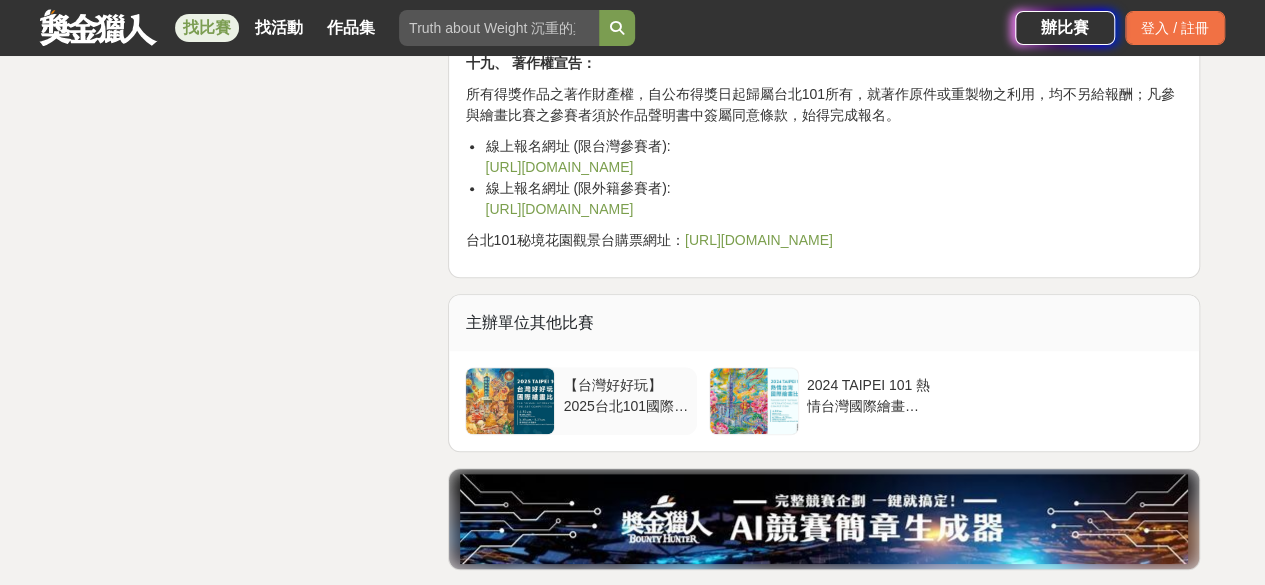 click on "【台灣好好玩】2025台北101國際繪畫比賽" at bounding box center (625, 394) 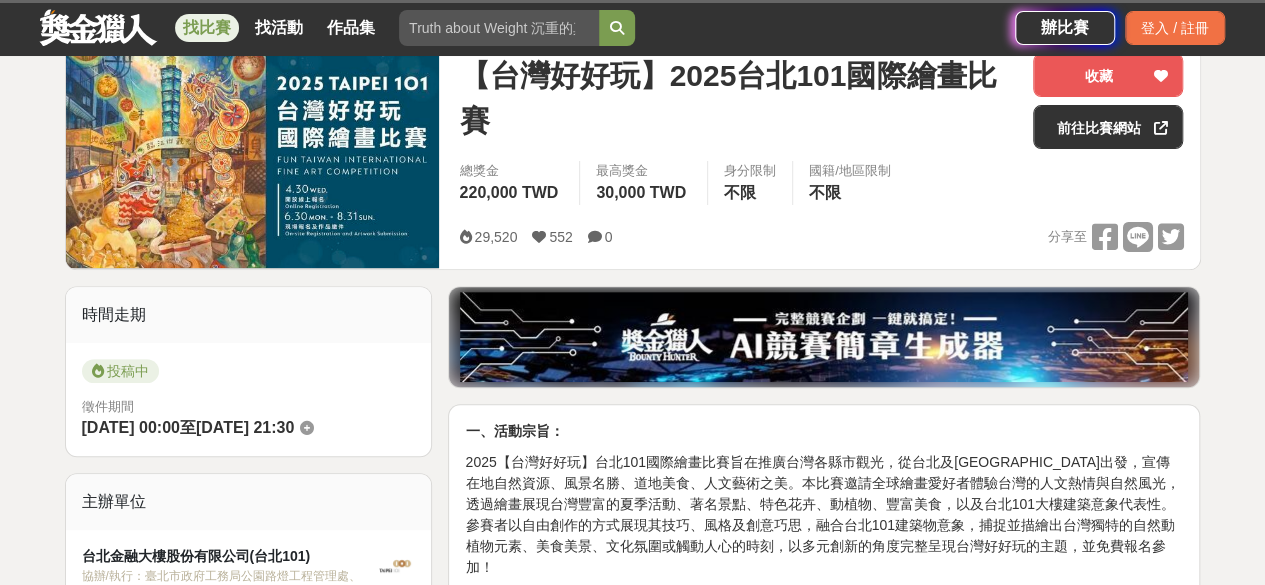 scroll, scrollTop: 300, scrollLeft: 0, axis: vertical 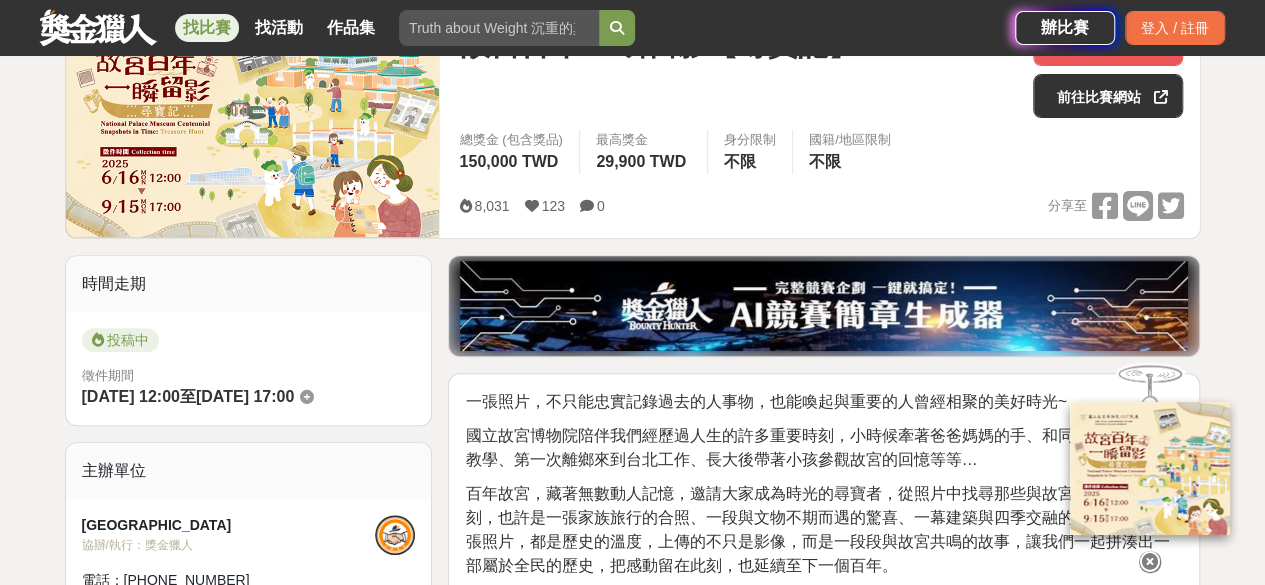click at bounding box center [1150, 562] 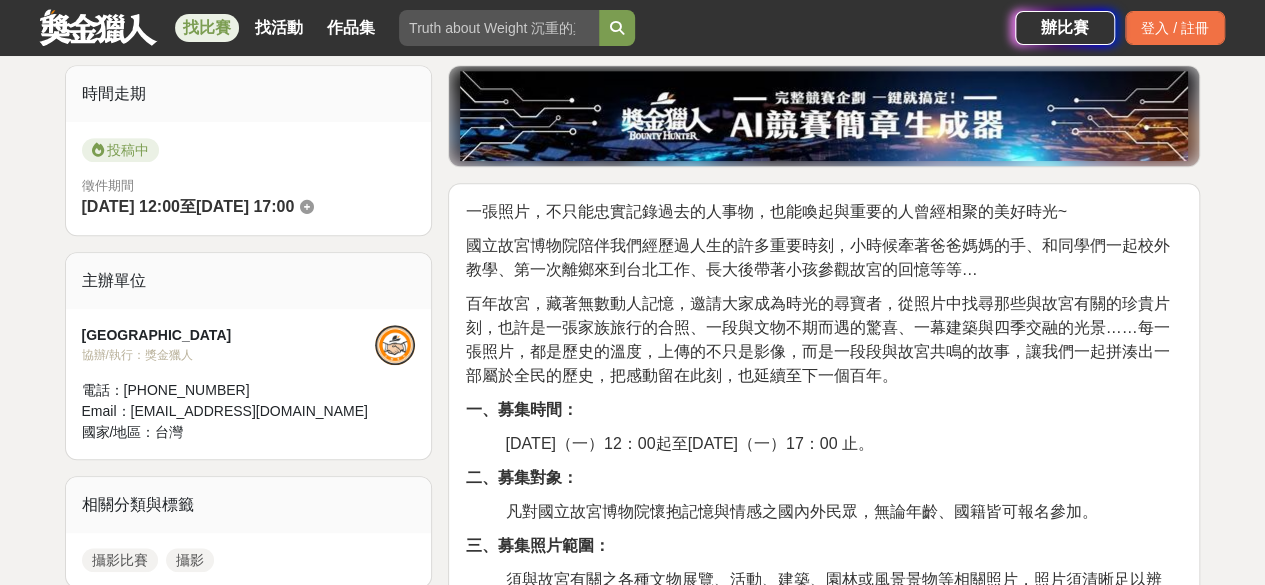 scroll, scrollTop: 600, scrollLeft: 0, axis: vertical 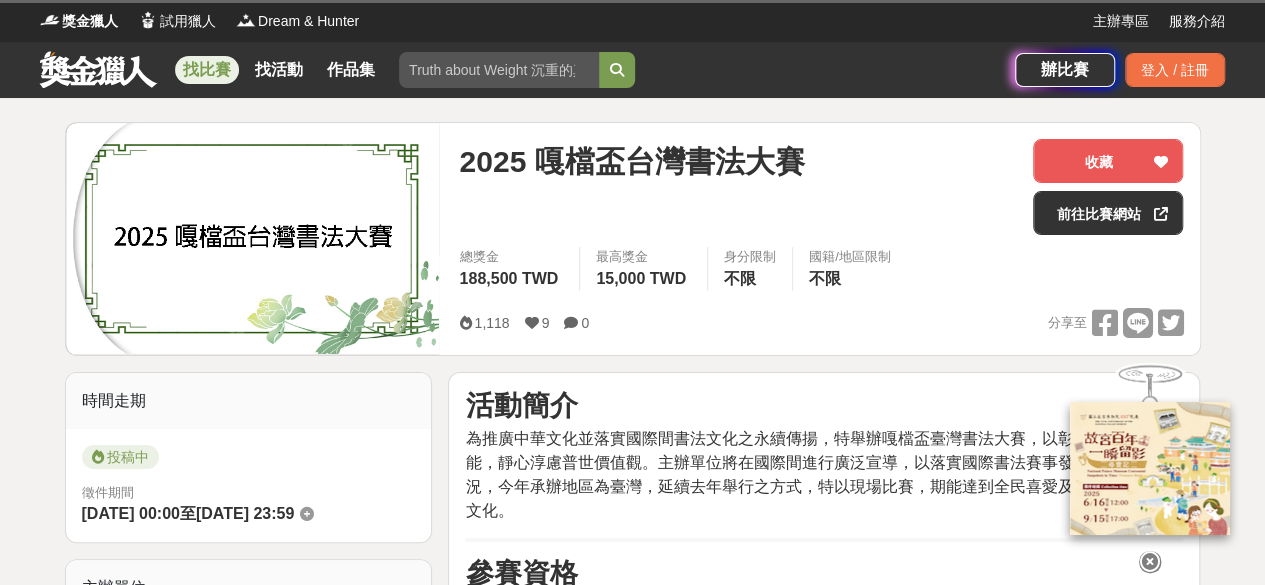 click at bounding box center (1150, 562) 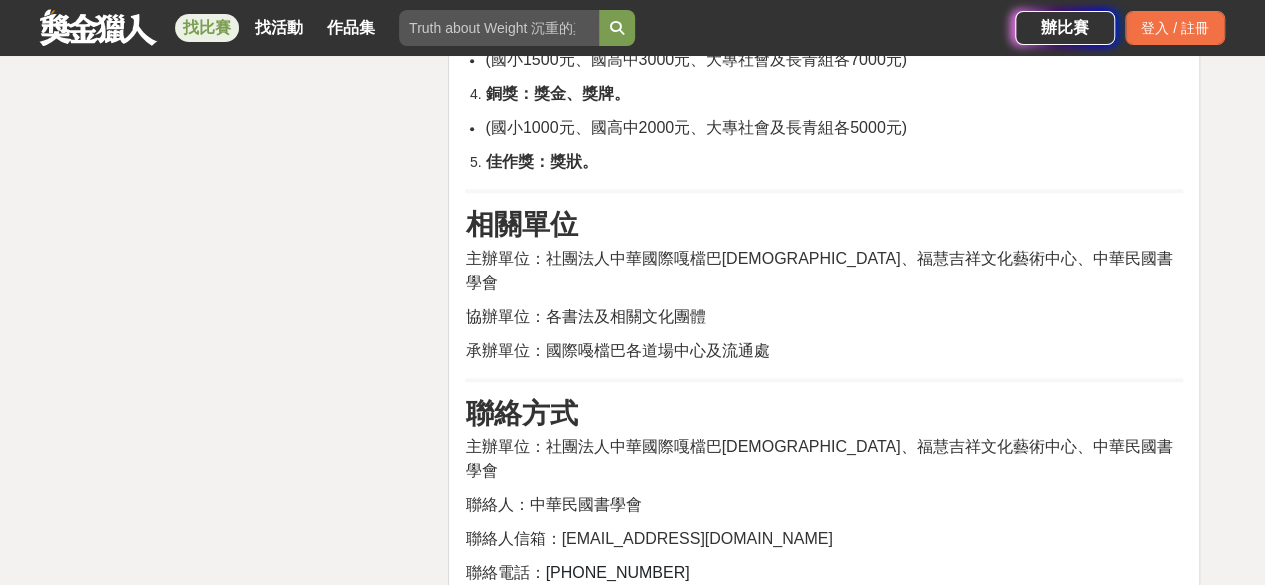 scroll, scrollTop: 4700, scrollLeft: 0, axis: vertical 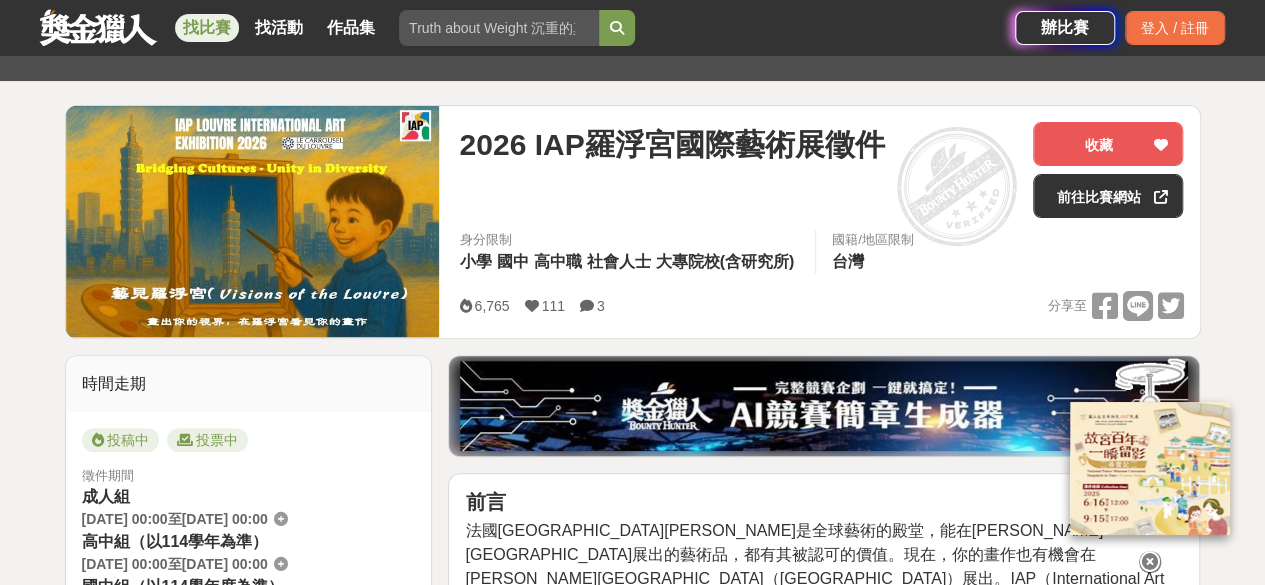 click at bounding box center (1150, 562) 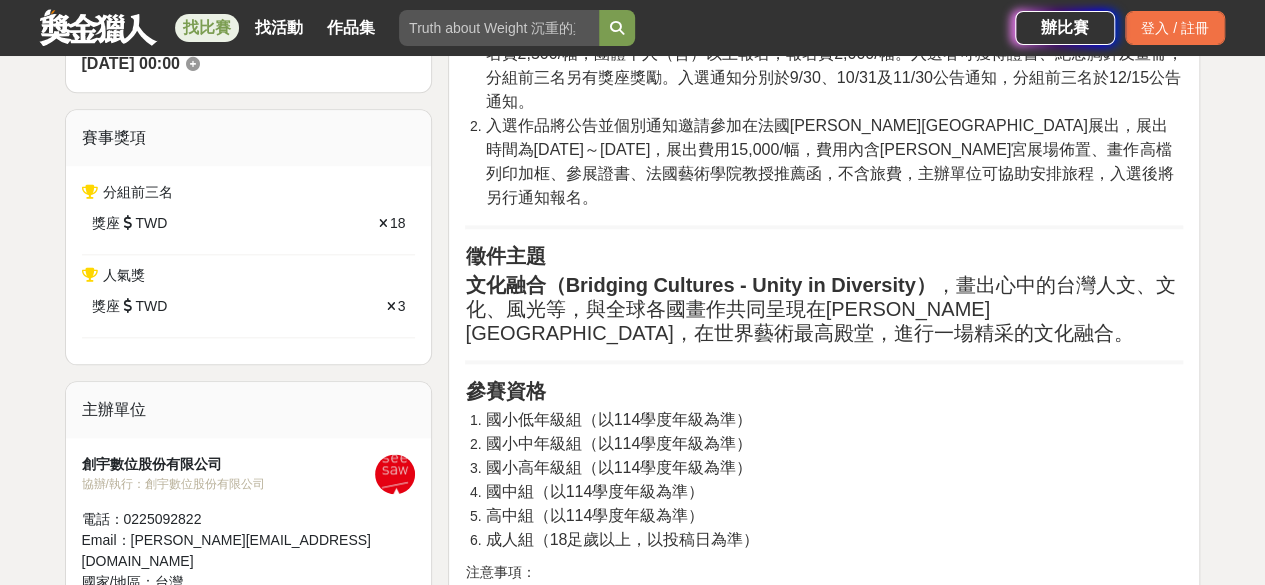 scroll, scrollTop: 1100, scrollLeft: 0, axis: vertical 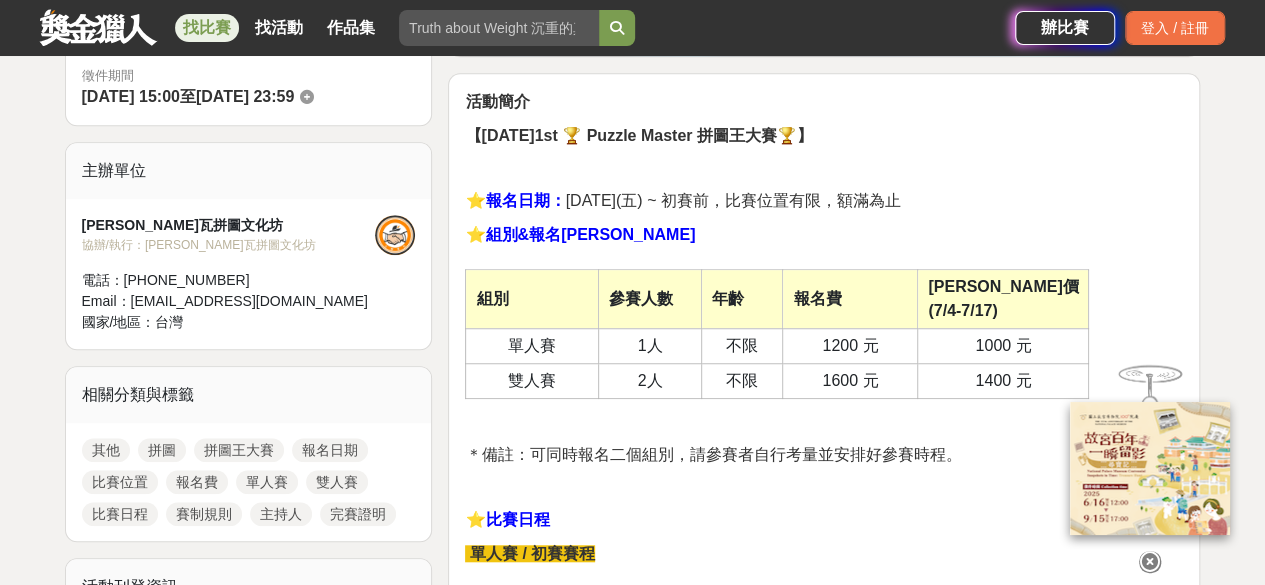 click at bounding box center (1150, 562) 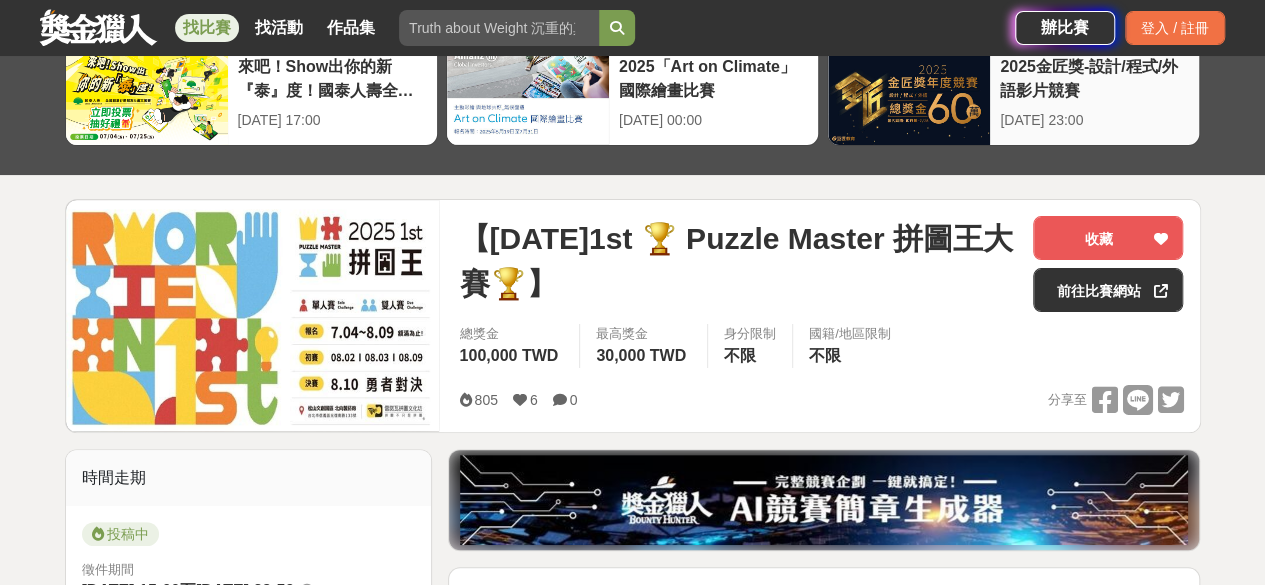 scroll, scrollTop: 100, scrollLeft: 0, axis: vertical 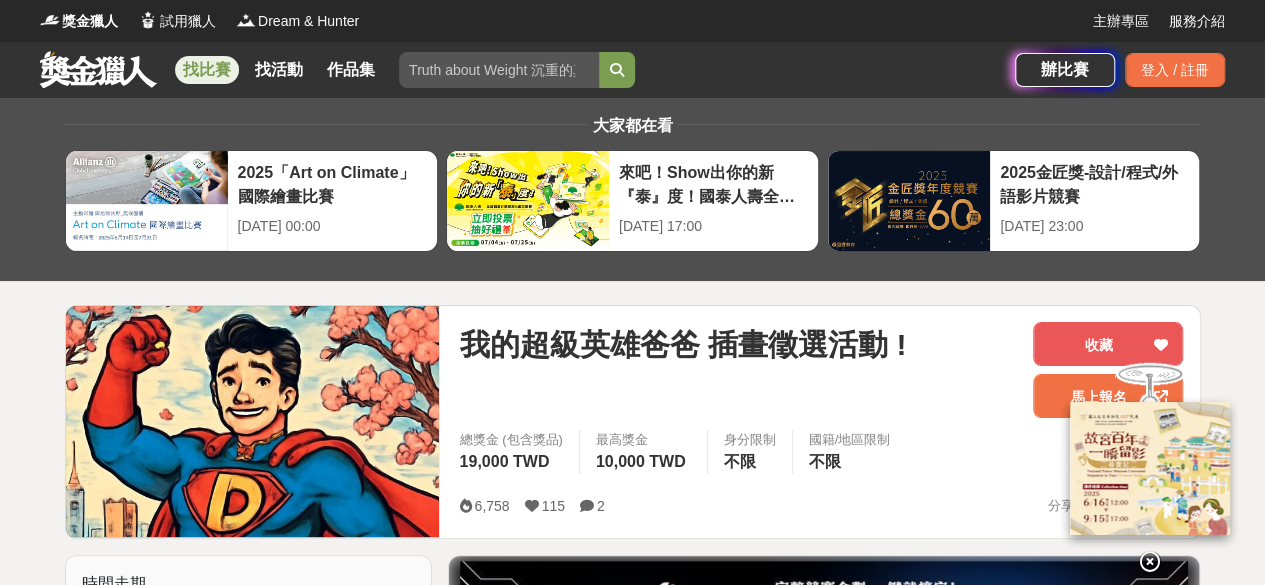 click at bounding box center [1150, 561] 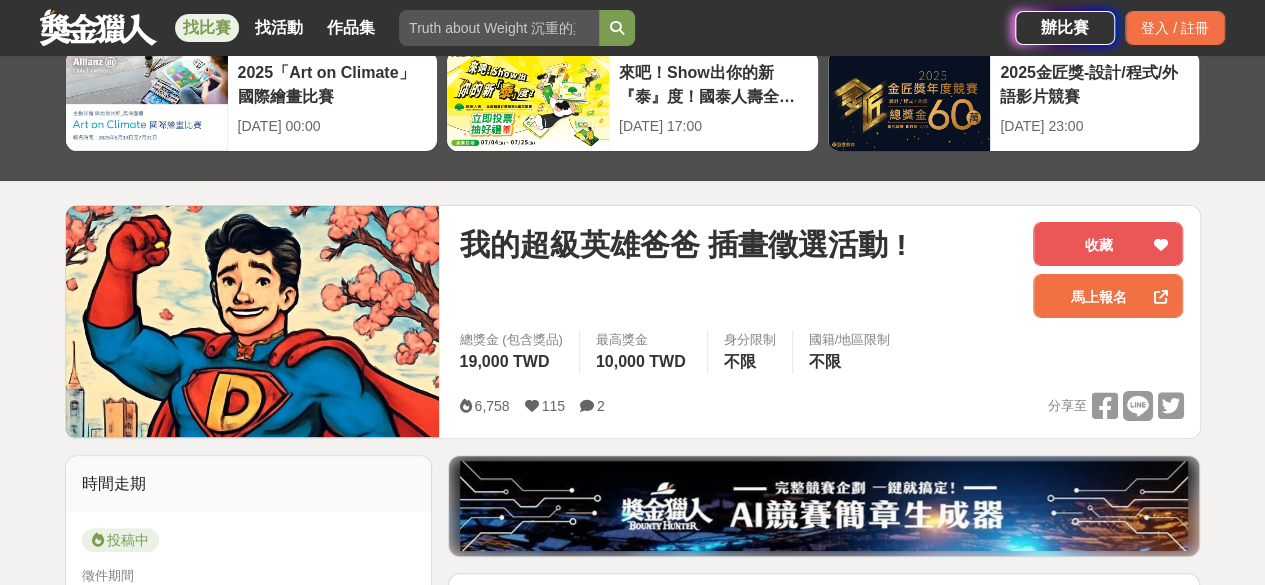 scroll, scrollTop: 0, scrollLeft: 0, axis: both 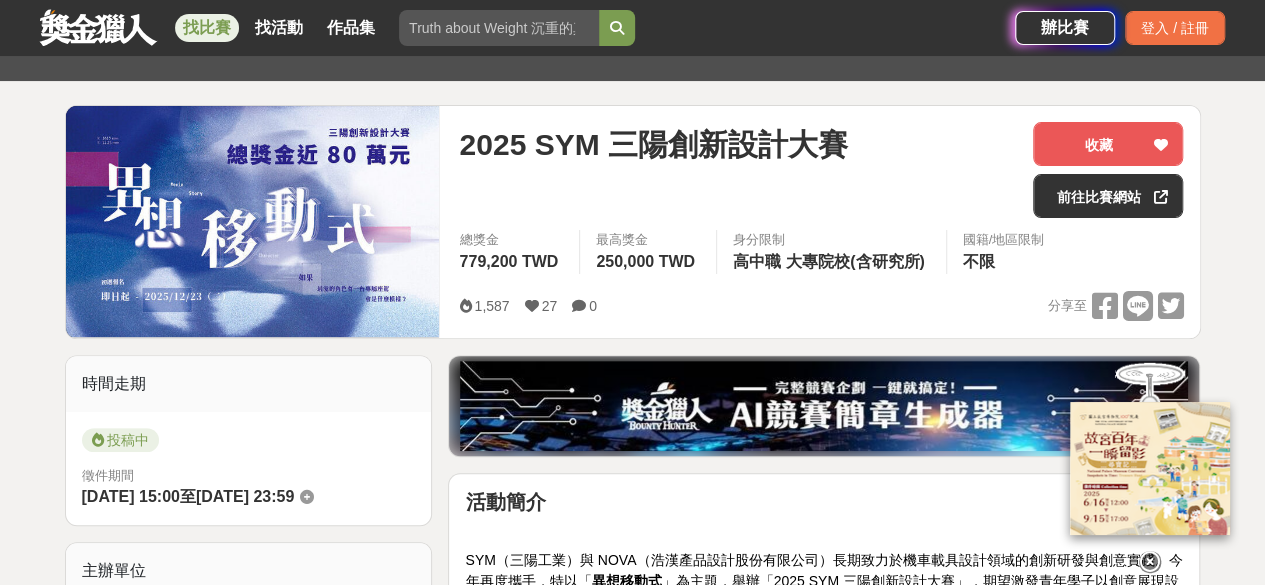 click at bounding box center (1150, 560) 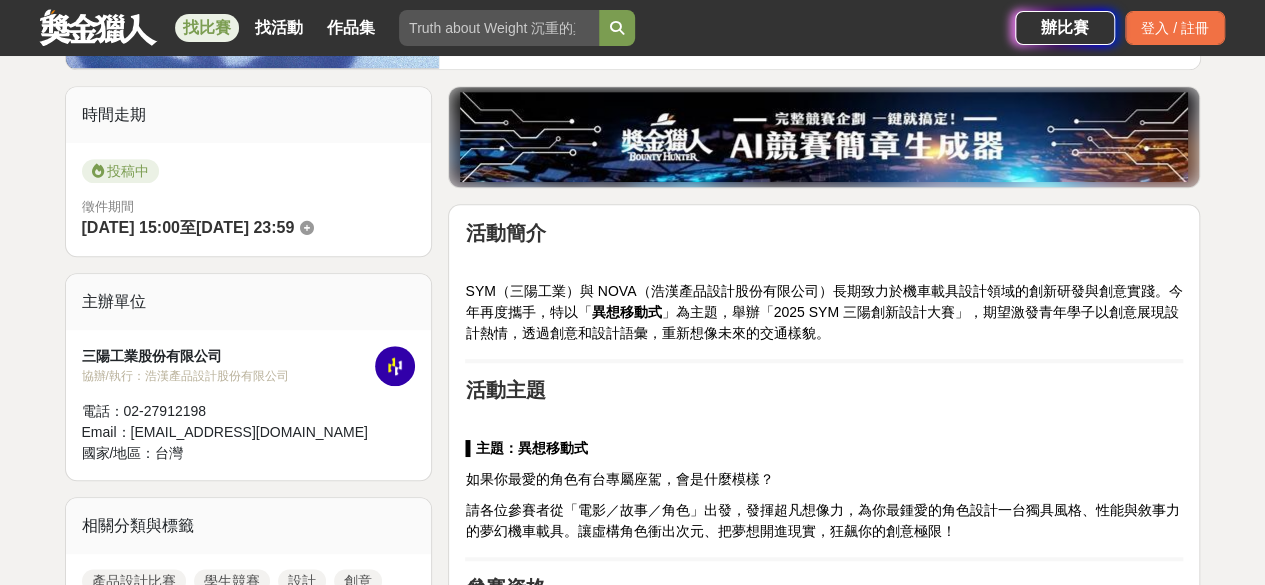 scroll, scrollTop: 600, scrollLeft: 0, axis: vertical 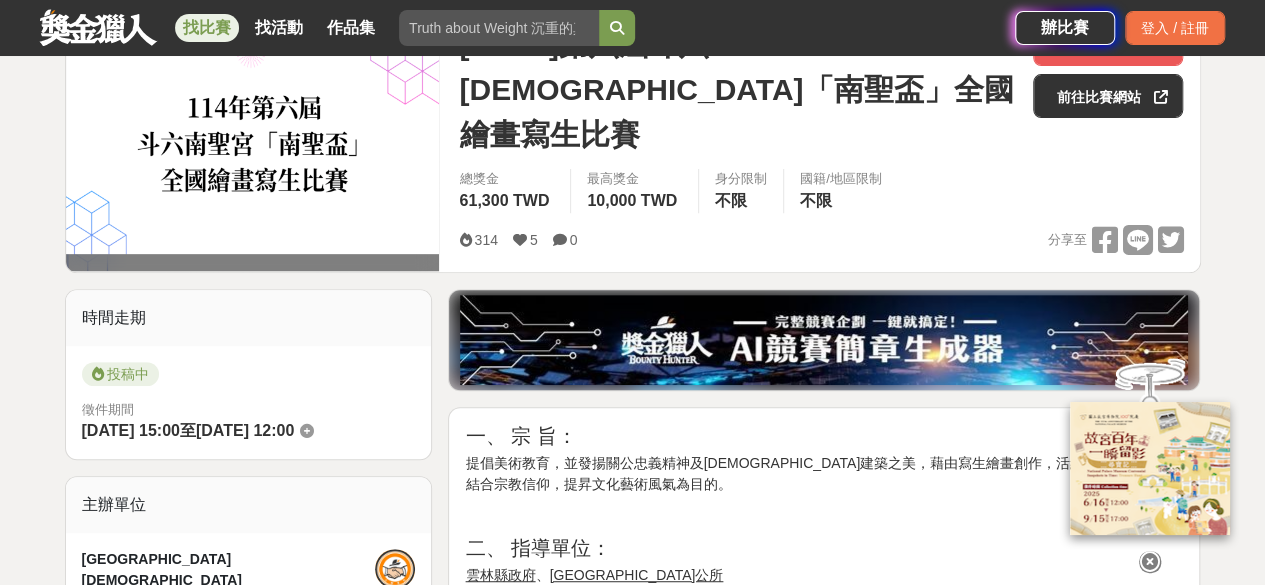 click at bounding box center (1150, 562) 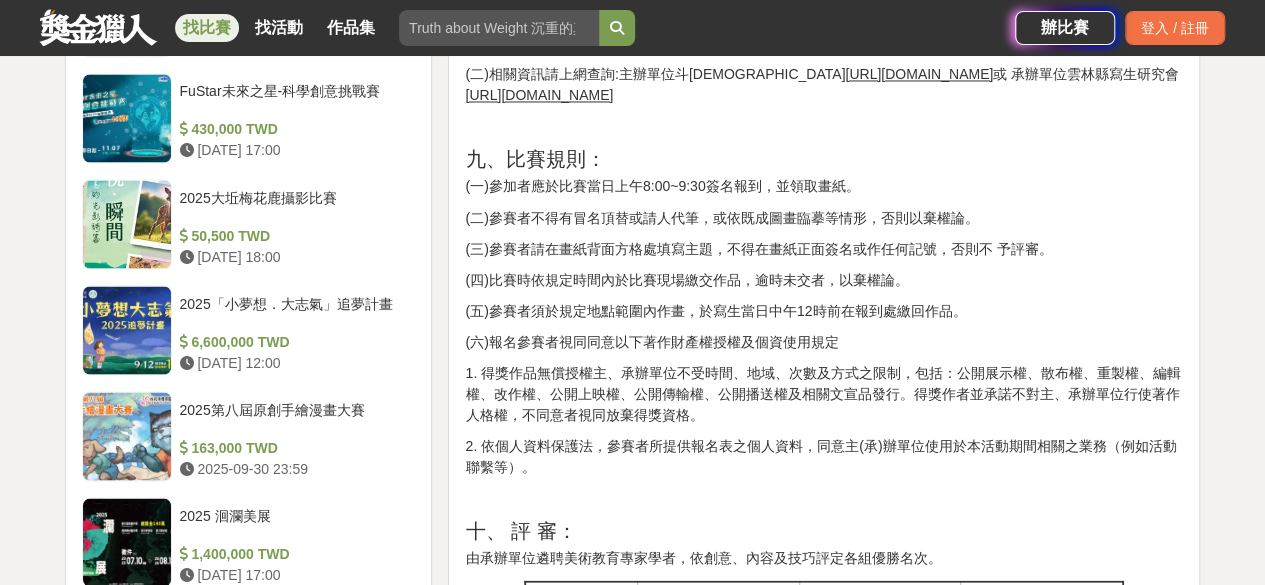 scroll, scrollTop: 2000, scrollLeft: 0, axis: vertical 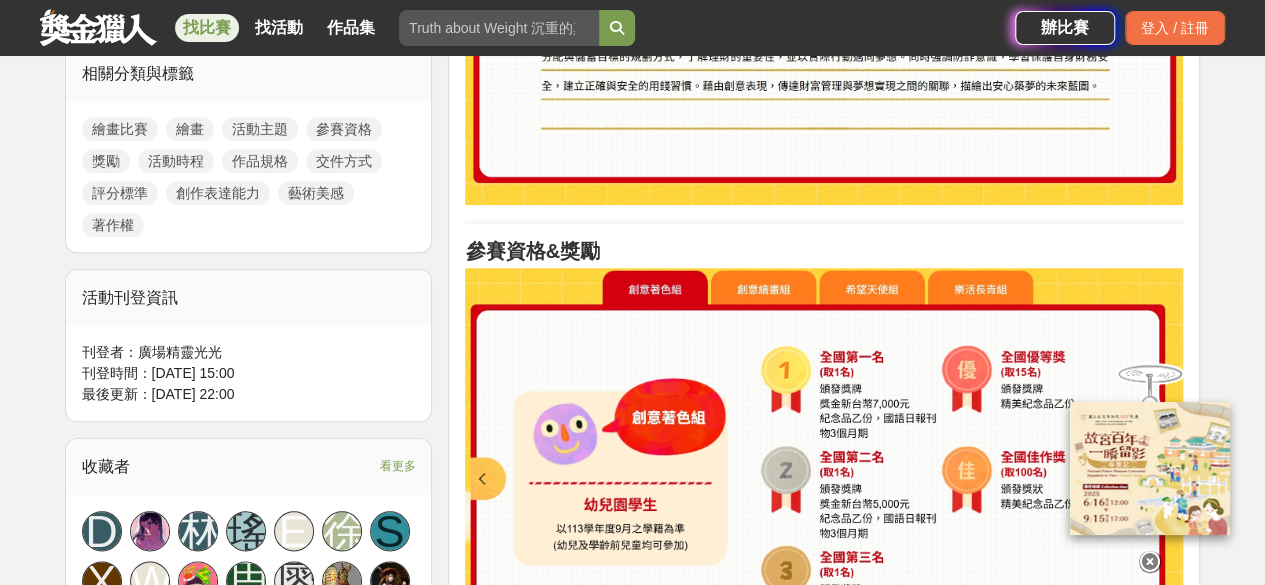 click at bounding box center [824, 465] 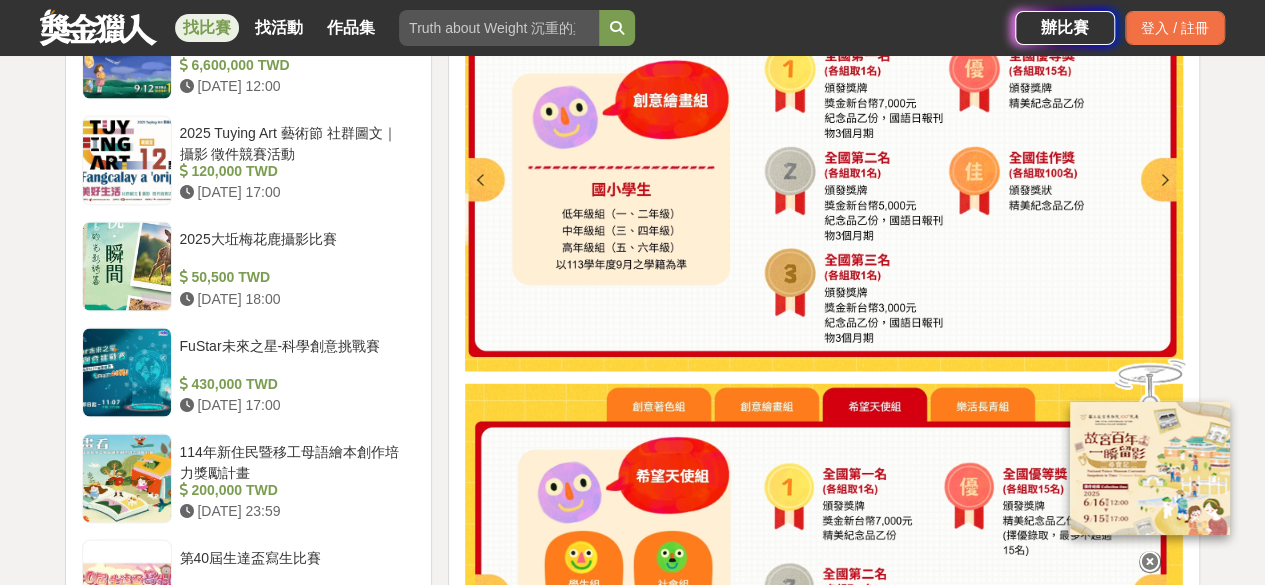 scroll, scrollTop: 1600, scrollLeft: 0, axis: vertical 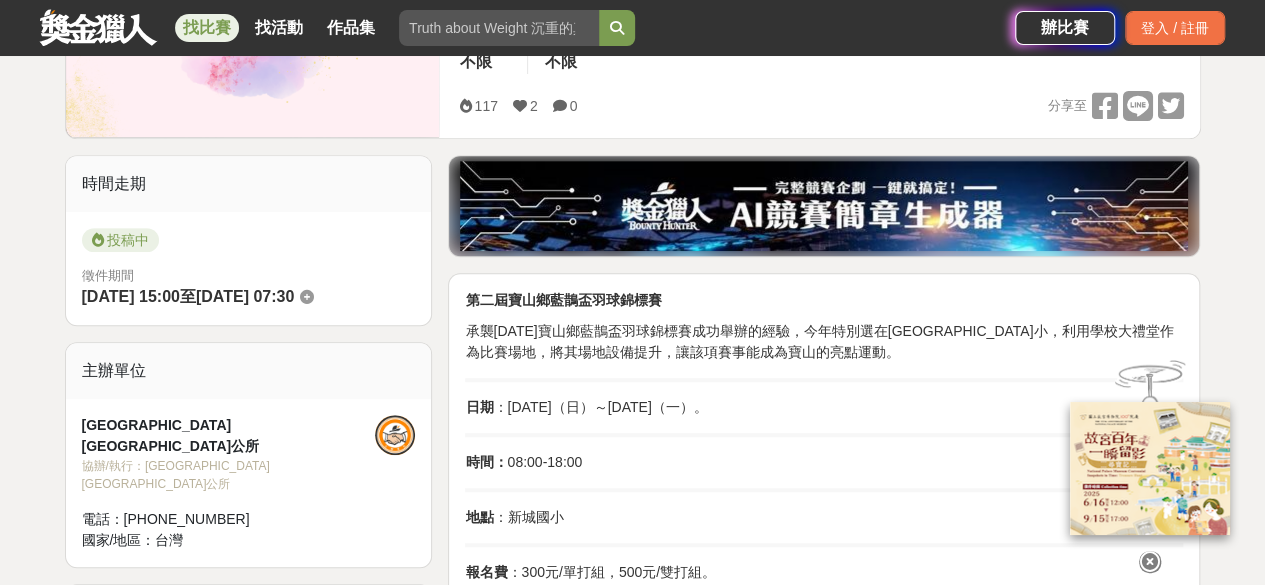 click at bounding box center [1150, 562] 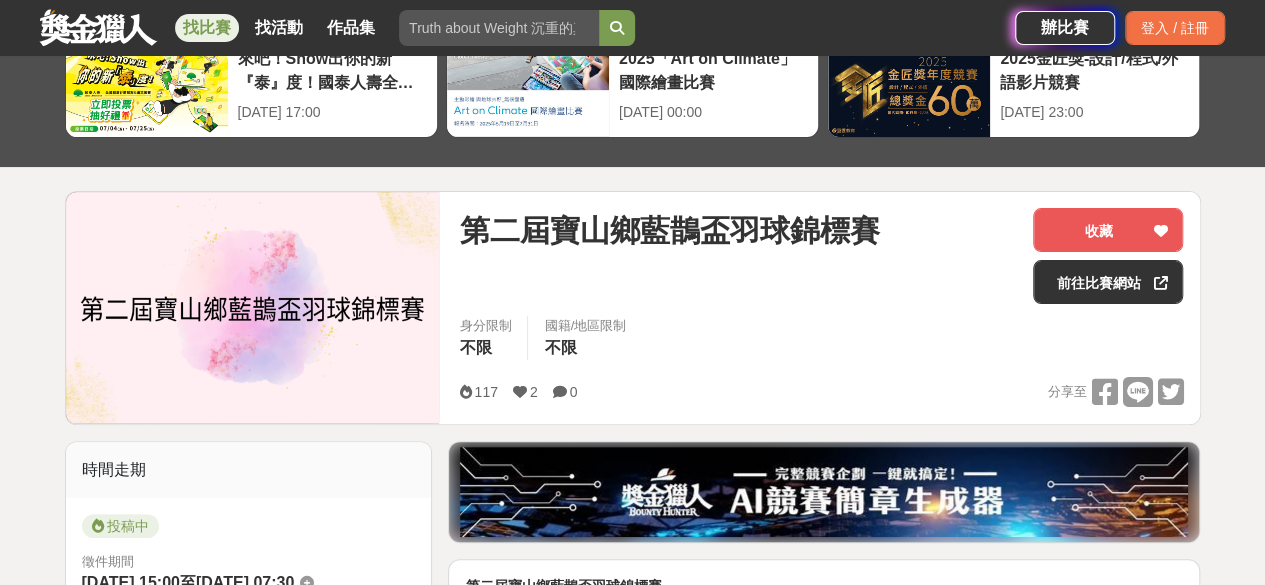 scroll, scrollTop: 0, scrollLeft: 0, axis: both 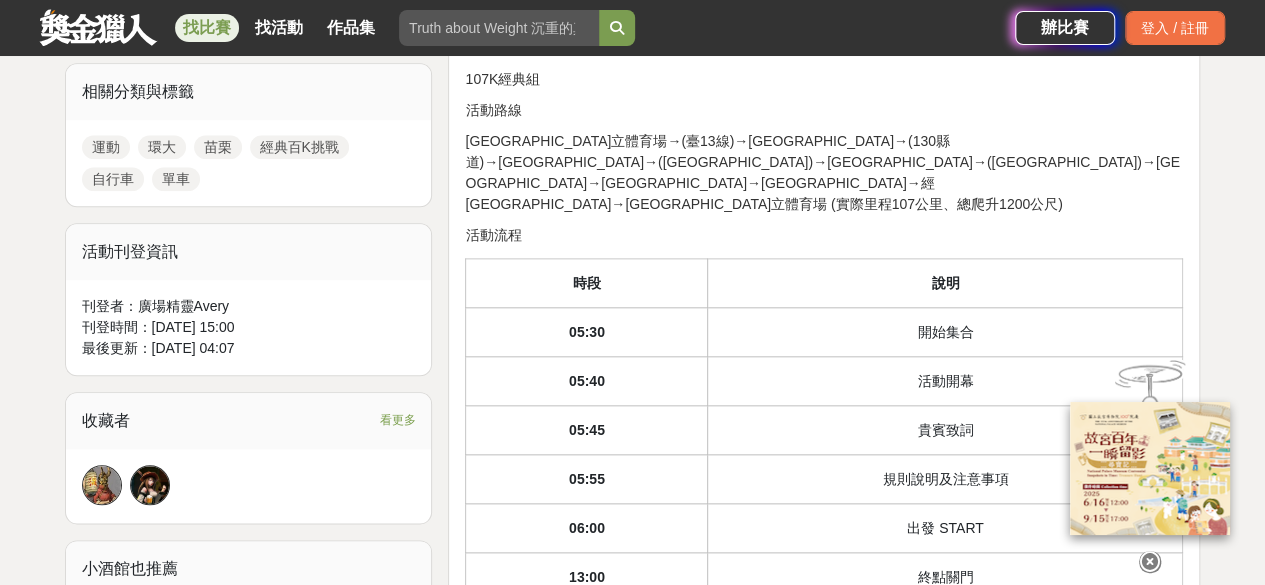 click at bounding box center [1150, 562] 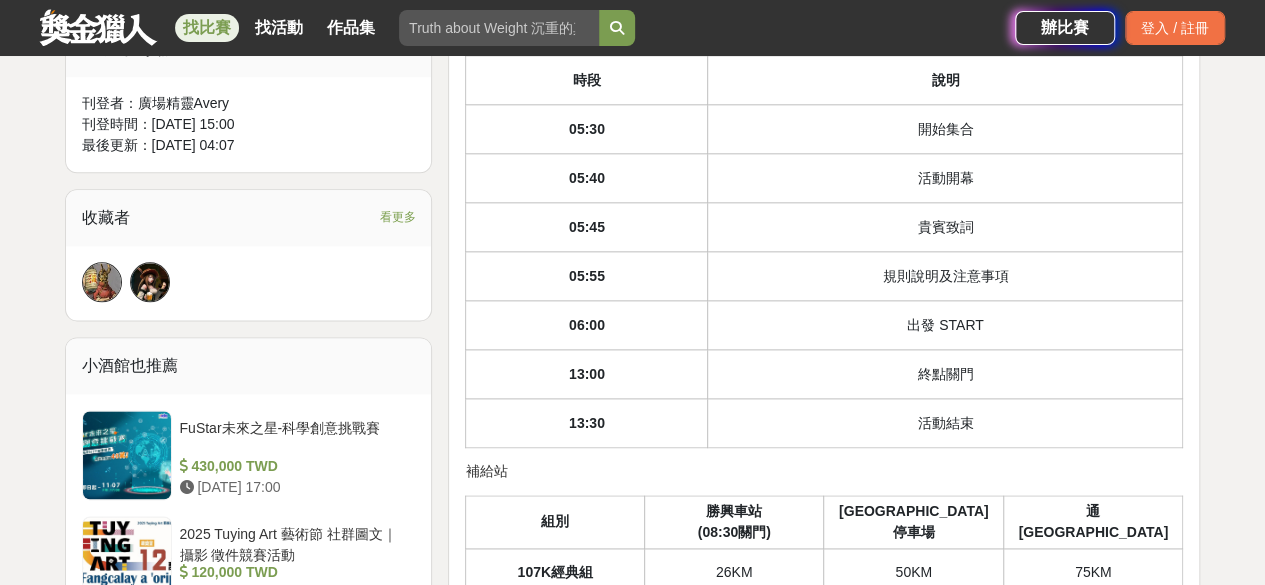 scroll, scrollTop: 1246, scrollLeft: 0, axis: vertical 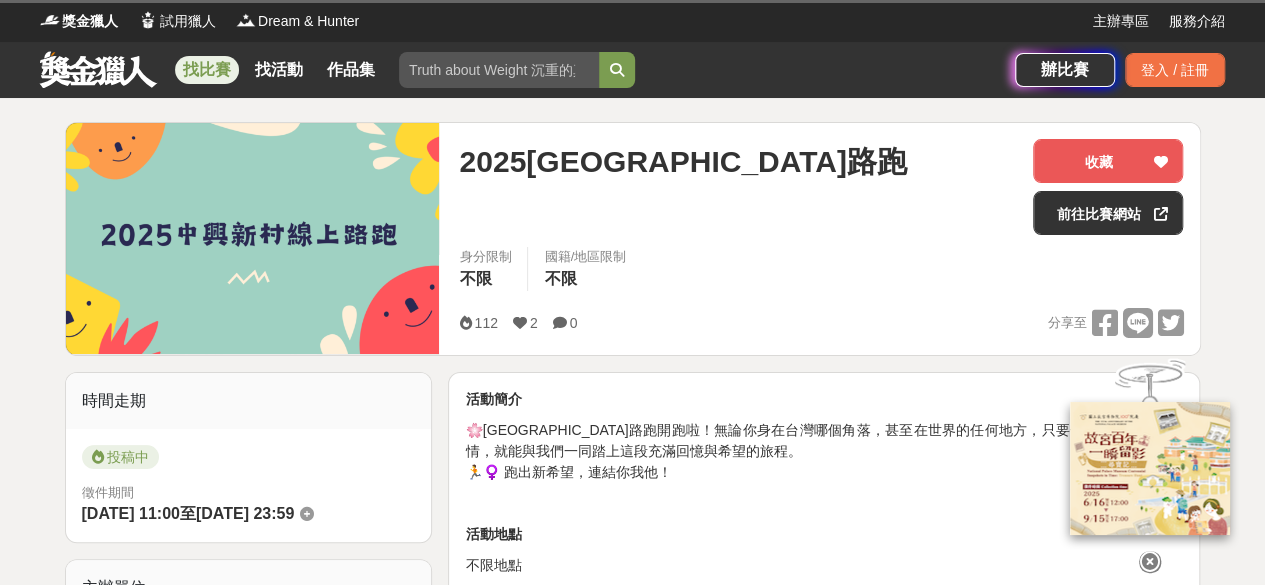 click at bounding box center [1150, 562] 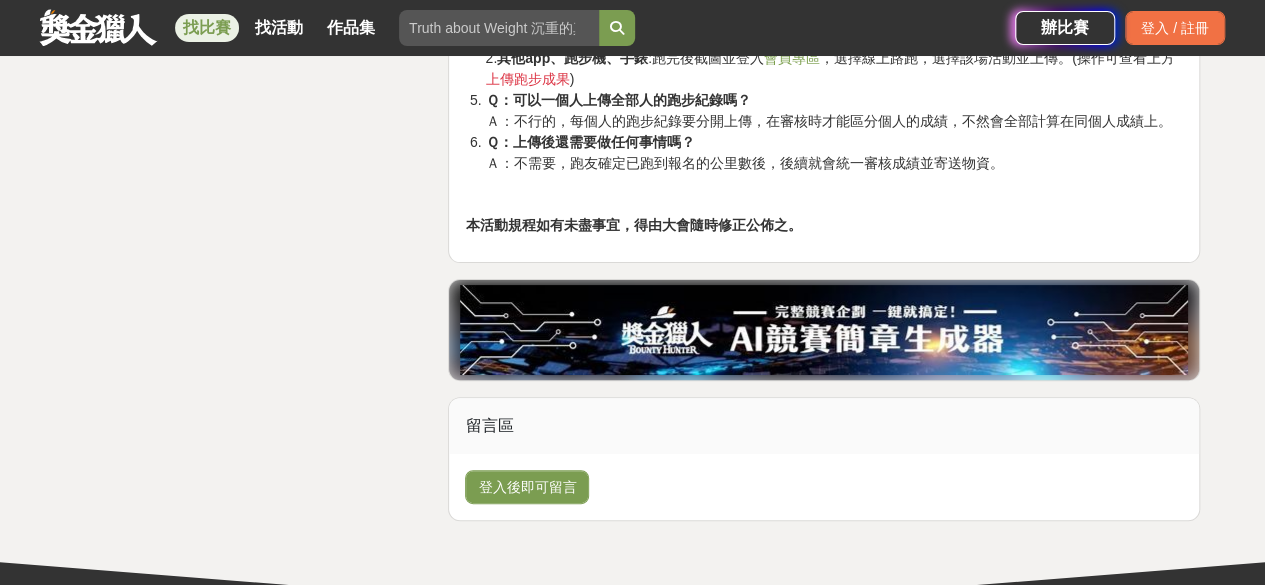 scroll, scrollTop: 4100, scrollLeft: 0, axis: vertical 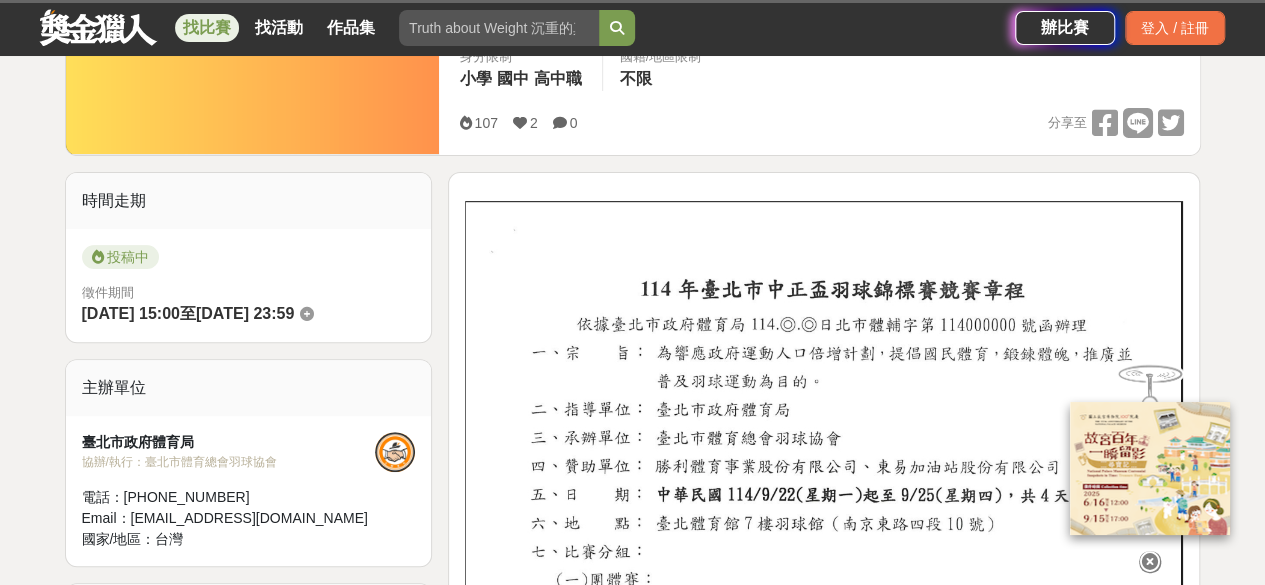 click at bounding box center [1150, 562] 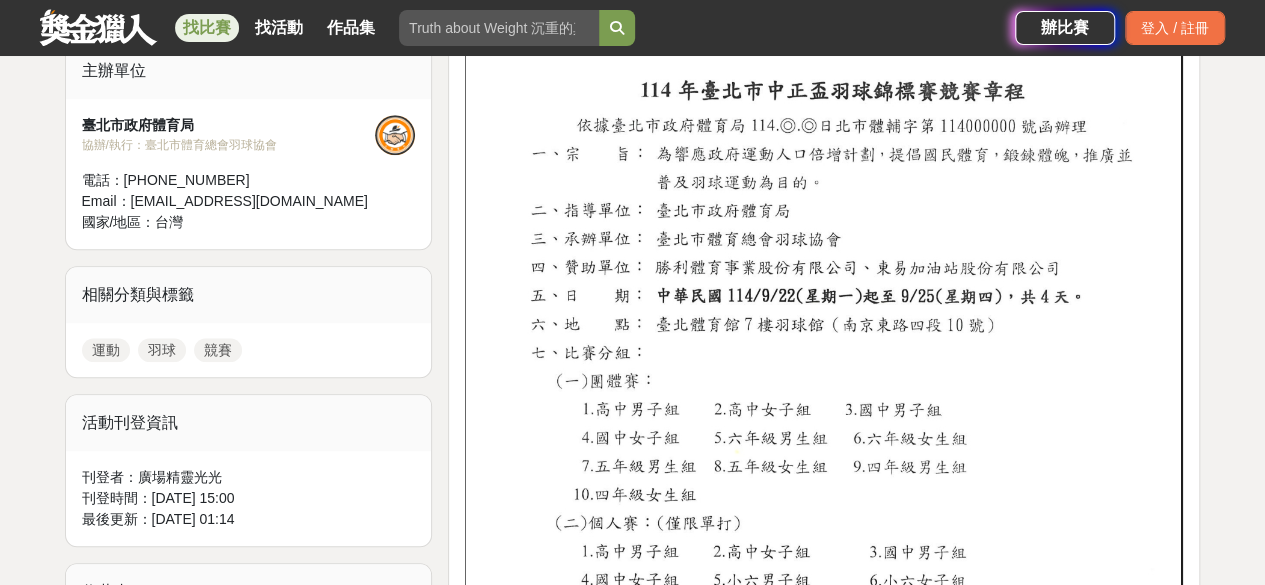 scroll, scrollTop: 1000, scrollLeft: 0, axis: vertical 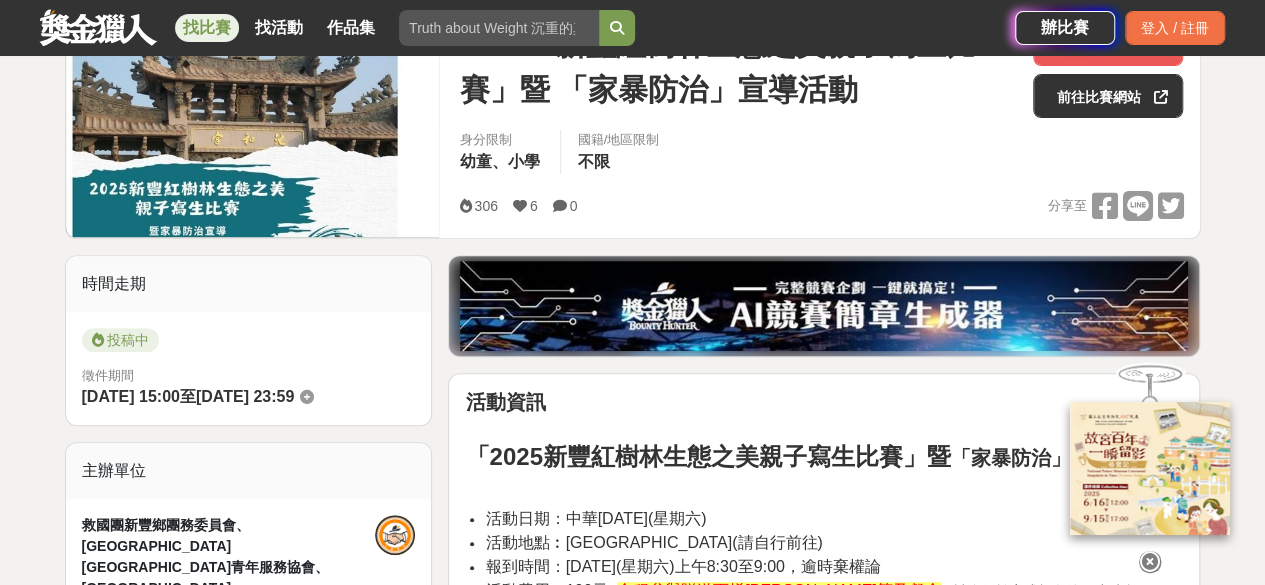 click at bounding box center [1150, 562] 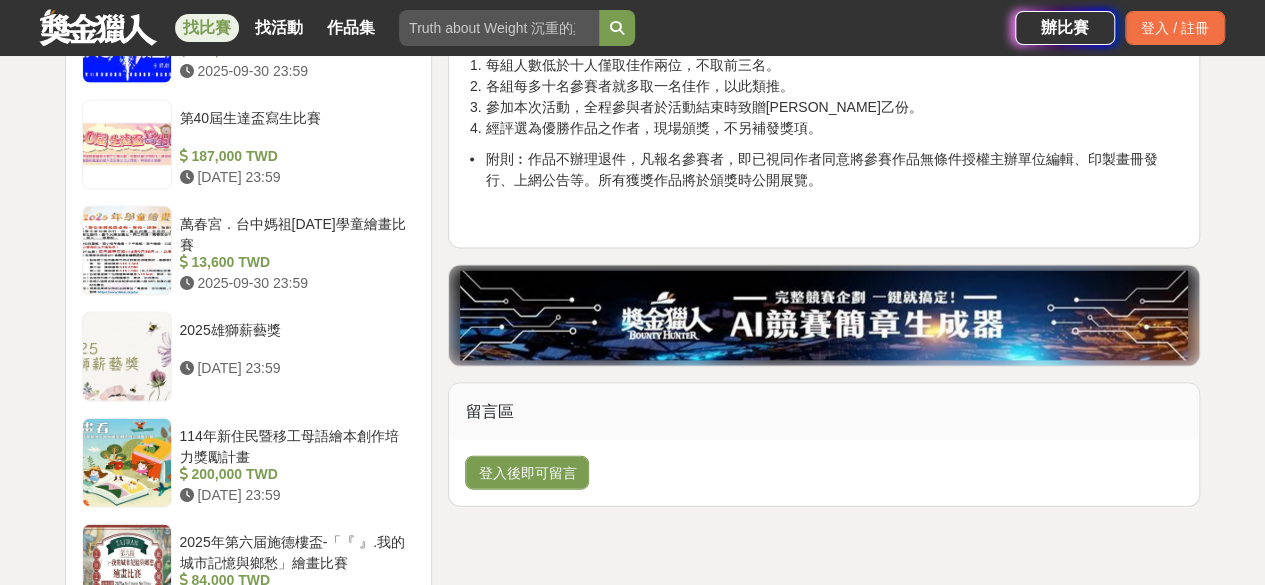scroll, scrollTop: 2100, scrollLeft: 0, axis: vertical 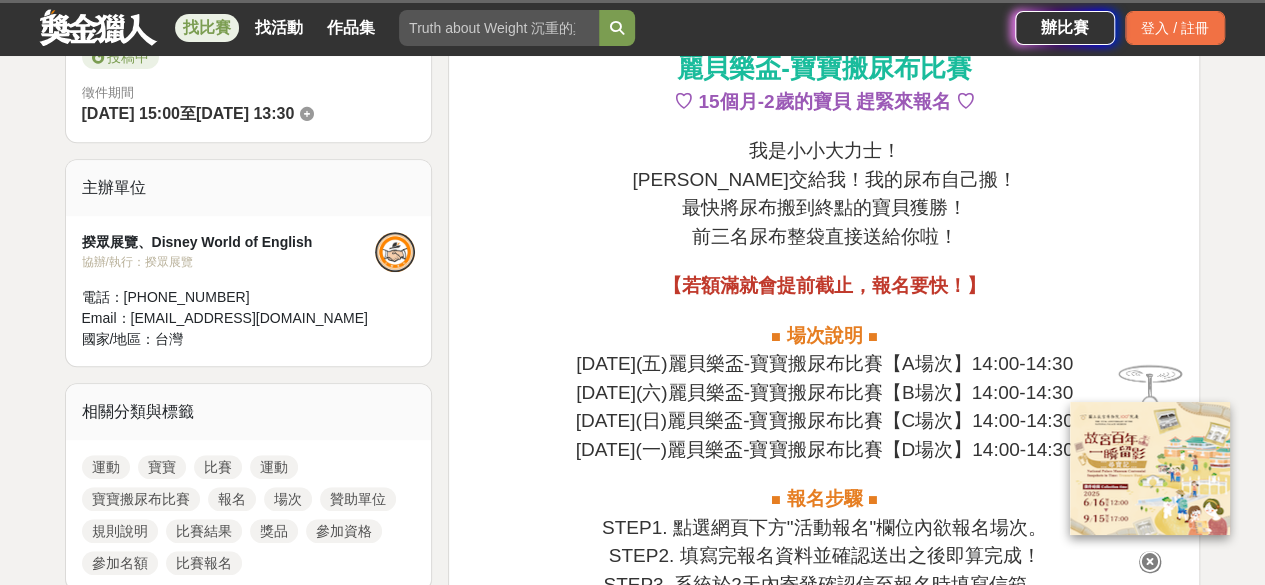 click at bounding box center (1150, 562) 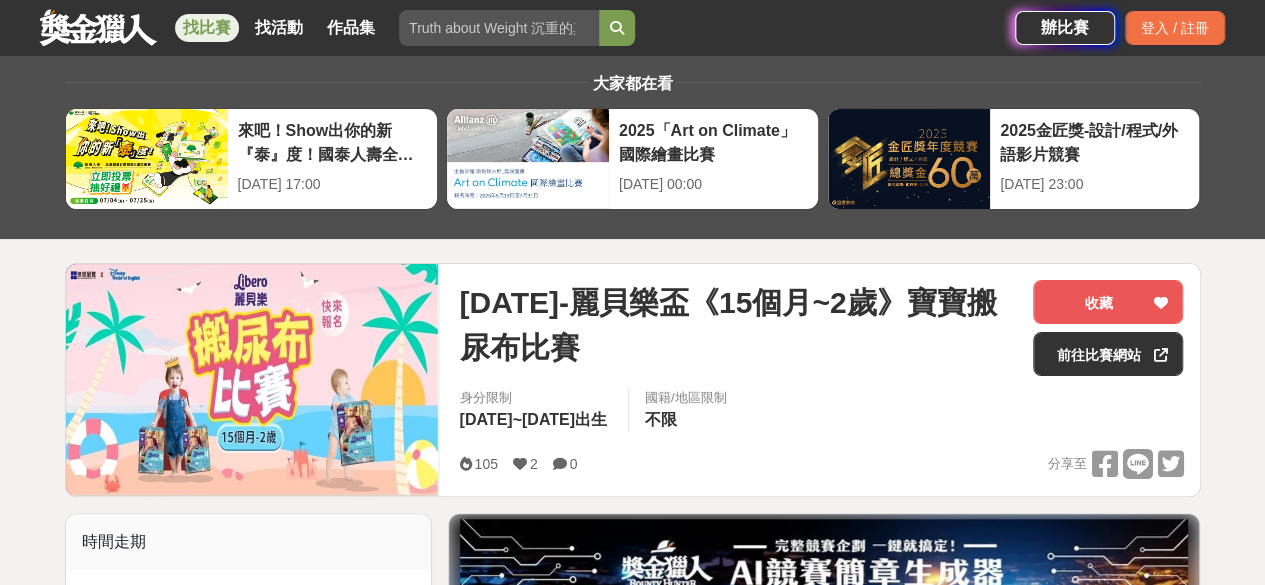 scroll, scrollTop: 0, scrollLeft: 0, axis: both 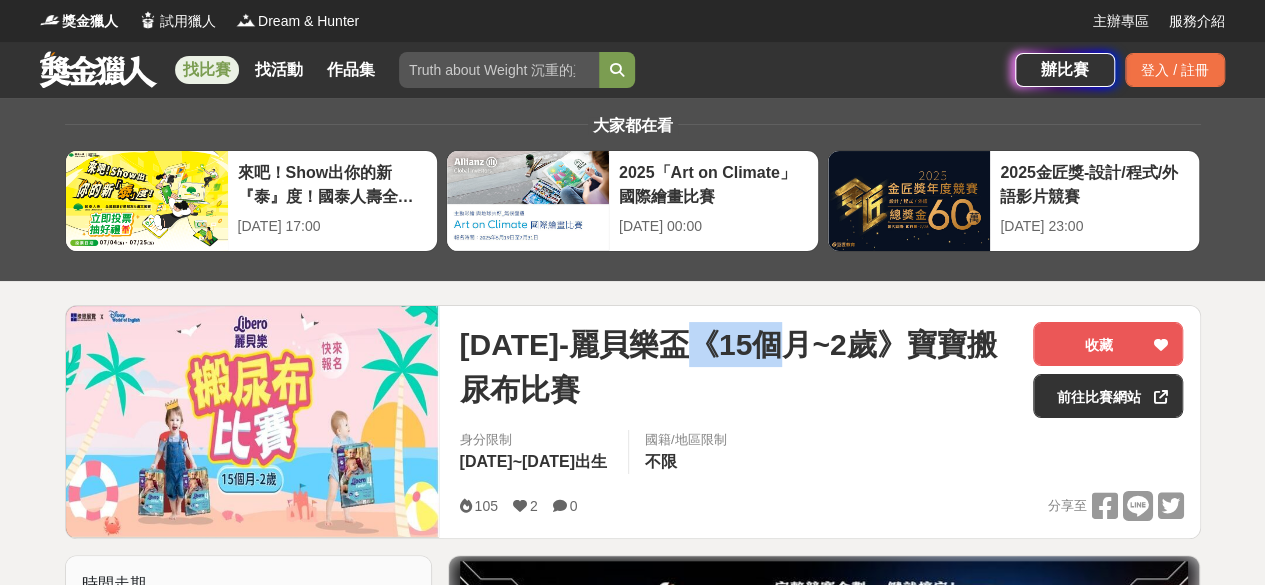 drag, startPoint x: 637, startPoint y: 346, endPoint x: 750, endPoint y: 345, distance: 113.004425 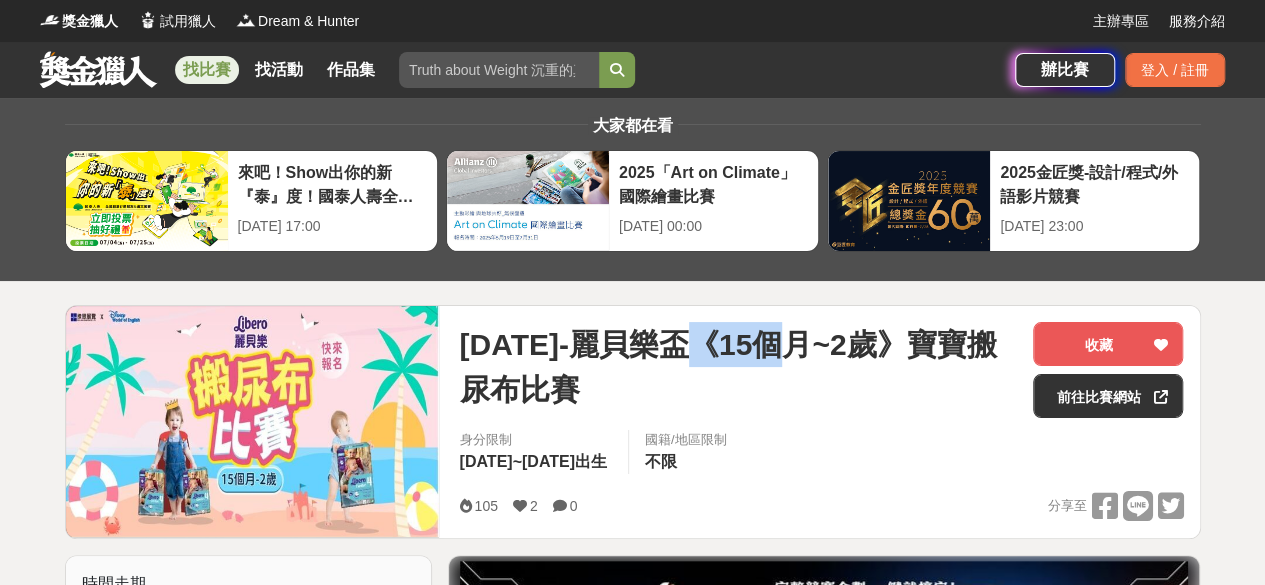 click on "[DATE]-麗貝樂盃《15個月~2歲》寶寶搬尿布比賽" at bounding box center [738, 367] 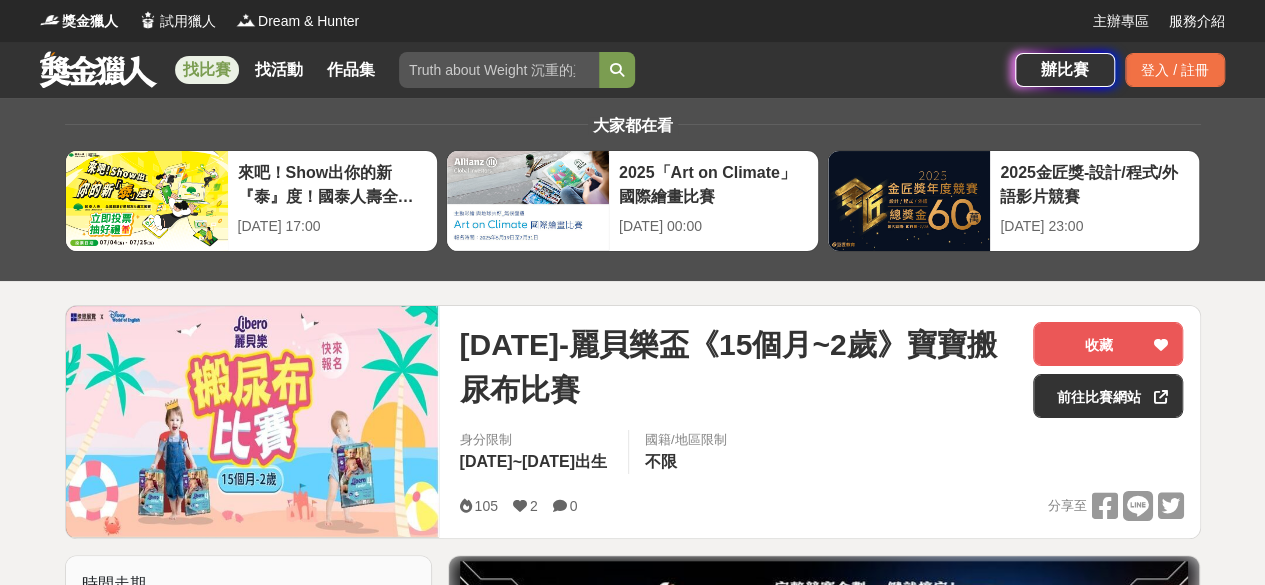 click on "大家都在看 來吧！Show出你的新『泰』度！國泰人壽全國創意行銷提案&圖文競賽 2025-06-27 17:00 2025「Art on Climate」國際繪畫比賽 2025-07-31 00:00 2025金匠獎-設計/程式/外語影片競賽 2025-07-28 23:00 2025/07/11-麗貝樂盃《15個月~2歲》寶寶搬尿布比賽 收藏 前往比賽網站 身分限制 2023/06/15~2024/04/14出生 國籍/地區限制 不限 105 2 0 分享至 收藏 前往比賽網站 時間走期 投稿中 徵件期間 2025-06-10 15:00  至  2025-07-11 13:30 主辦單位 揆眾展覽、Disney World of English 協辦/執行： 揆眾展覽 電話： +886 2 2797 9559 Email： 123@kje.com.tw 國家/地區： 台灣 相關分類與標籤 運動 寶寶 比賽 運動 寶寶搬尿布比賽 報名 場次 贊助單位 規則說明 比賽結果 獎品 參加資格 參加名額 比賽報名 活動刊登資訊 刊登者： 廣場精靈光光 刊登時間： 2025-06-10 15:00 最後更新： 2025-06-11 22:39 收藏者 看更多 小酒館也推薦   50,500 TWD" at bounding box center (632, 1520) 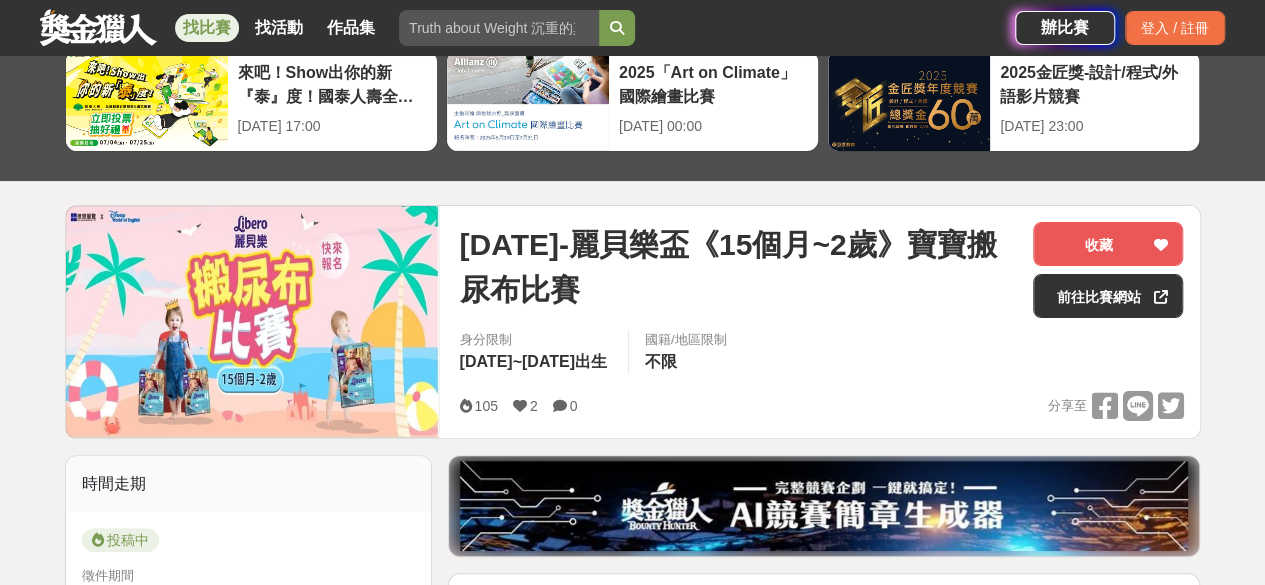 scroll, scrollTop: 0, scrollLeft: 0, axis: both 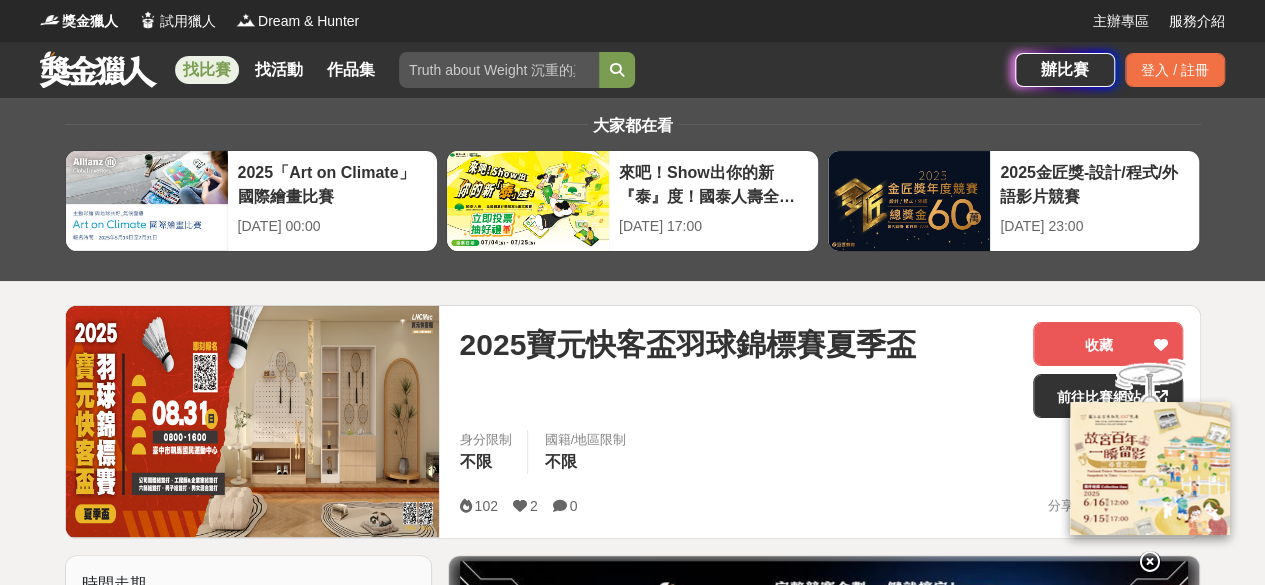 click at bounding box center (1150, 562) 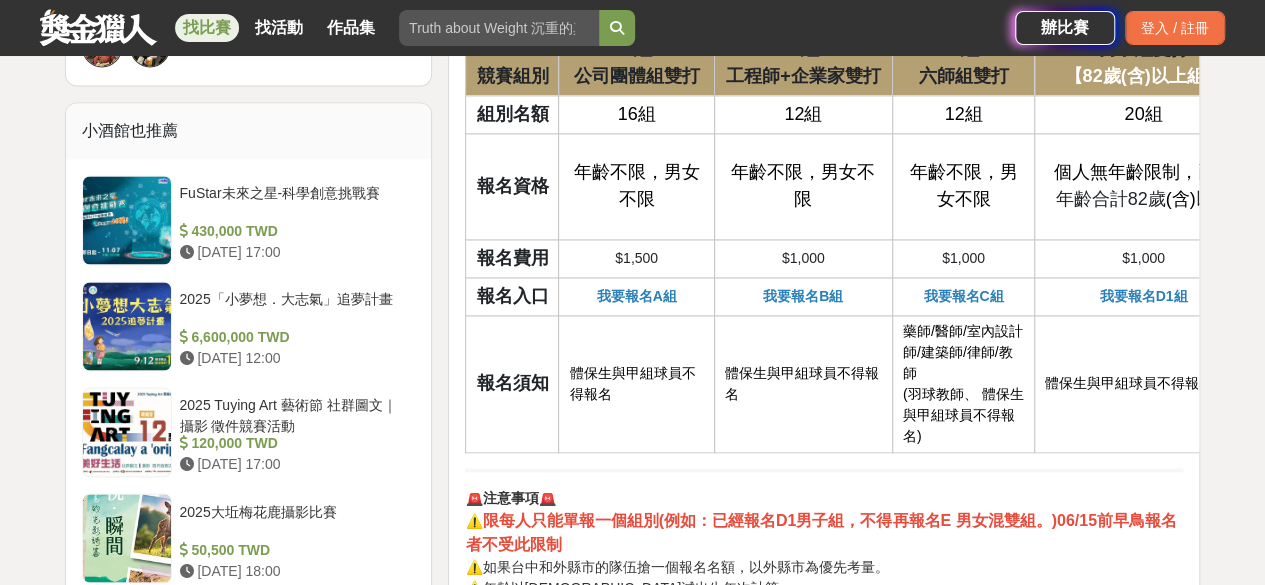 scroll, scrollTop: 1300, scrollLeft: 0, axis: vertical 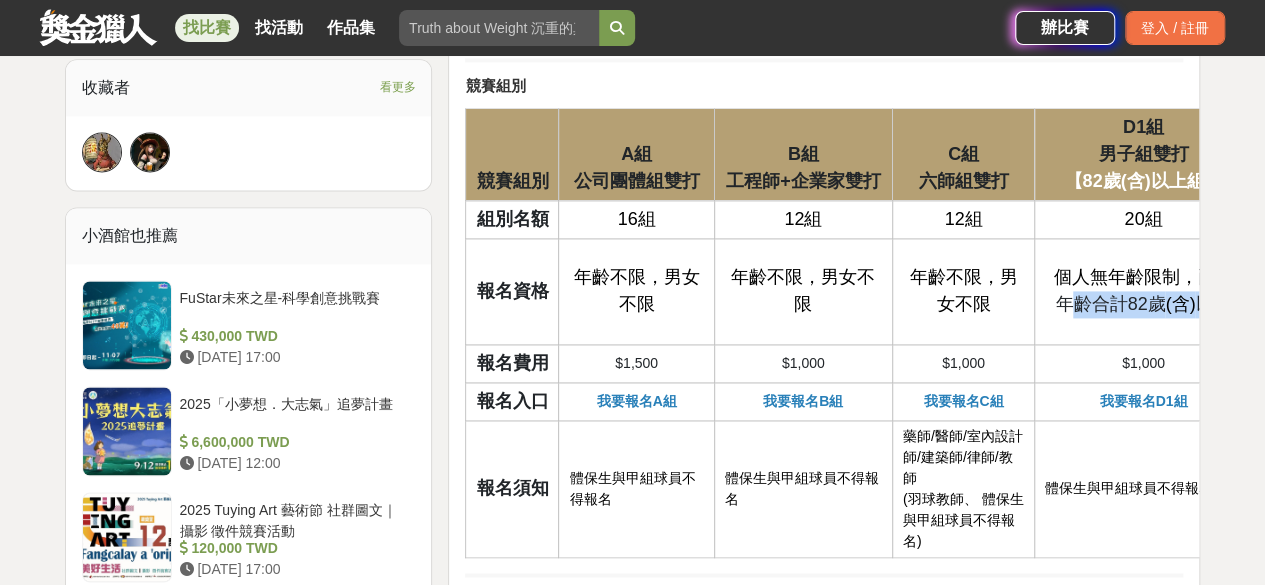 drag, startPoint x: 1048, startPoint y: 303, endPoint x: 1279, endPoint y: 275, distance: 232.69078 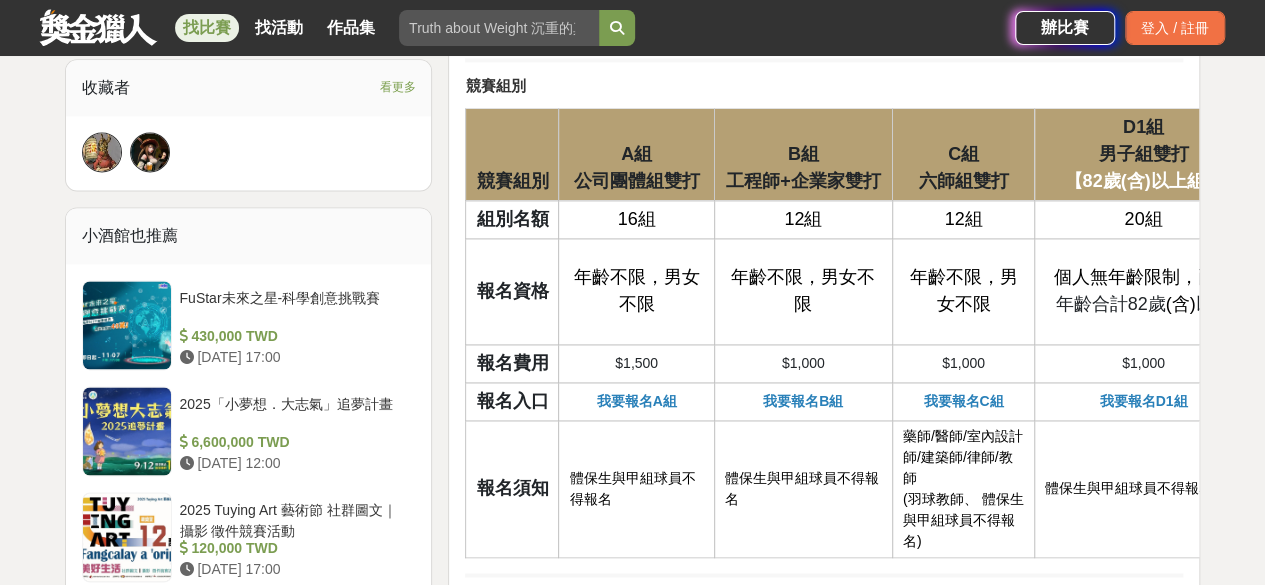 click on "年齡不限，男女不限" at bounding box center [963, 290] 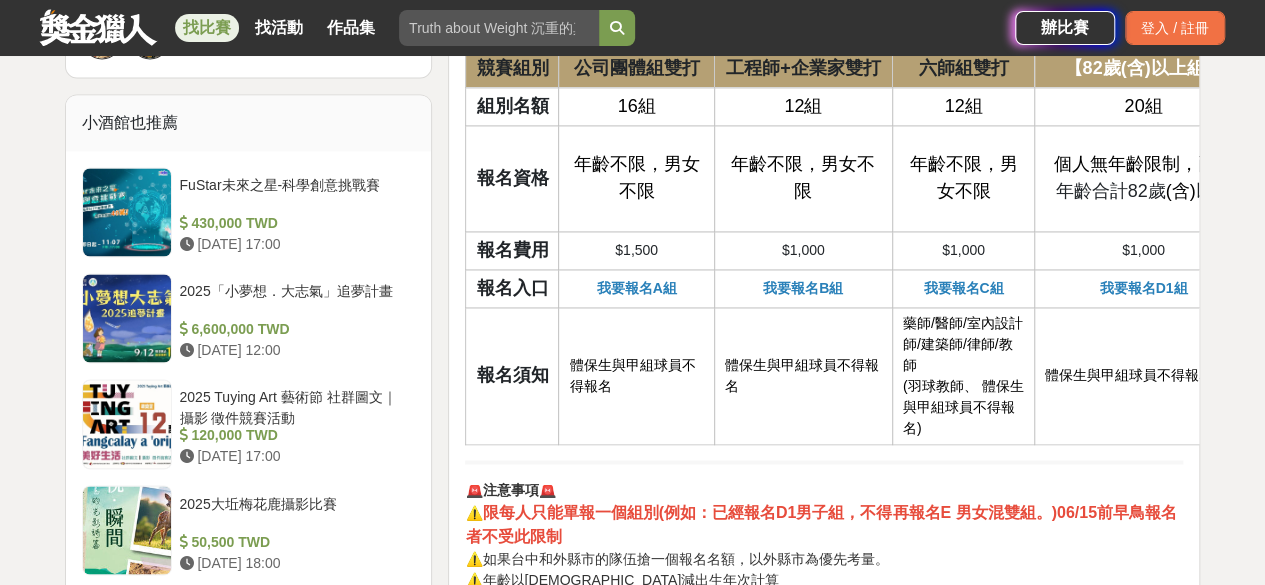 scroll, scrollTop: 1500, scrollLeft: 0, axis: vertical 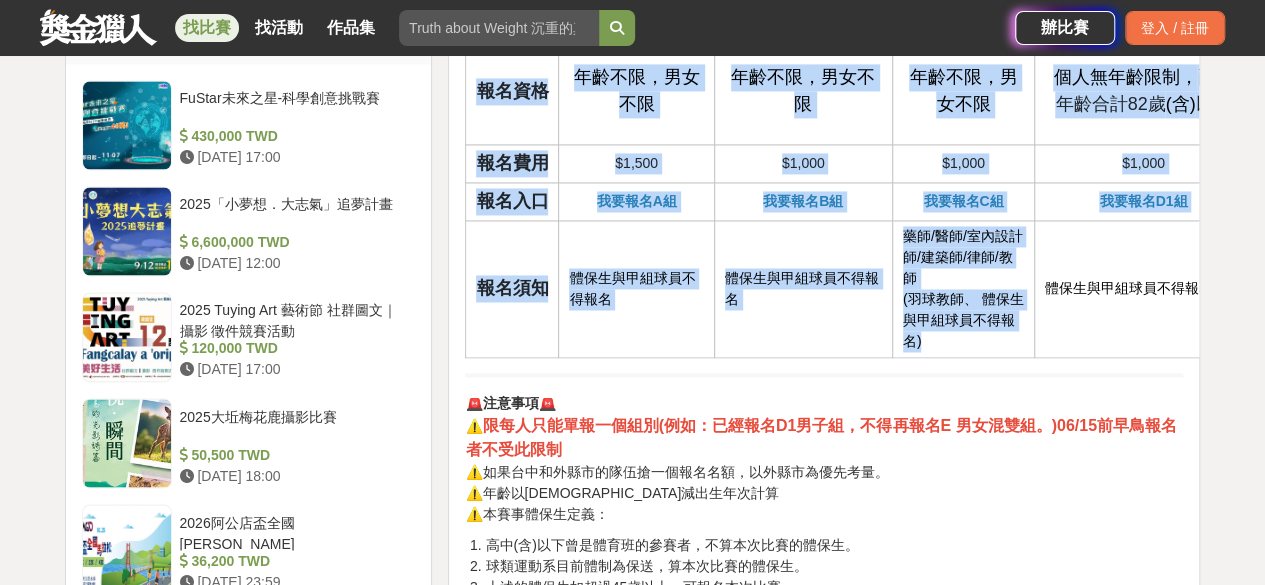 drag, startPoint x: 1177, startPoint y: 339, endPoint x: 1274, endPoint y: 352, distance: 97.867256 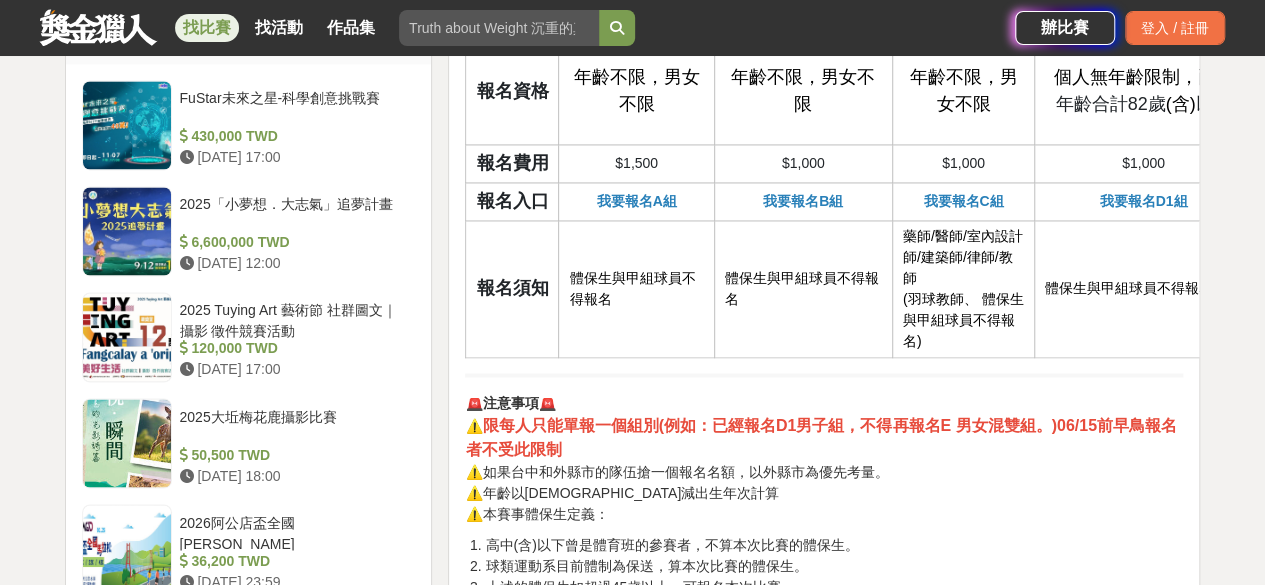 click on "藥師/醫師/室內設計師/建築師/律師/教師" at bounding box center (963, 257) 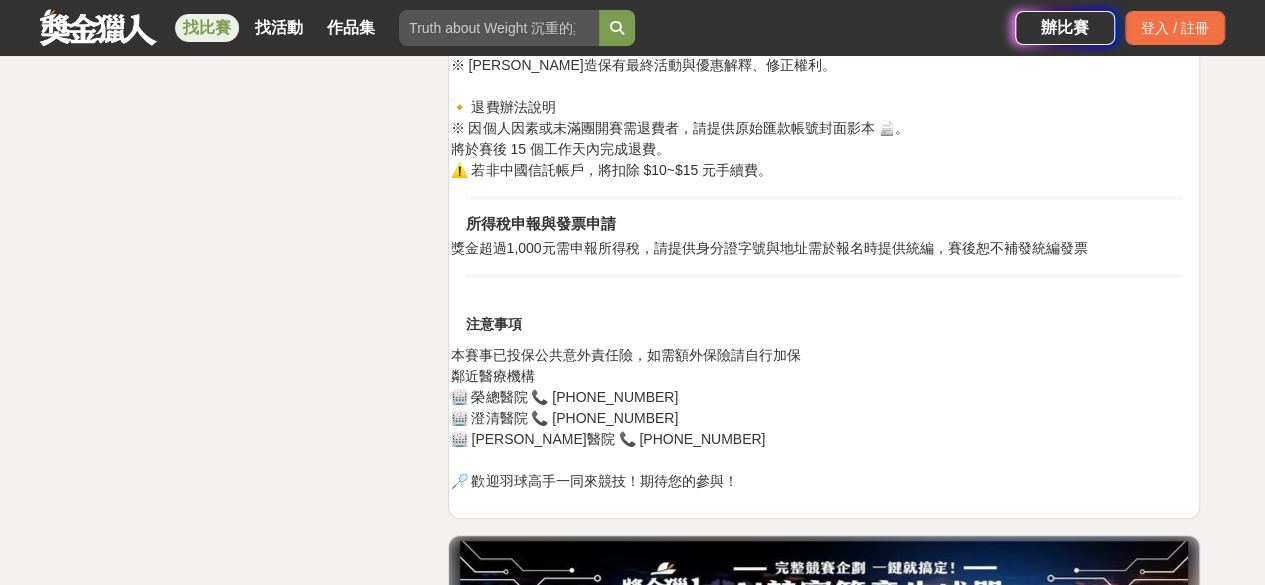 scroll, scrollTop: 4100, scrollLeft: 0, axis: vertical 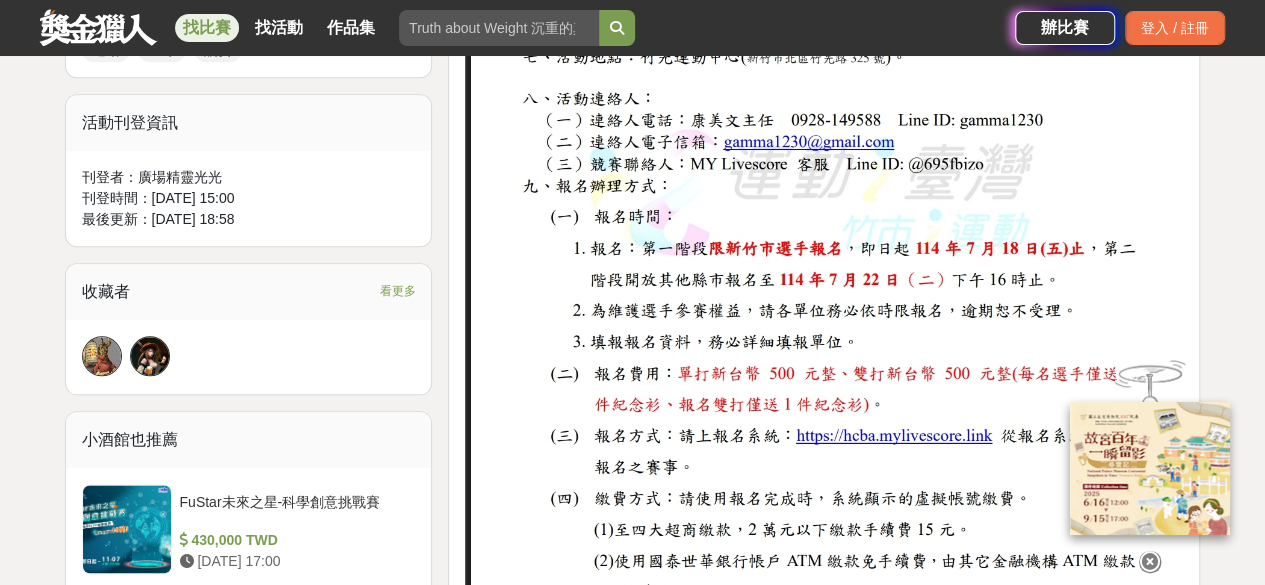 click at bounding box center [1150, 562] 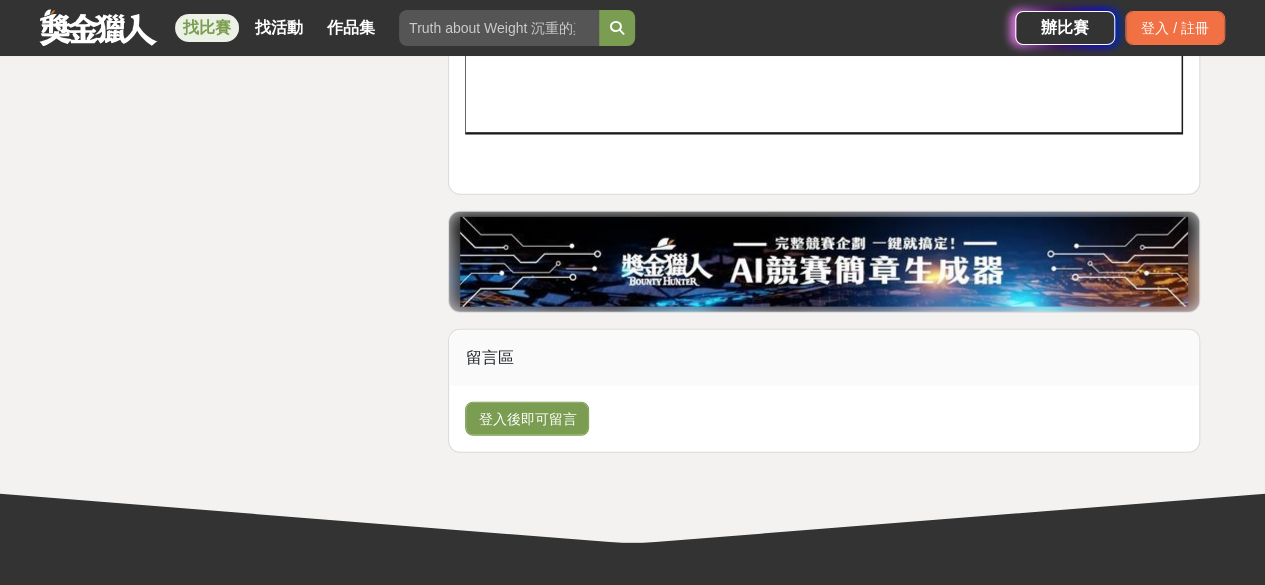 scroll, scrollTop: 10300, scrollLeft: 0, axis: vertical 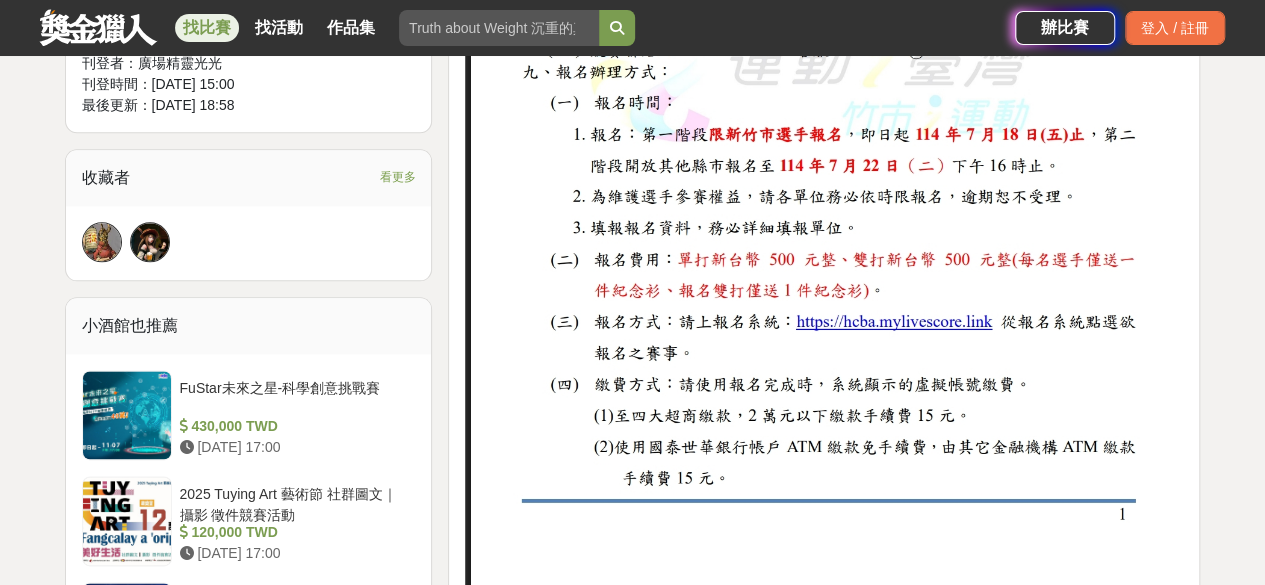 click at bounding box center [824, 96] 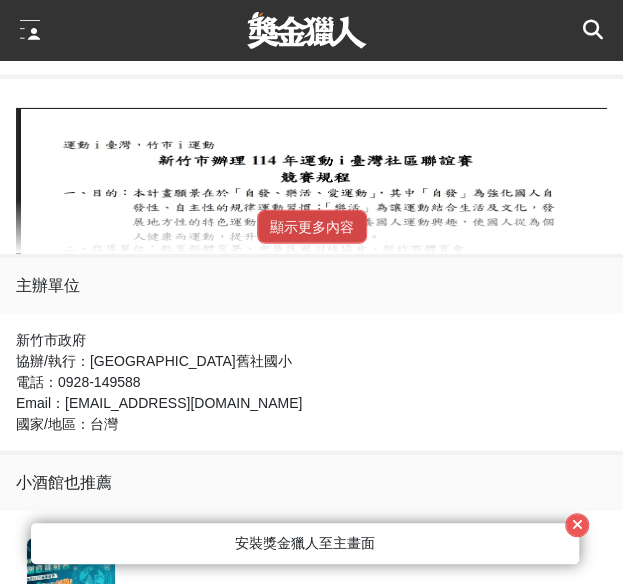 click on "顯示更多內容" at bounding box center (312, 227) 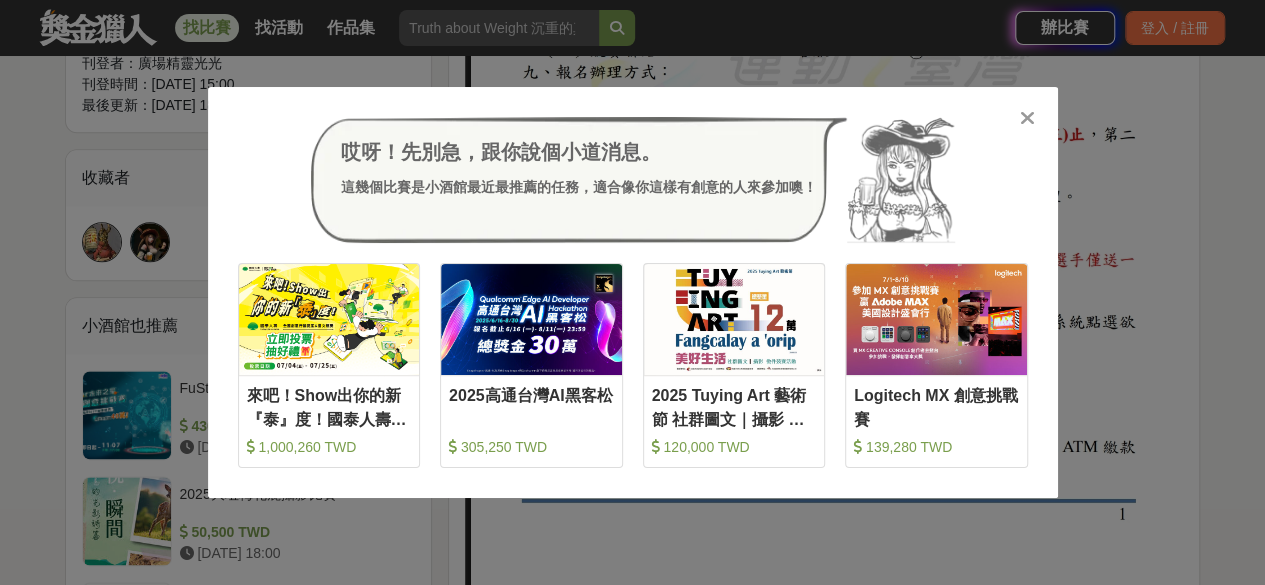 click at bounding box center [1027, 118] 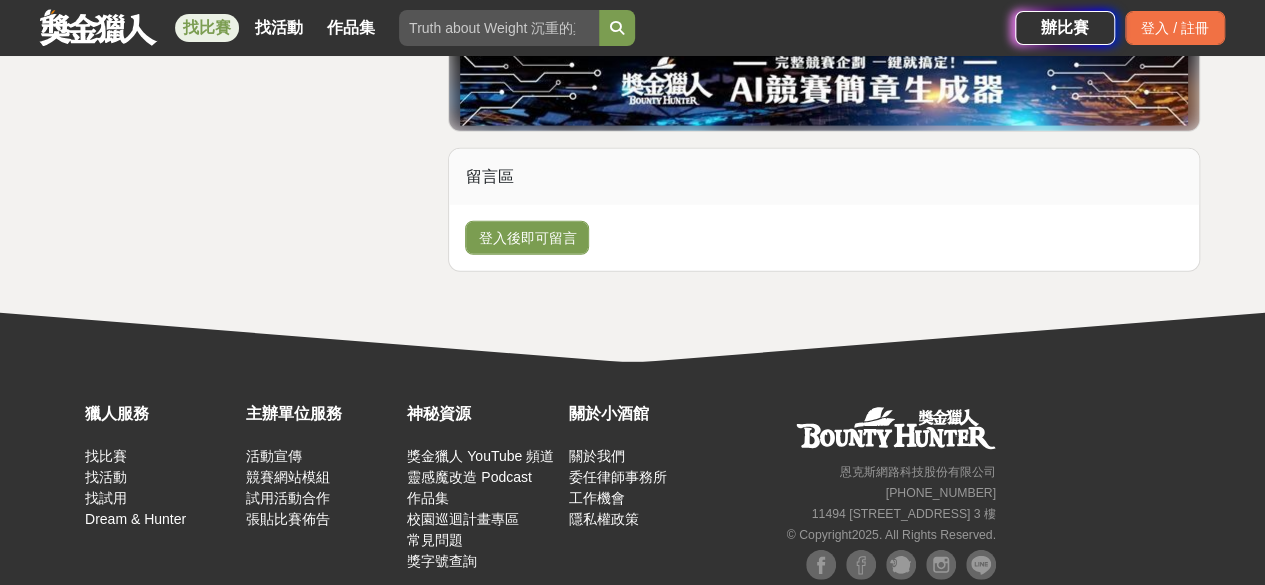 scroll, scrollTop: 10324, scrollLeft: 0, axis: vertical 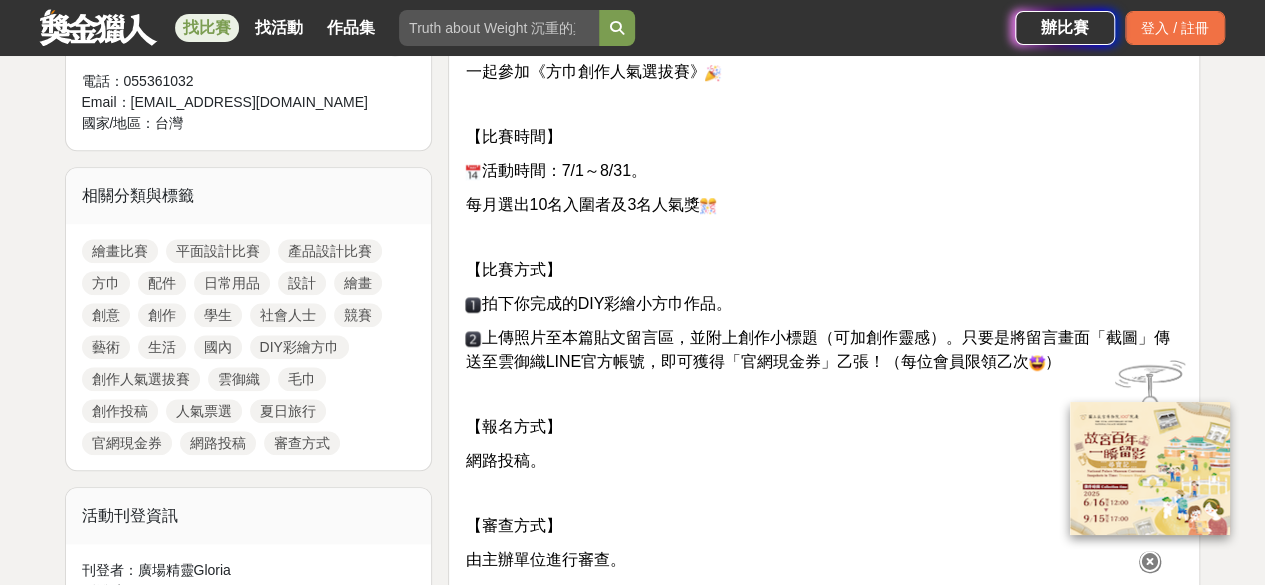 click at bounding box center (1150, 562) 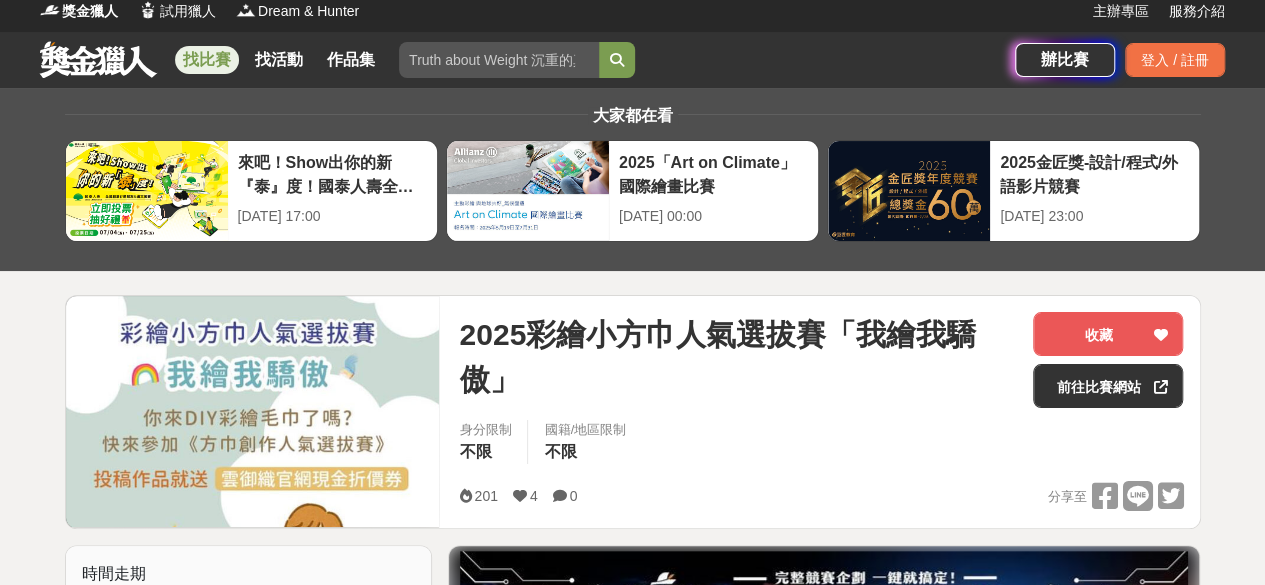 scroll, scrollTop: 0, scrollLeft: 0, axis: both 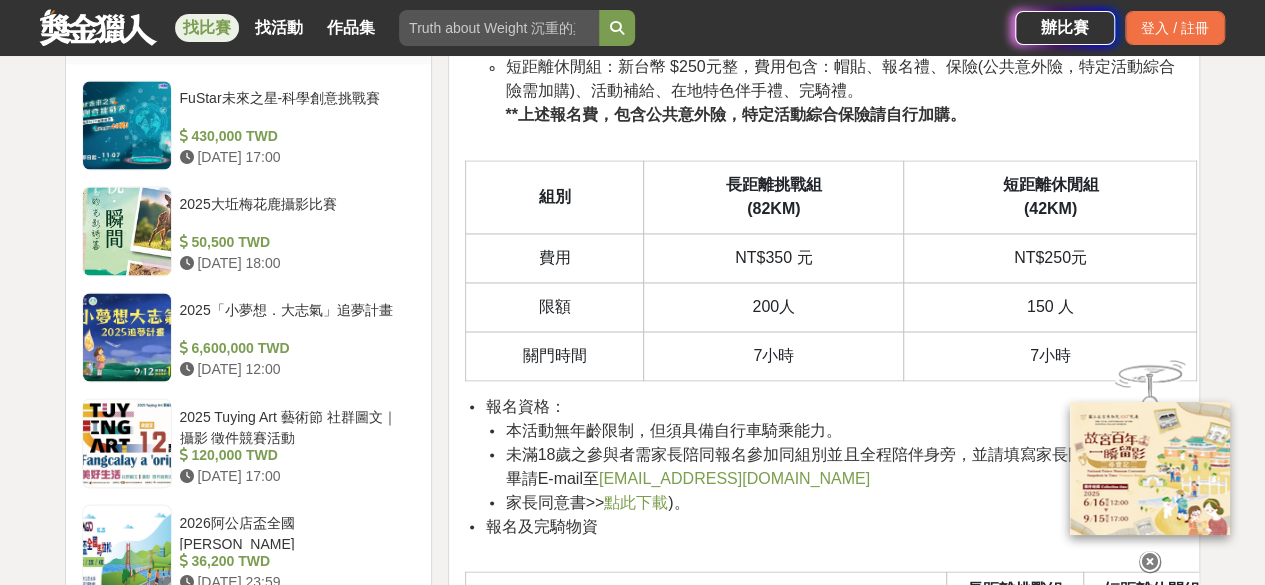 click at bounding box center [1150, 562] 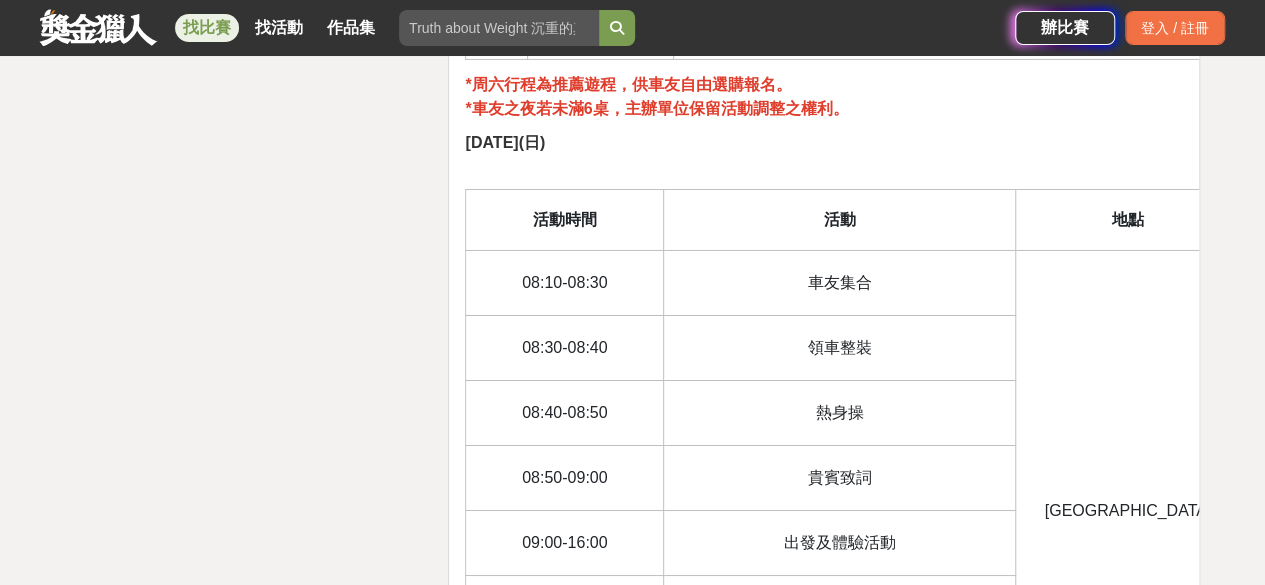 scroll, scrollTop: 3373, scrollLeft: 0, axis: vertical 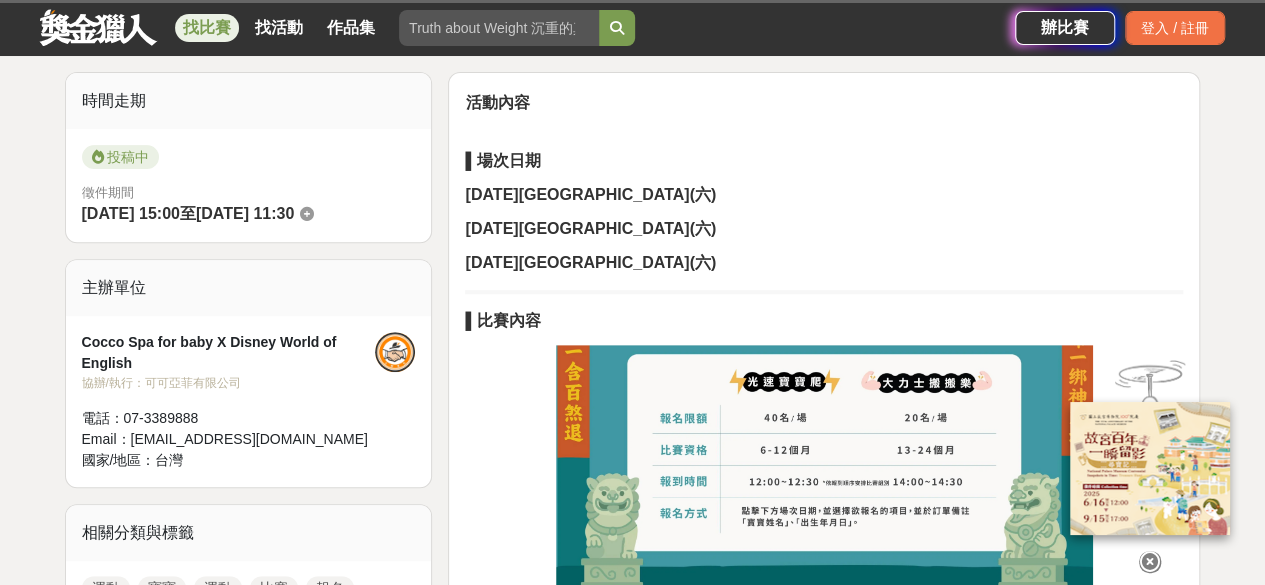 click at bounding box center (1150, 562) 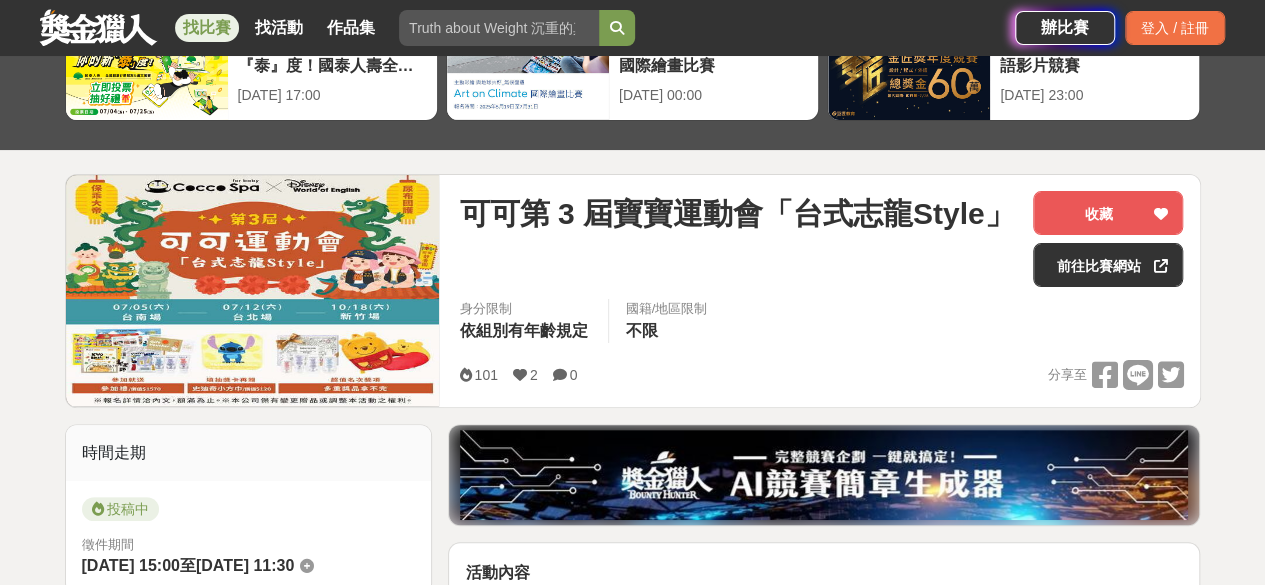 scroll, scrollTop: 0, scrollLeft: 0, axis: both 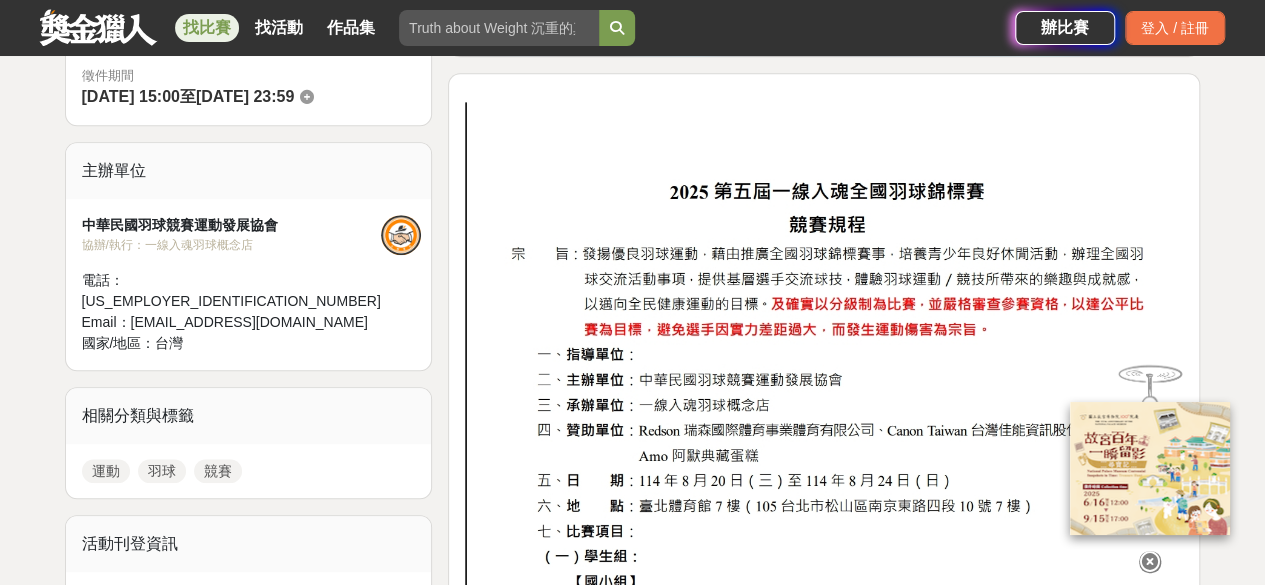 click at bounding box center (1150, 558) 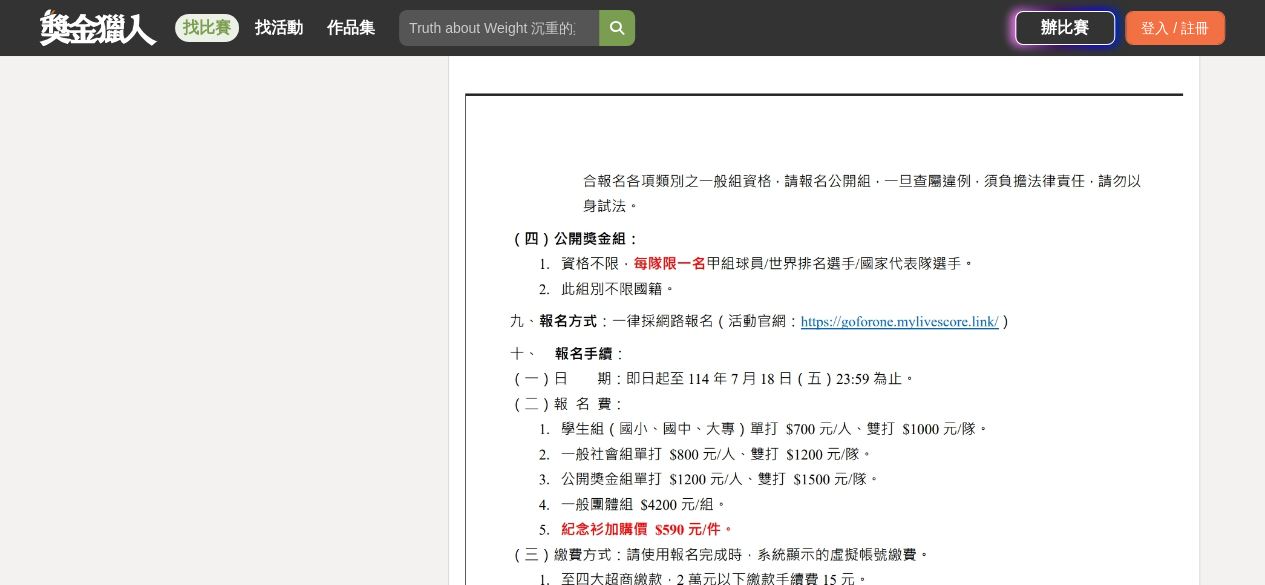 scroll, scrollTop: 4900, scrollLeft: 0, axis: vertical 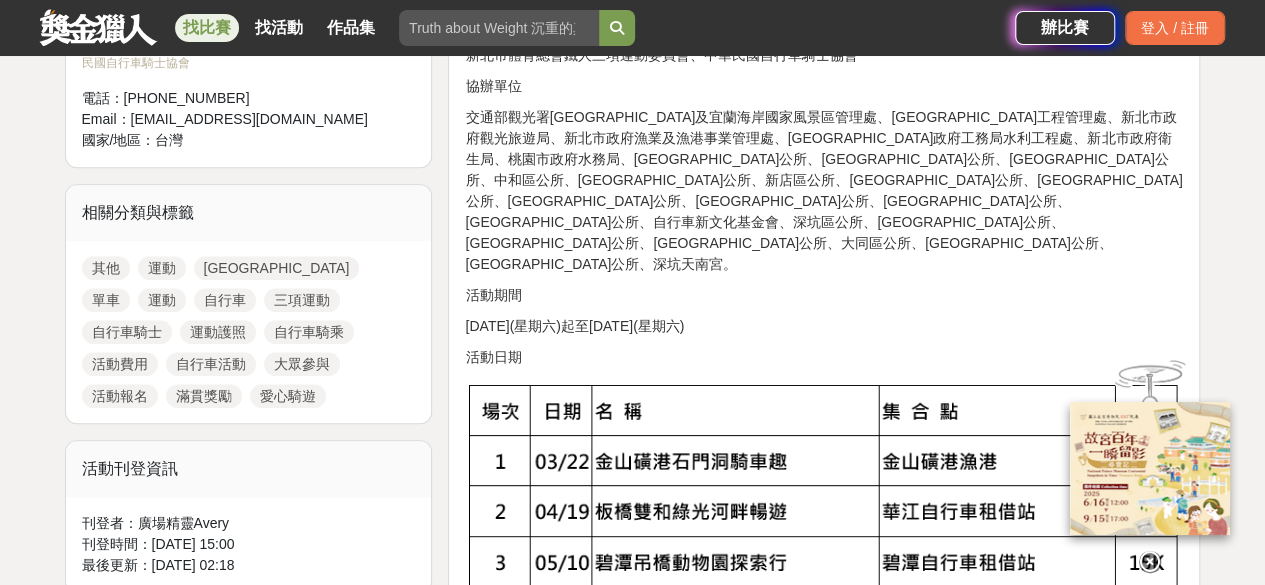 click at bounding box center [1150, 562] 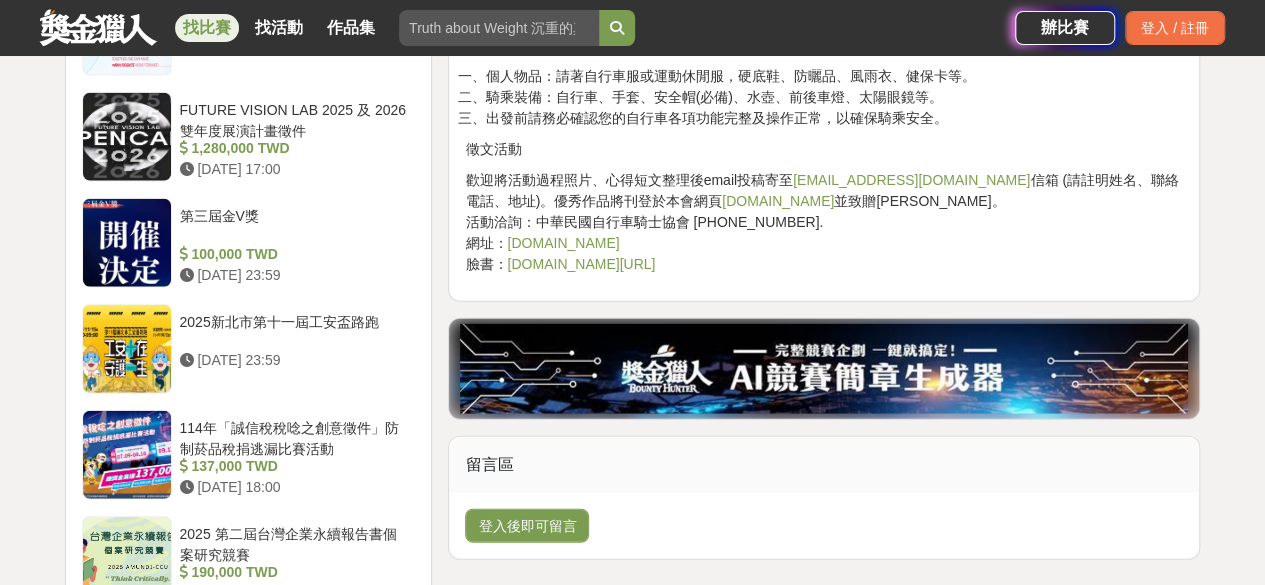 scroll, scrollTop: 2600, scrollLeft: 0, axis: vertical 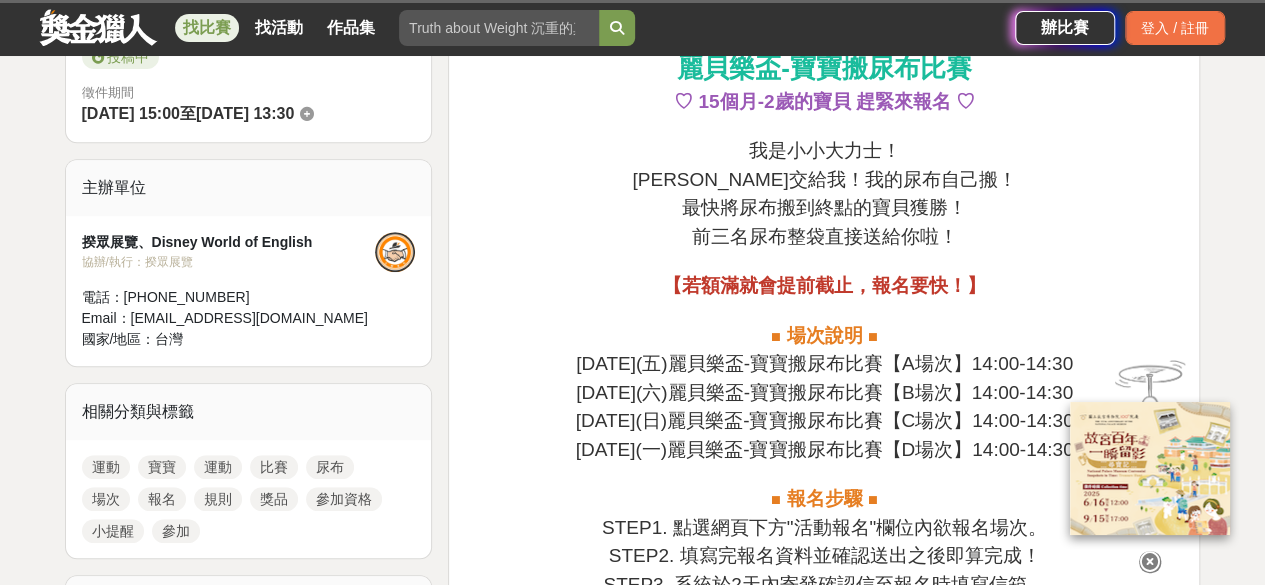 click at bounding box center [1150, 561] 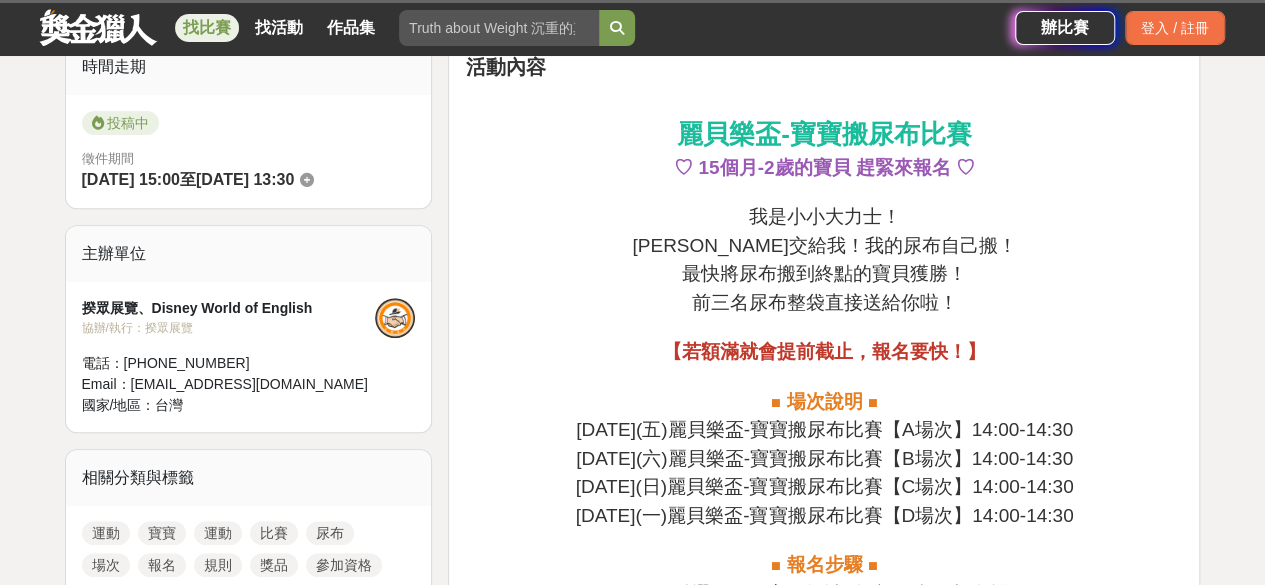 scroll, scrollTop: 500, scrollLeft: 0, axis: vertical 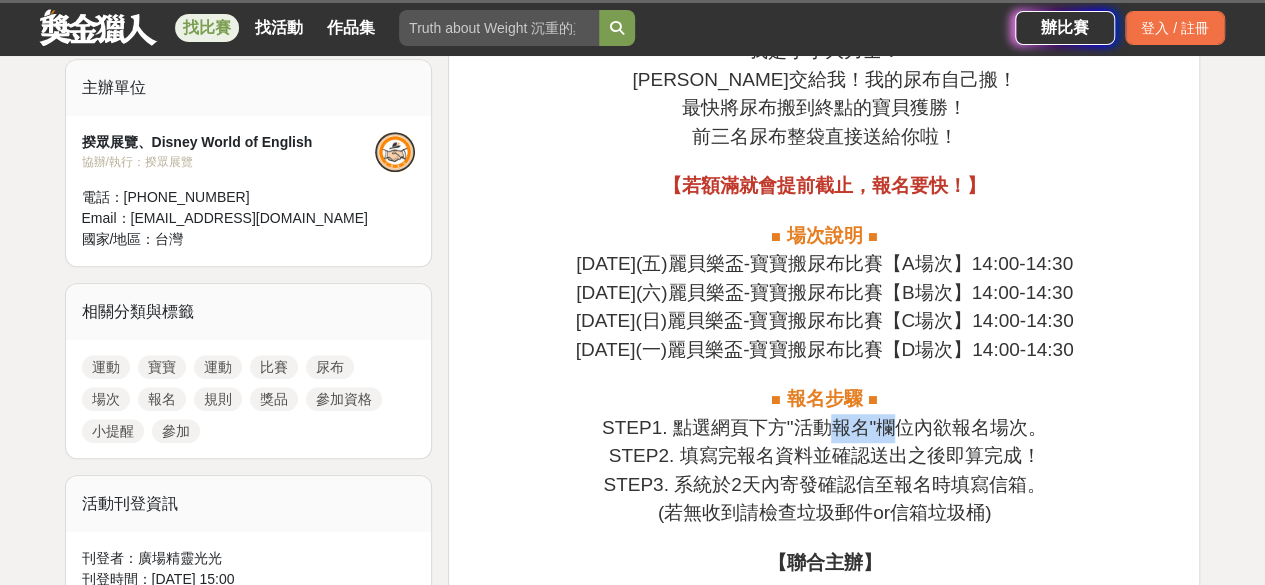 drag, startPoint x: 867, startPoint y: 433, endPoint x: 794, endPoint y: 422, distance: 73.82411 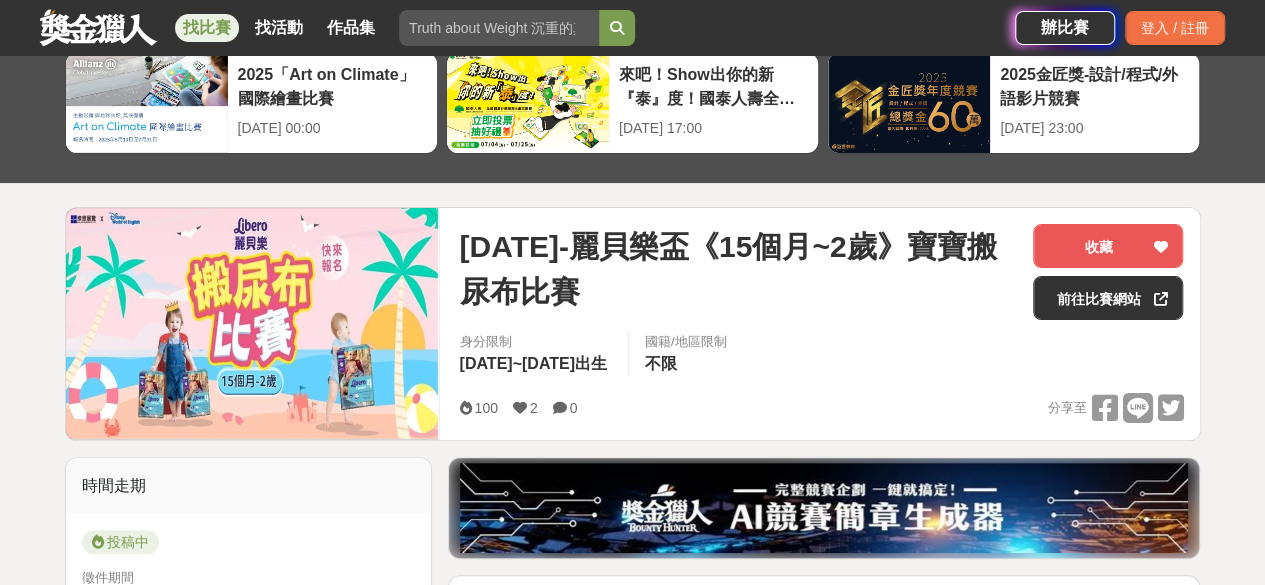 scroll, scrollTop: 0, scrollLeft: 0, axis: both 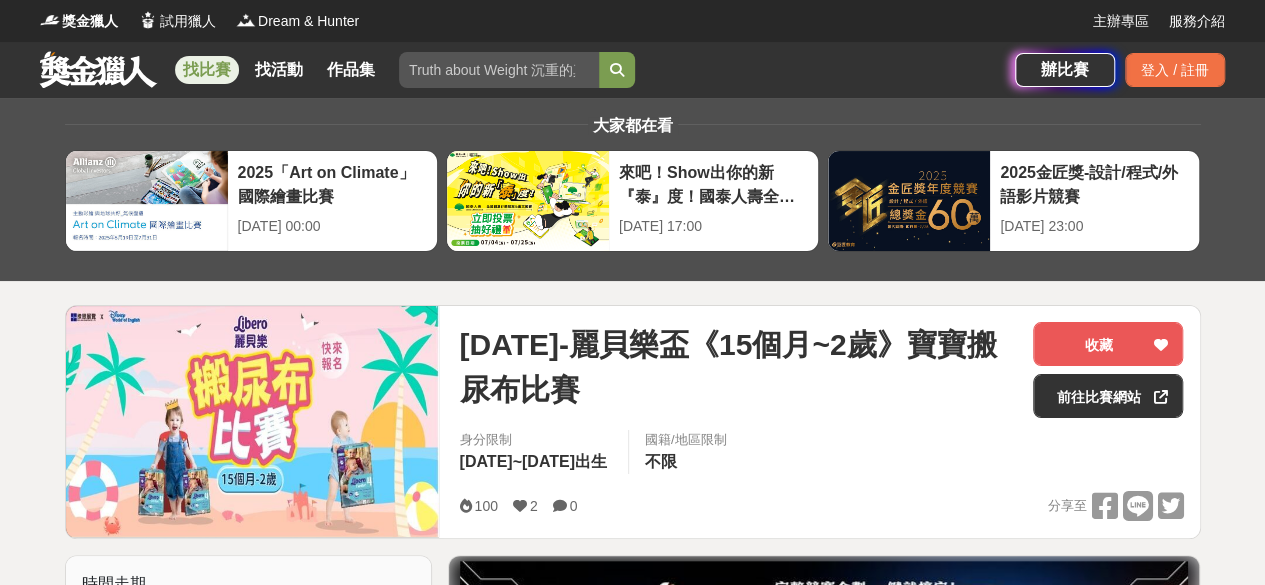 click on "2025/07/13-麗貝樂盃《15個月~2歲》寶寶搬尿布比賽" at bounding box center [738, 367] 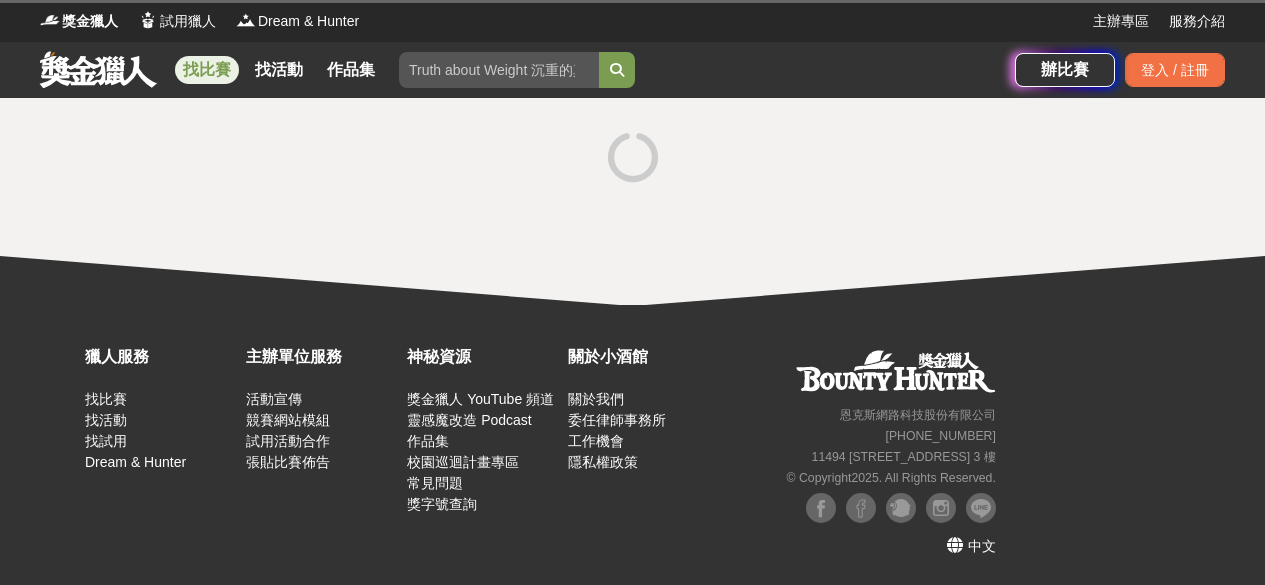 scroll, scrollTop: 0, scrollLeft: 0, axis: both 